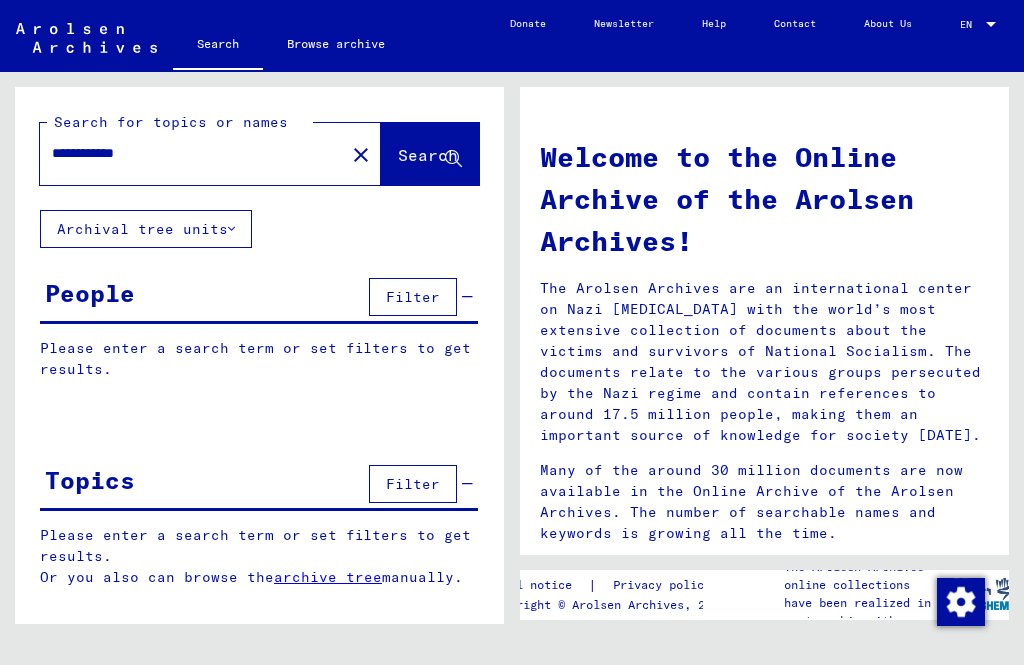 scroll, scrollTop: 0, scrollLeft: 0, axis: both 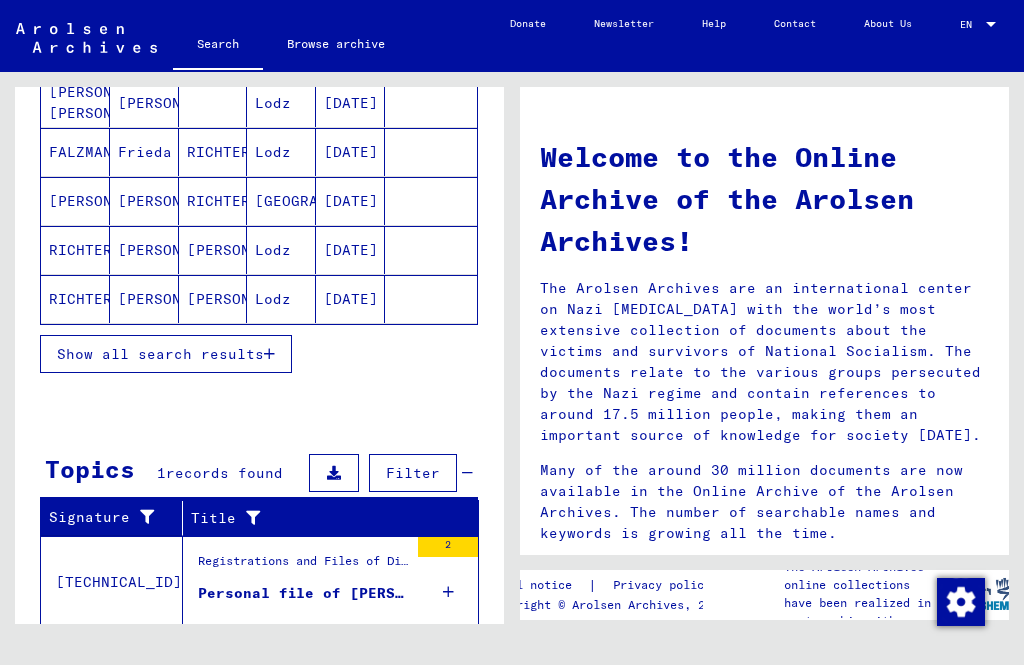click on "Personal file of [PERSON_NAME], born on [DEMOGRAPHIC_DATA], born in [GEOGRAPHIC_DATA]" at bounding box center [303, 593] 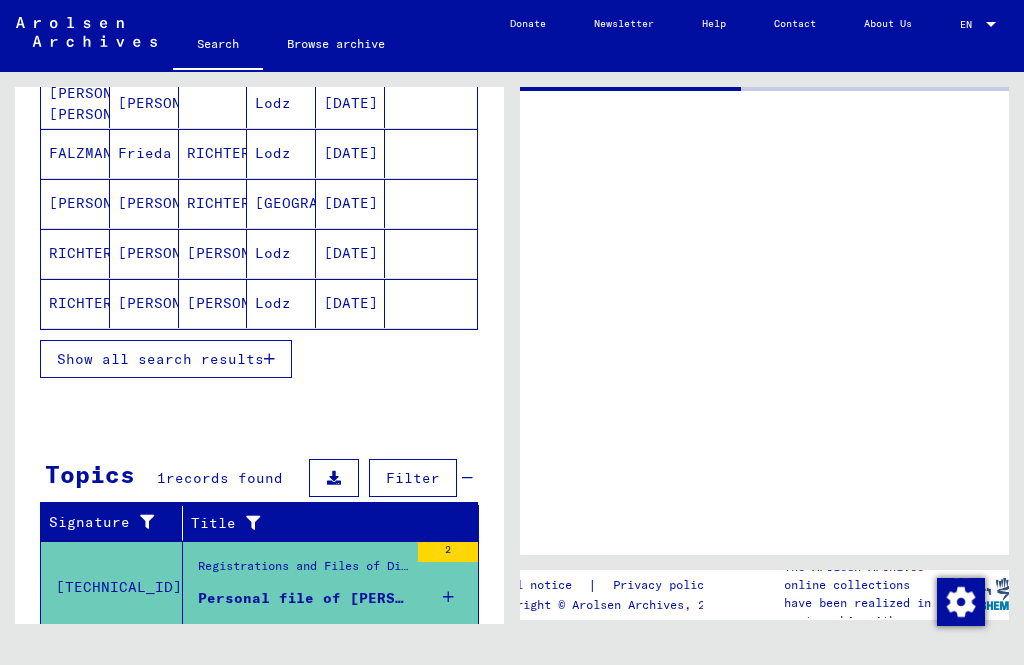 scroll, scrollTop: 0, scrollLeft: 0, axis: both 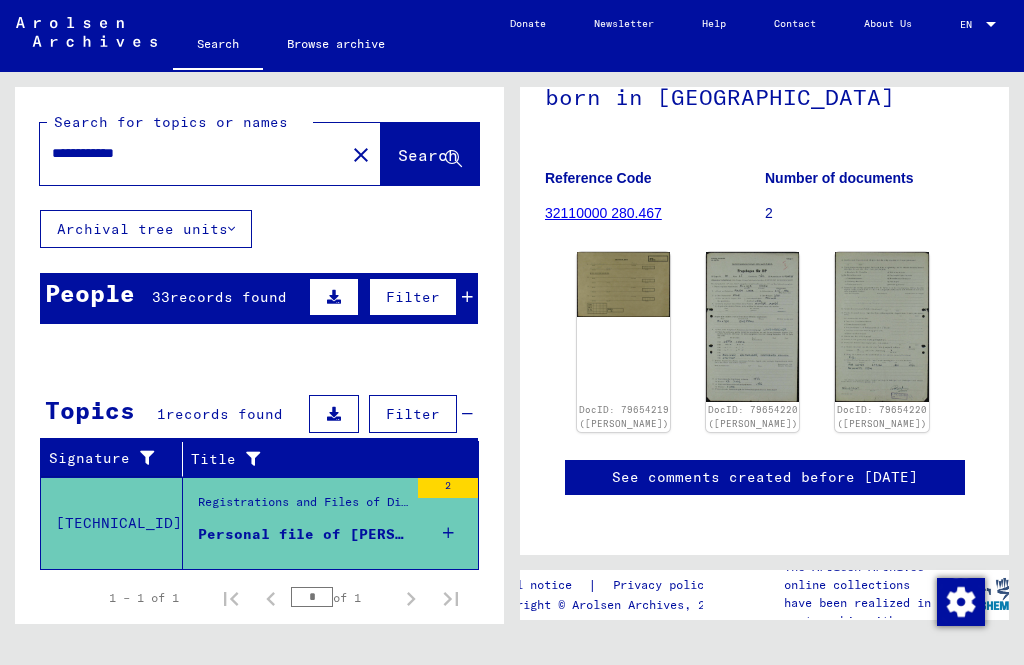 click on "DocID: 79654219 ([PERSON_NAME]) DocID: 79654220 ([PERSON_NAME]) DocID: 79654220 ([PERSON_NAME])" 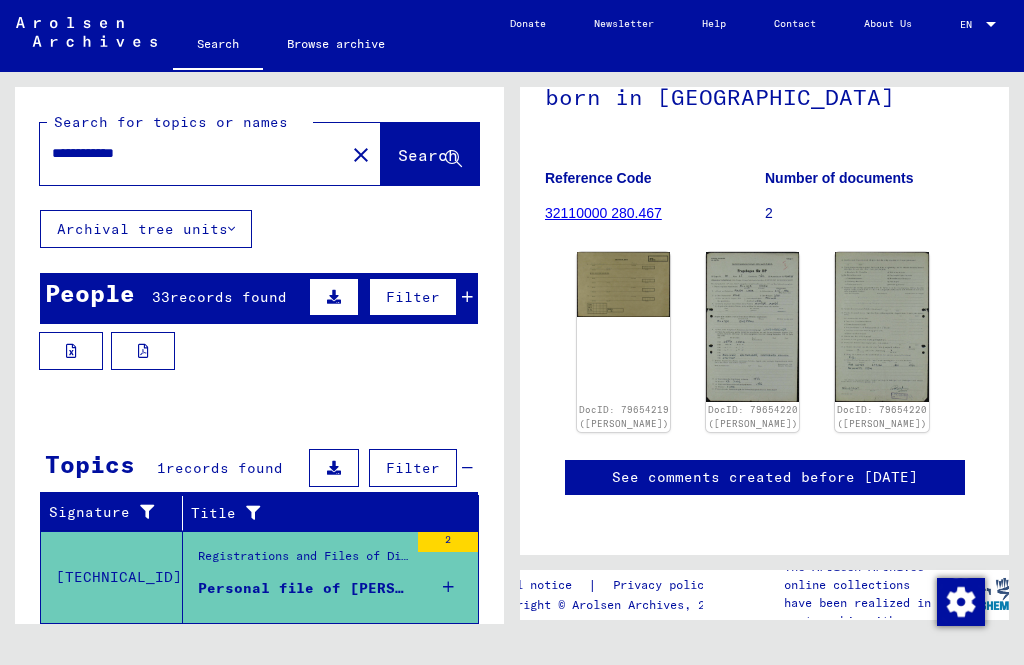 click at bounding box center (334, 297) 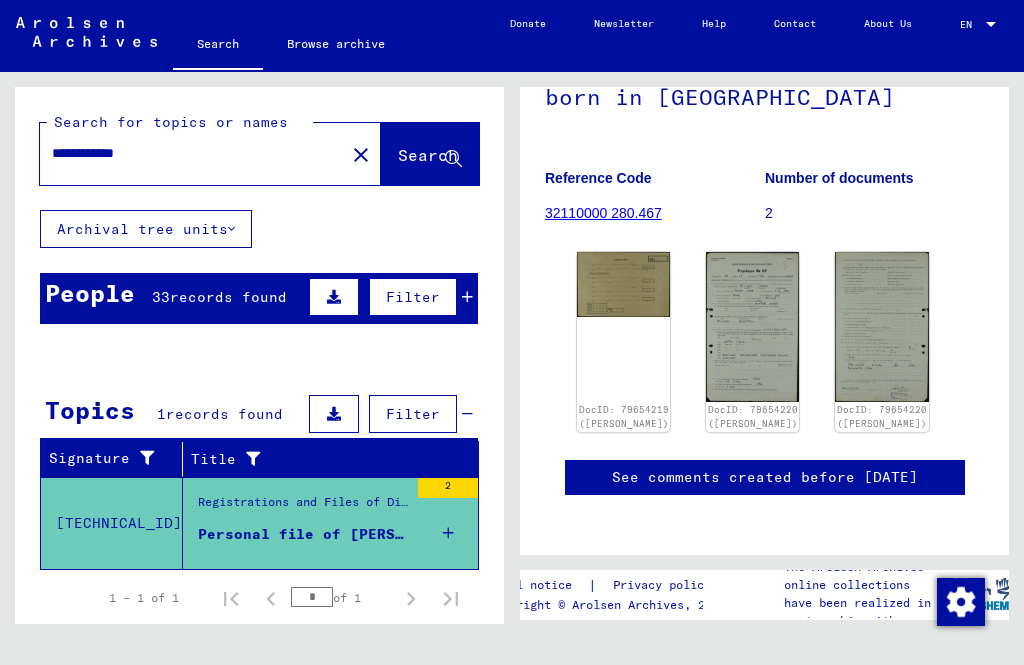 click on "records found" at bounding box center [228, 297] 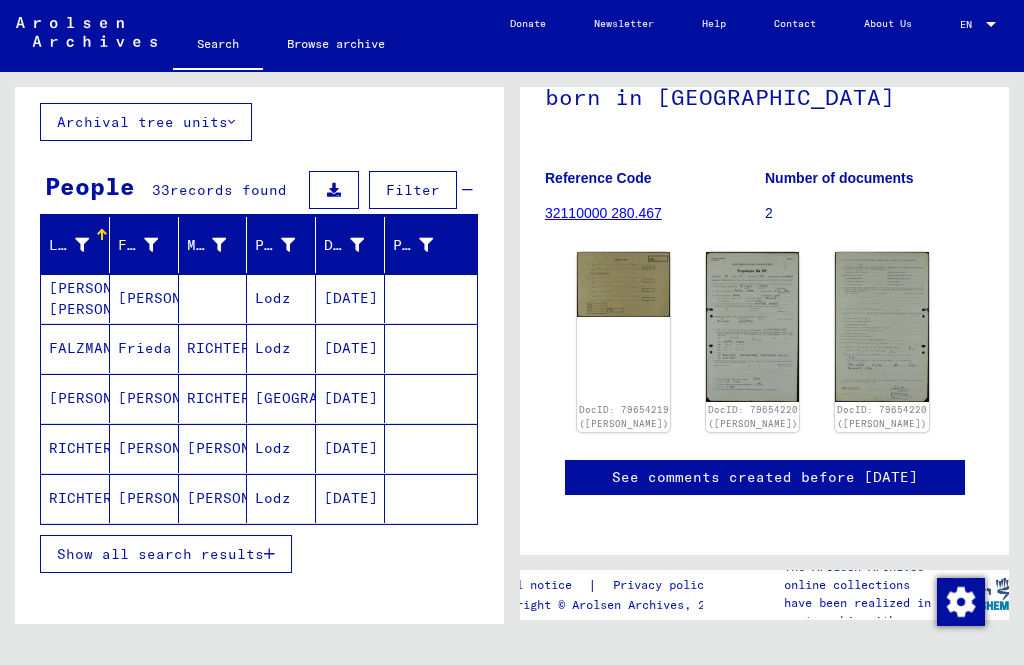 scroll, scrollTop: 109, scrollLeft: 0, axis: vertical 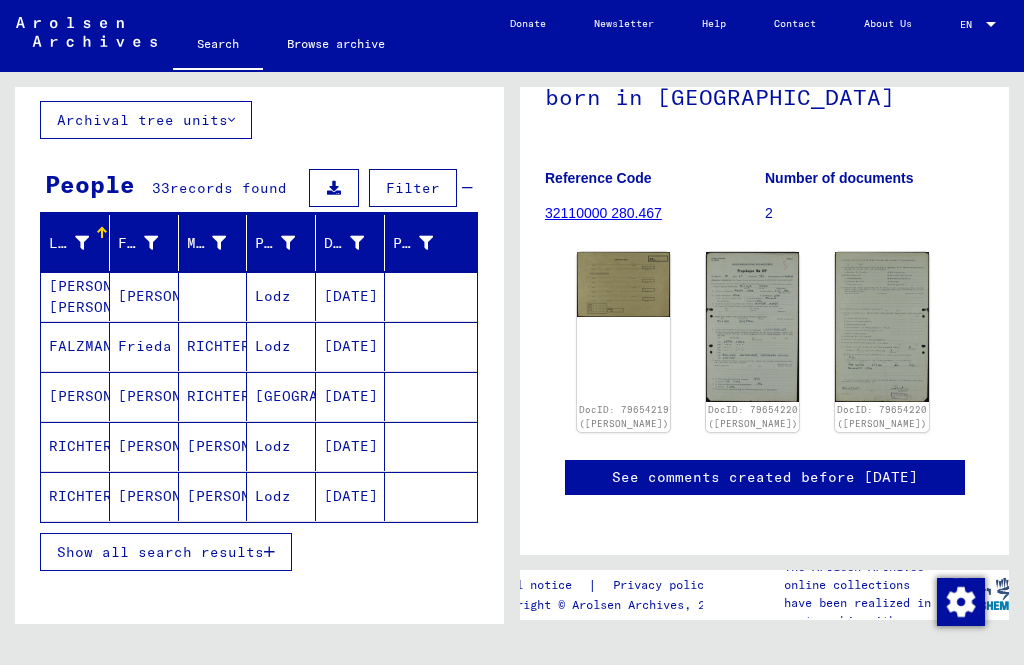 click on "Show all search results" at bounding box center (160, 552) 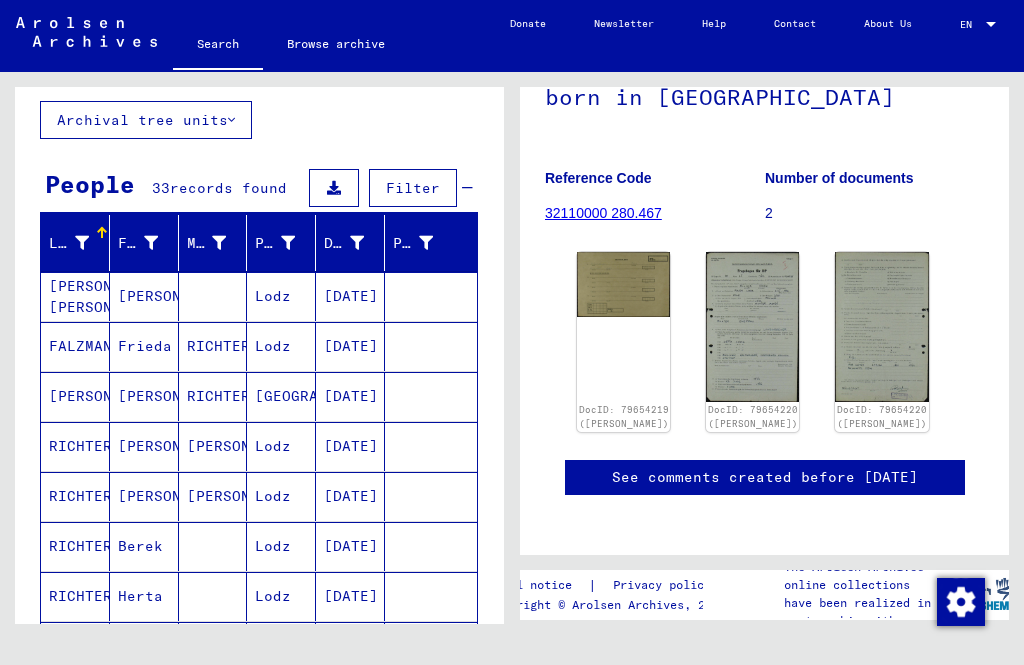 scroll, scrollTop: 23, scrollLeft: 0, axis: vertical 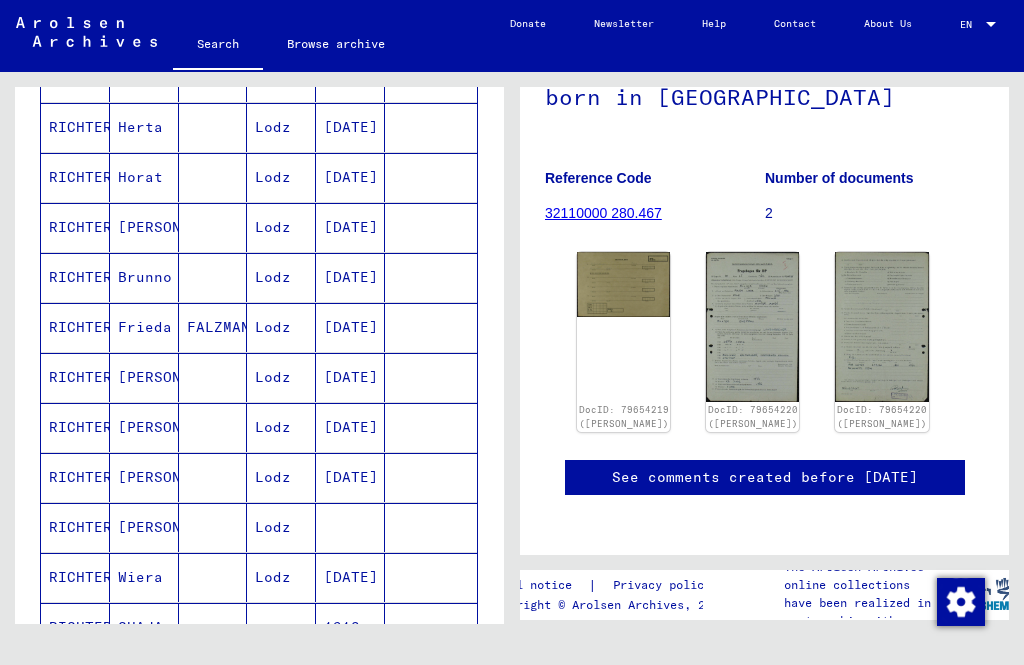 click on "[PERSON_NAME]" at bounding box center (144, 527) 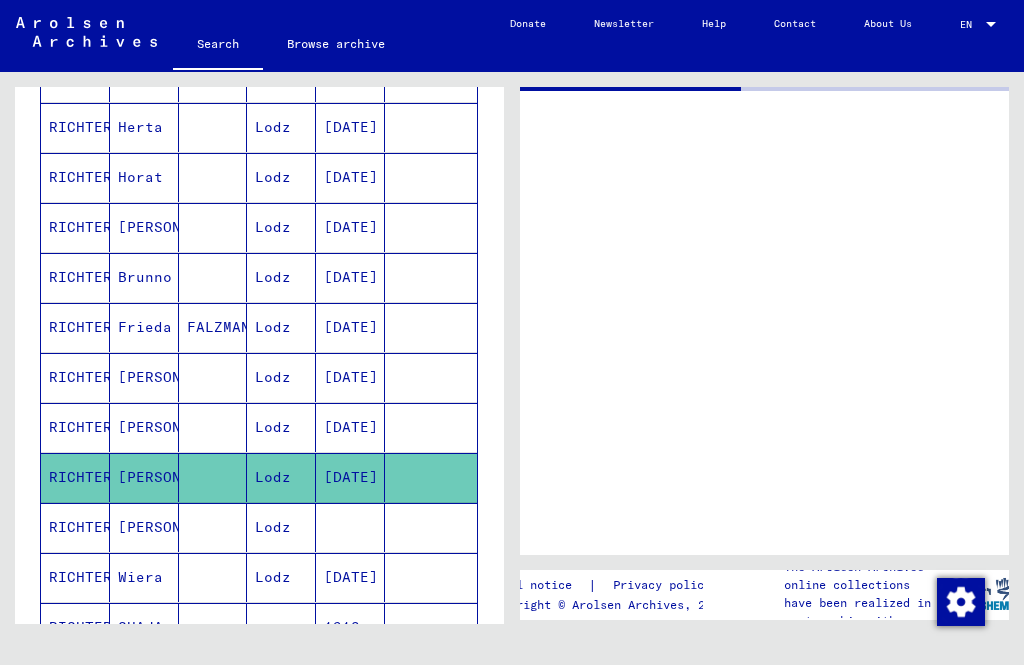 scroll, scrollTop: 0, scrollLeft: 0, axis: both 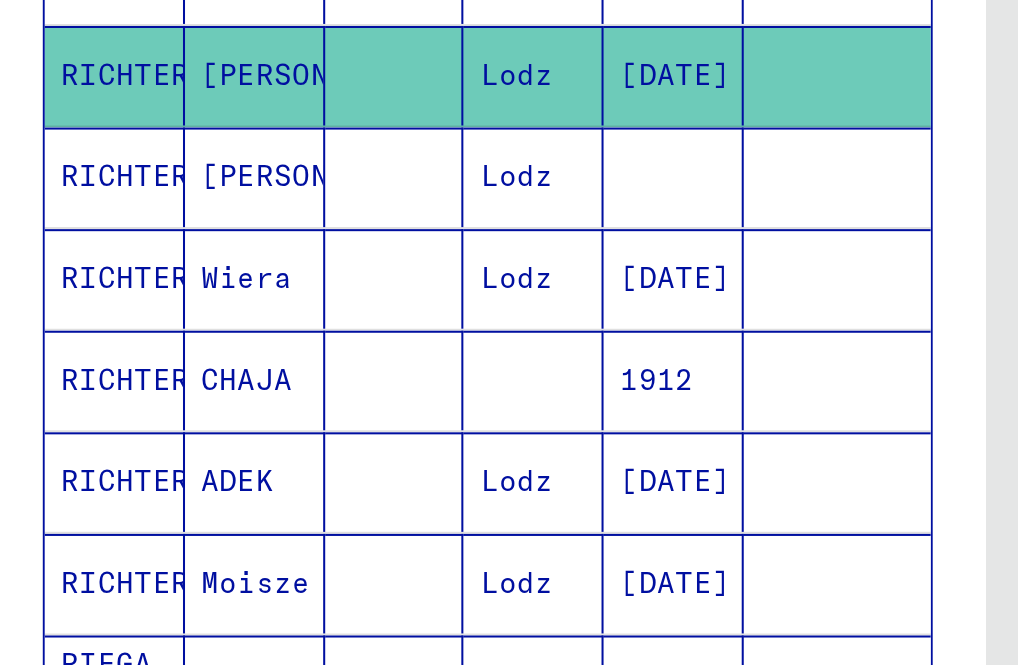 click on "RICHTER" at bounding box center (75, 274) 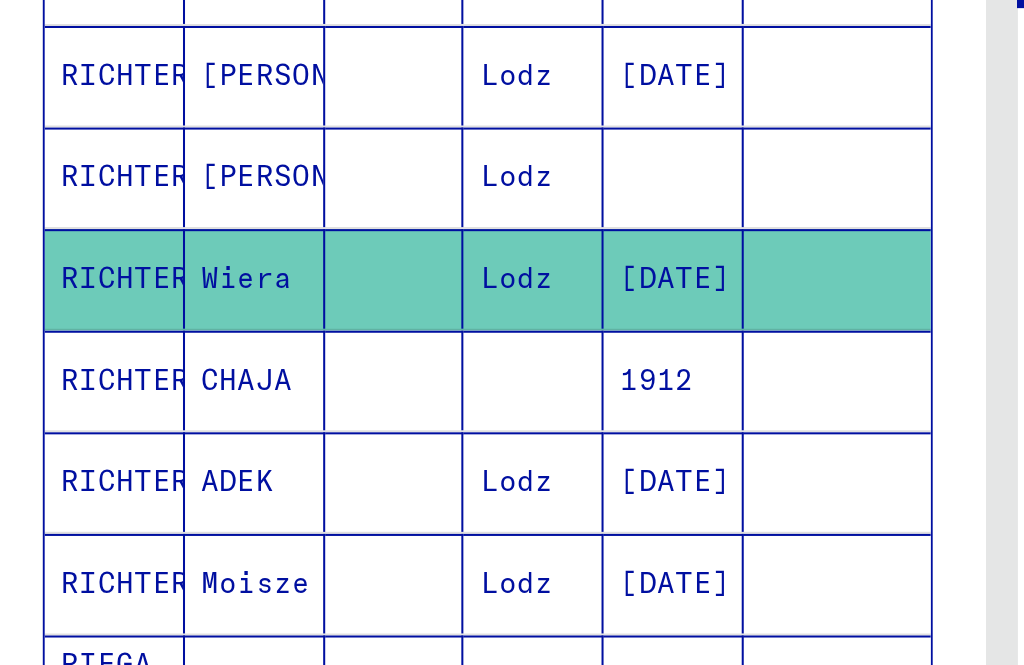 scroll, scrollTop: 0, scrollLeft: 0, axis: both 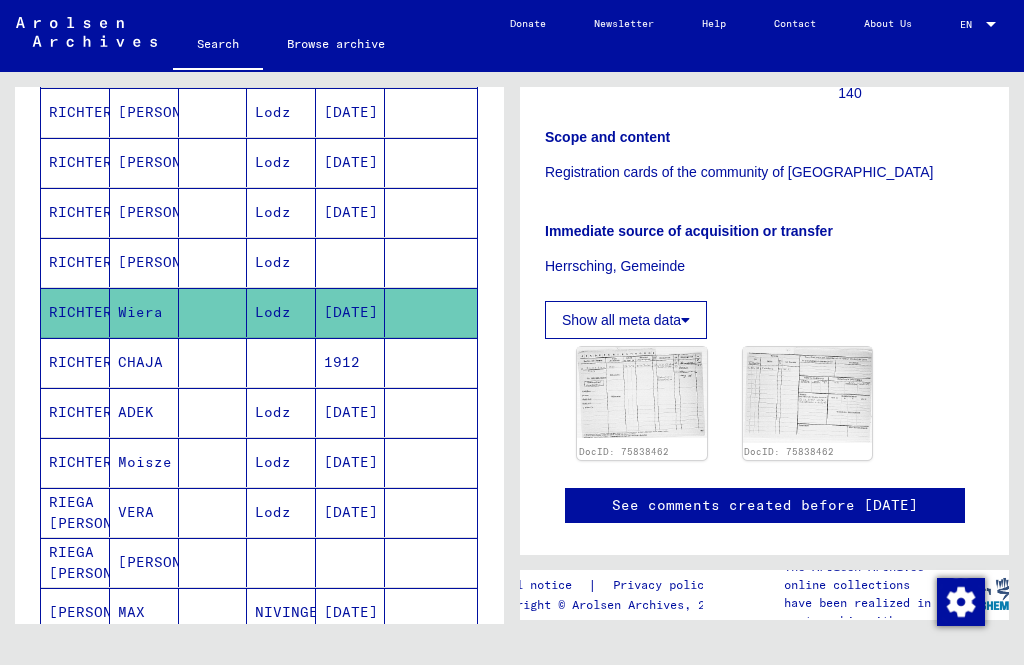 click on "[PERSON_NAME]" at bounding box center (144, 262) 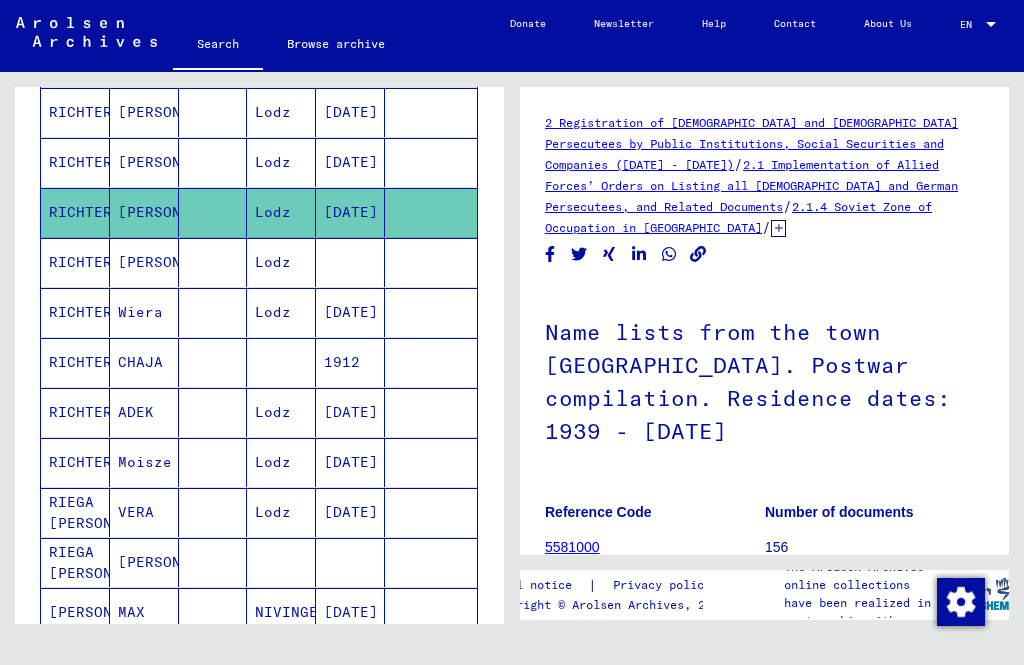 scroll, scrollTop: 0, scrollLeft: 0, axis: both 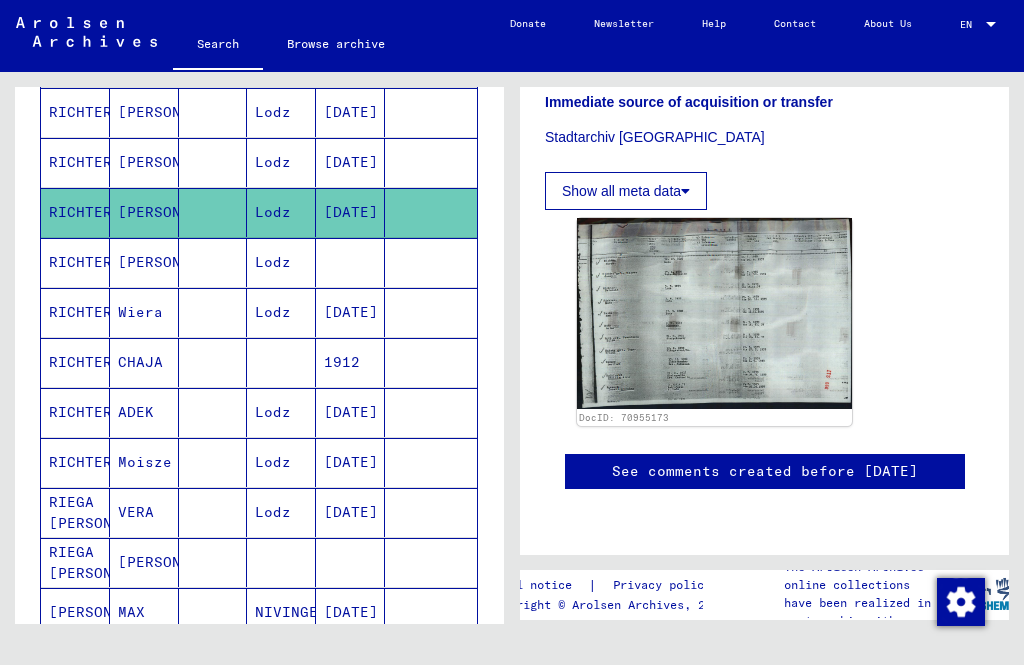 click on "Show all meta data" 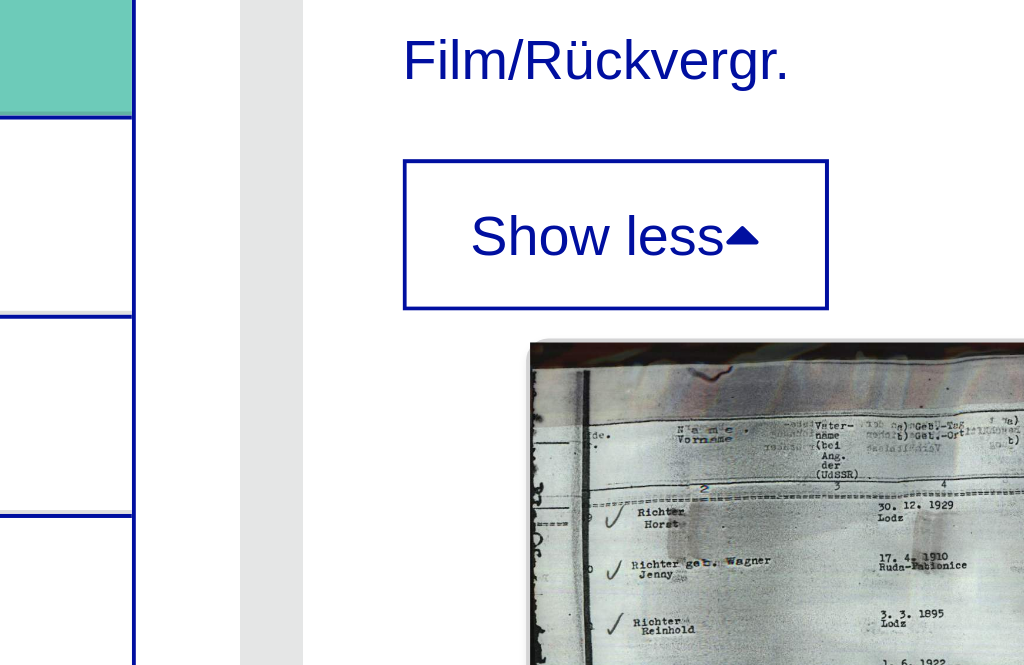 scroll, scrollTop: 593, scrollLeft: 0, axis: vertical 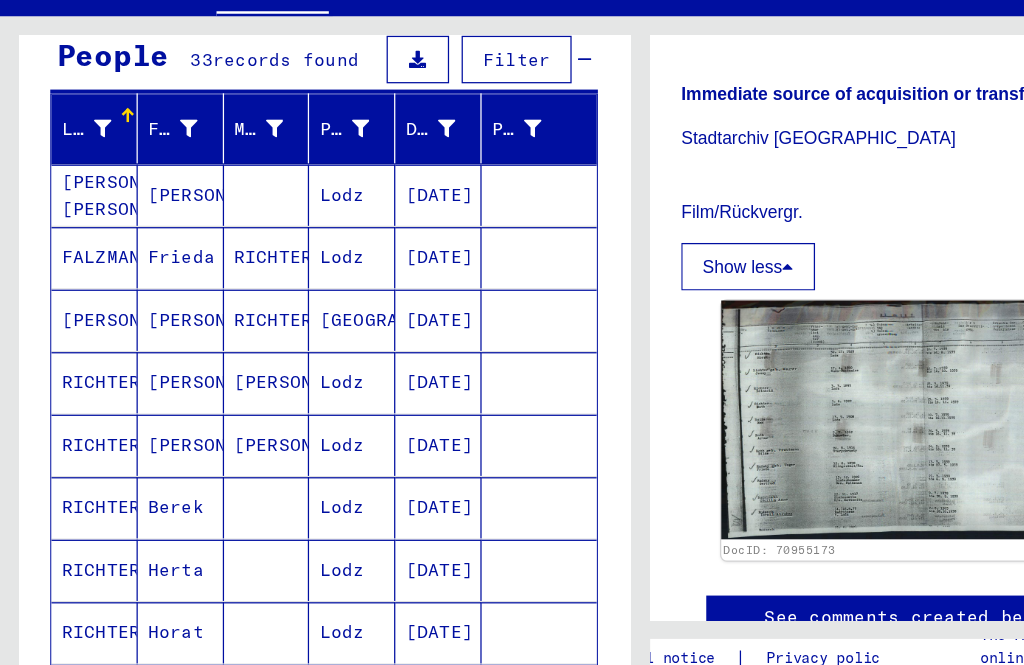 click on "[PERSON_NAME] [PERSON_NAME]" at bounding box center (75, 265) 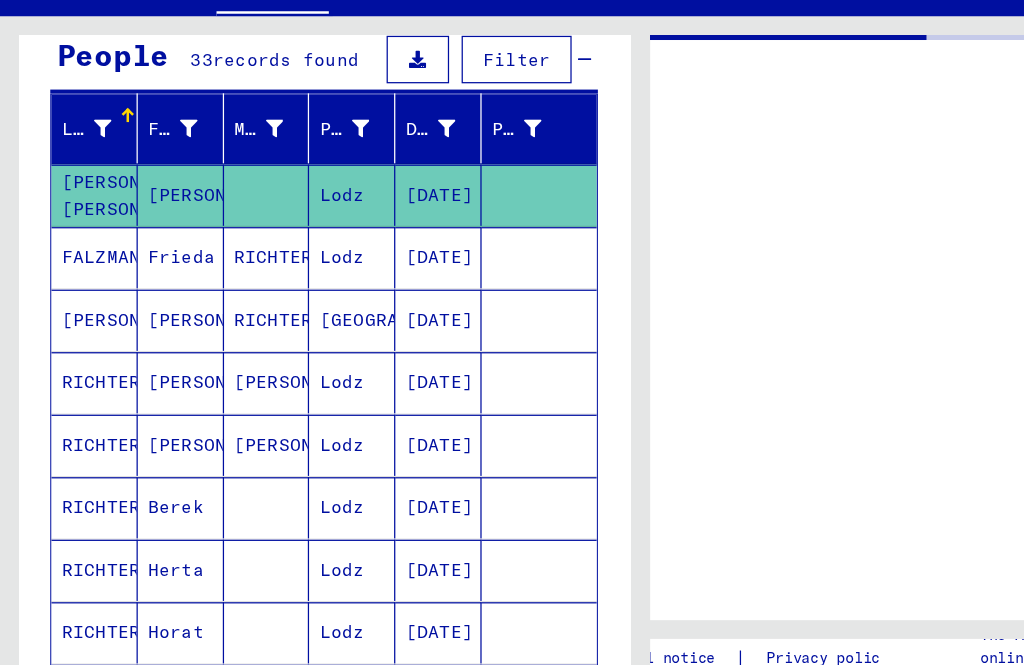 scroll, scrollTop: 0, scrollLeft: 0, axis: both 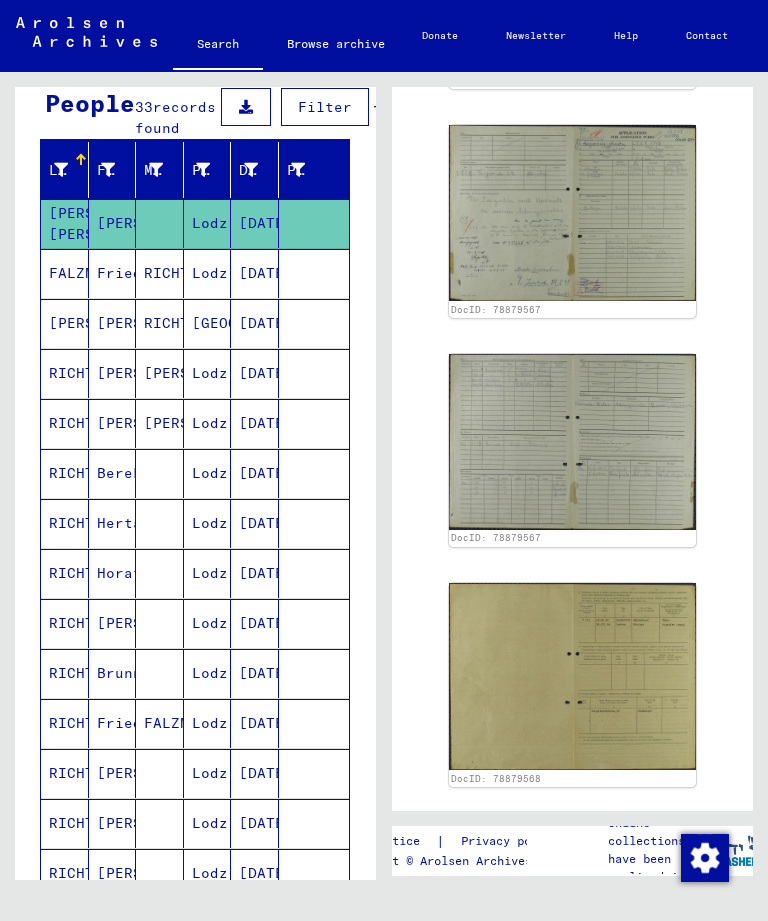 click on "Frieda" at bounding box center (113, 323) 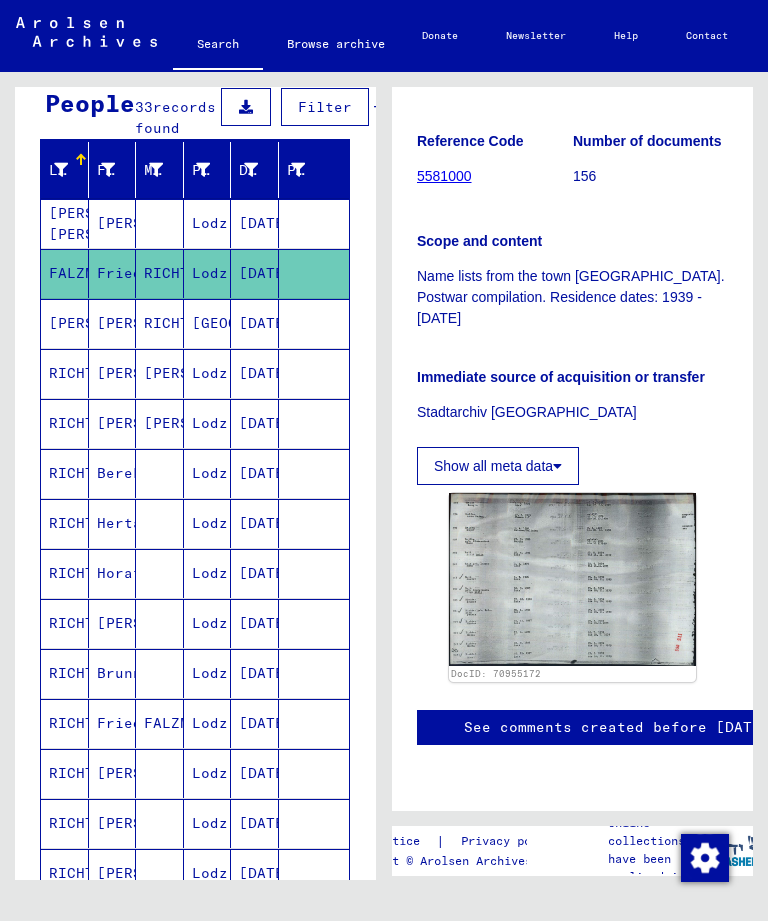 scroll, scrollTop: 222, scrollLeft: 0, axis: vertical 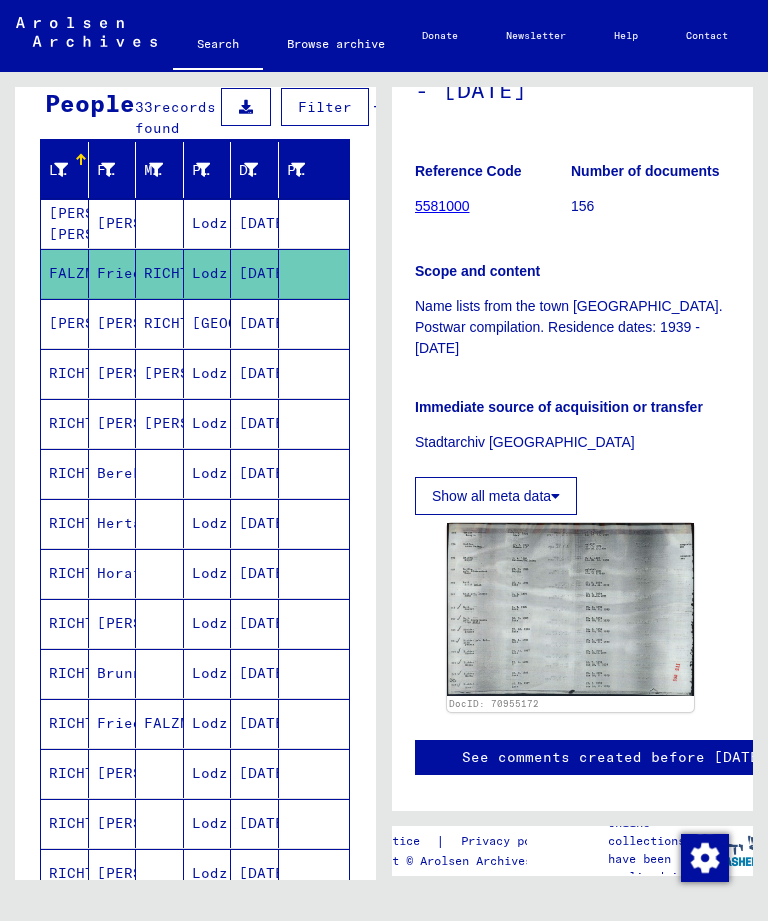 click on "[PERSON_NAME]" at bounding box center [113, 373] 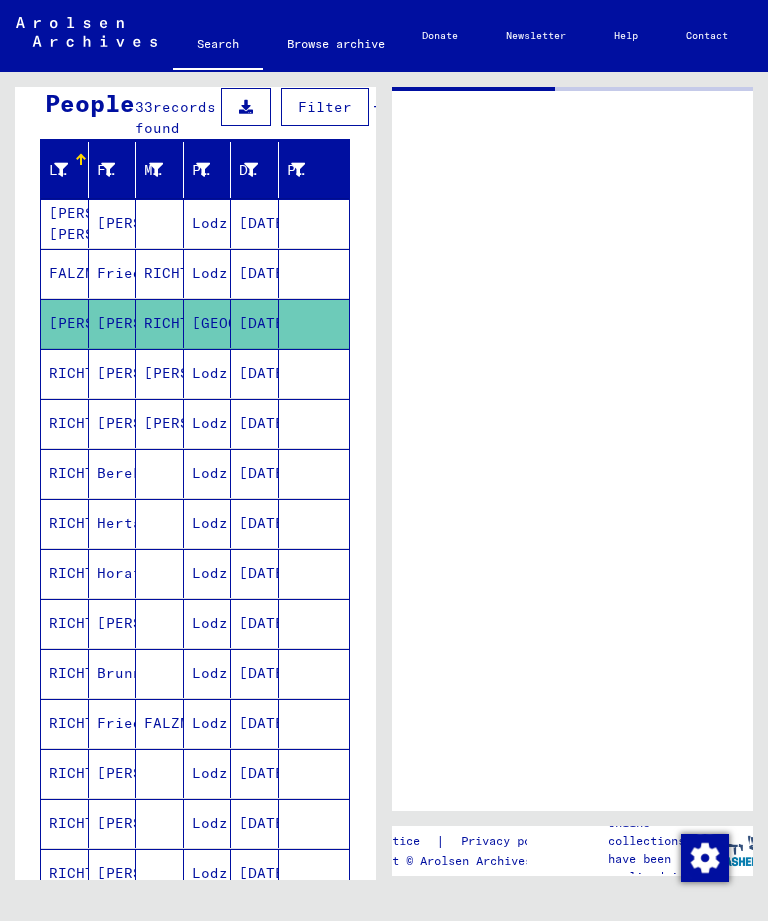 scroll, scrollTop: 0, scrollLeft: 0, axis: both 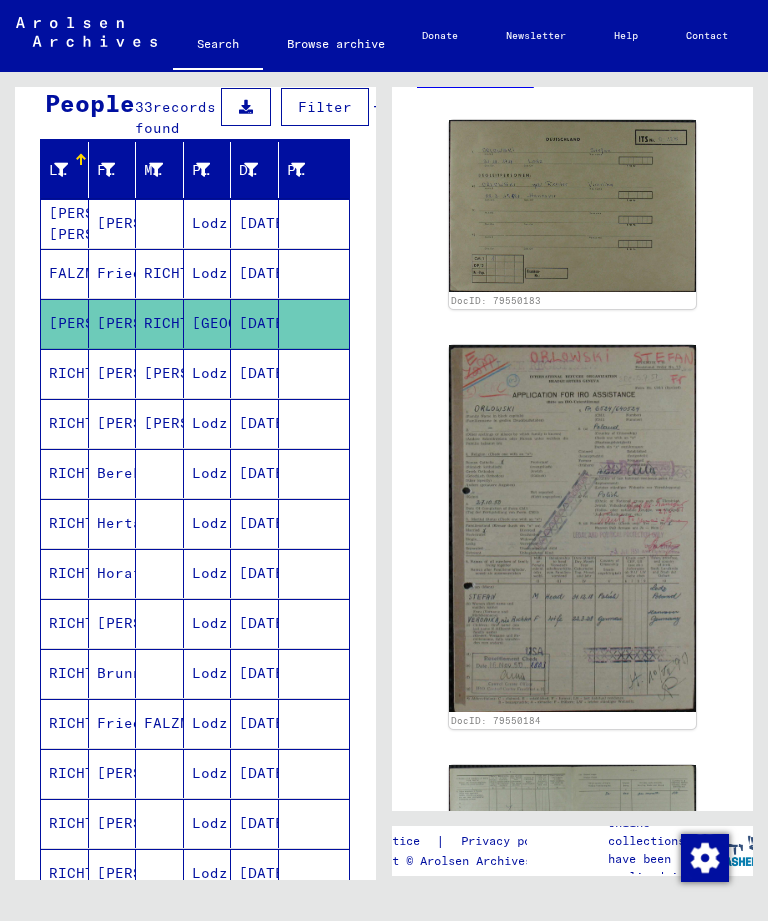 click on "[PERSON_NAME]" at bounding box center [113, 423] 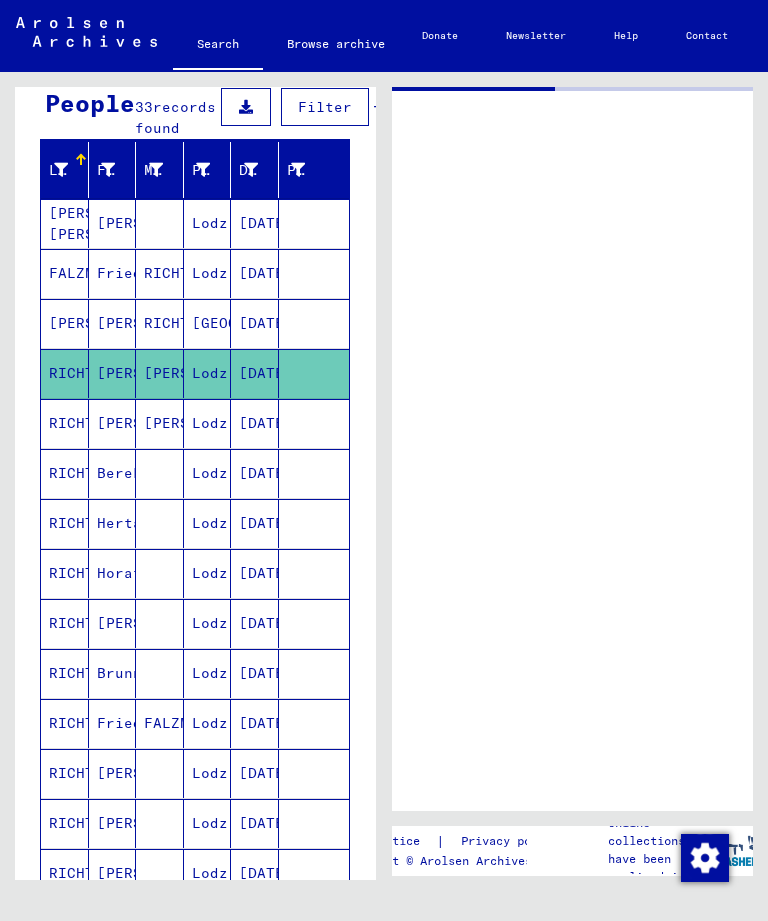 scroll, scrollTop: 0, scrollLeft: 0, axis: both 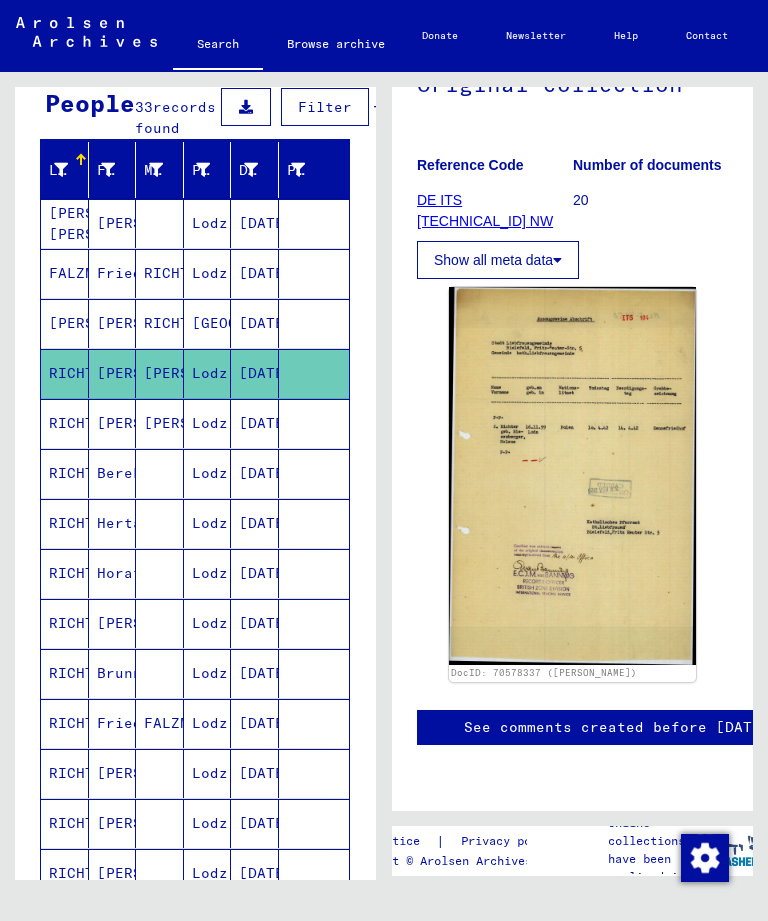 click on "RICHTER" at bounding box center (65, 473) 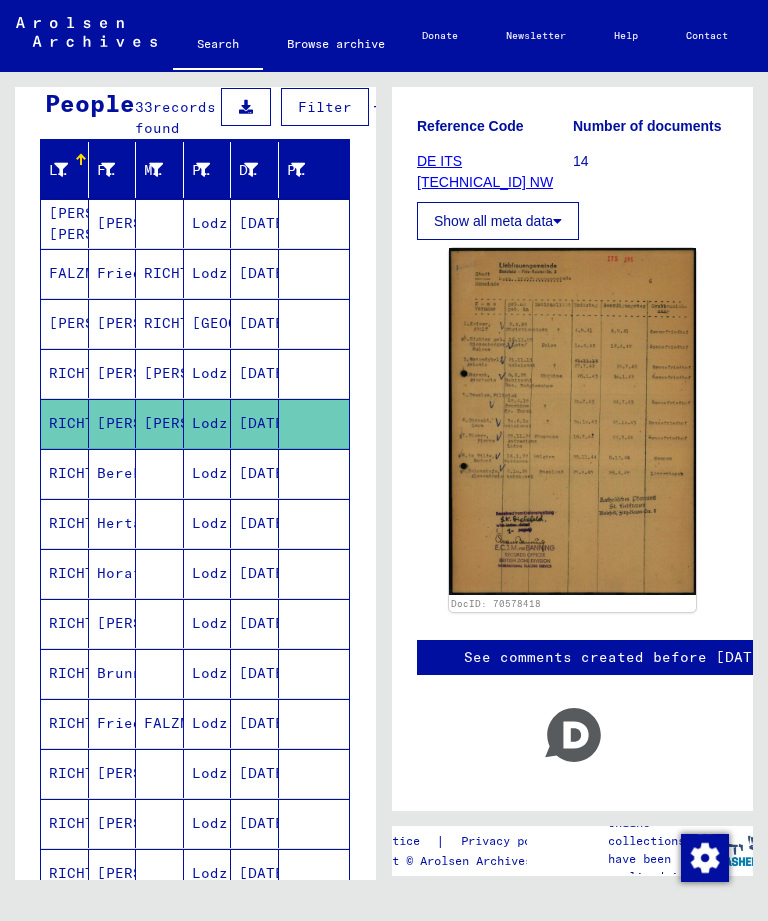 scroll, scrollTop: 0, scrollLeft: 0, axis: both 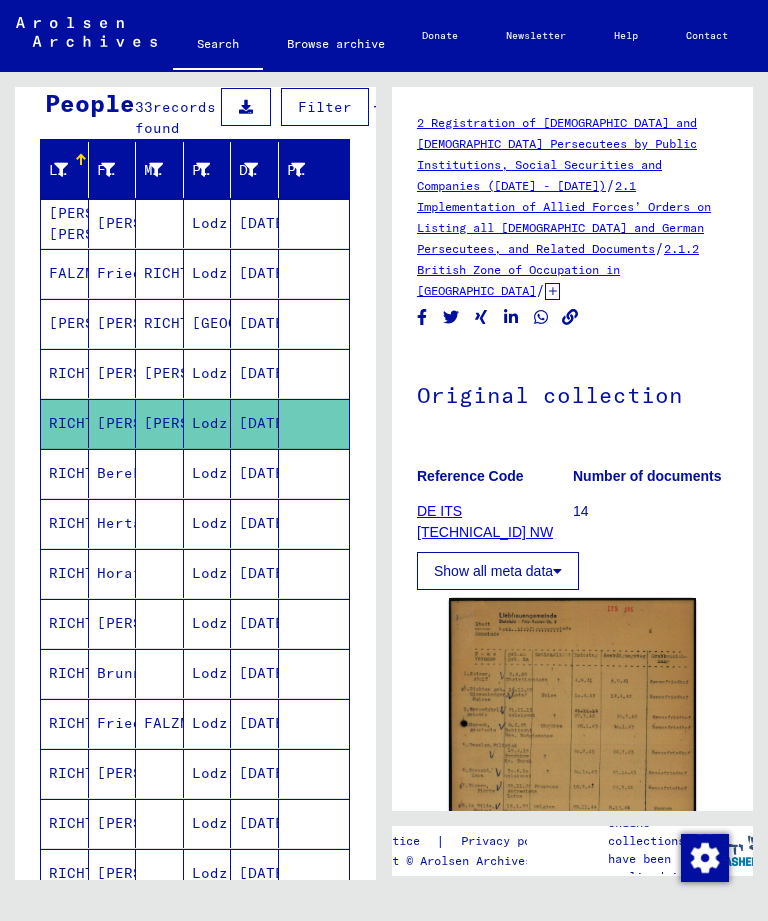 click on "[PERSON_NAME]" 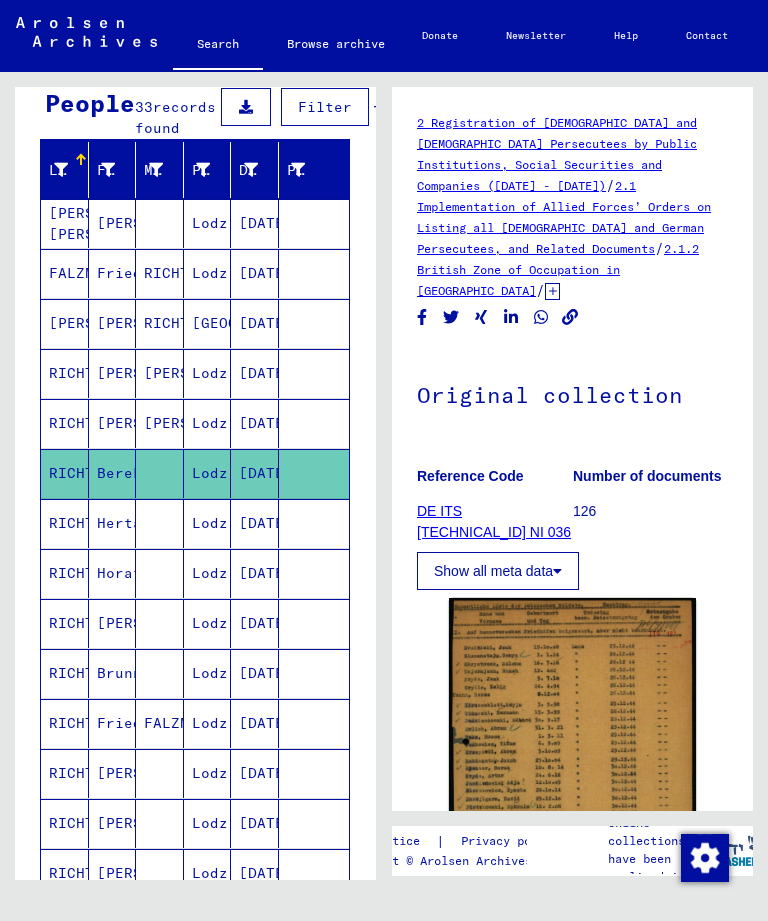 scroll, scrollTop: 0, scrollLeft: 0, axis: both 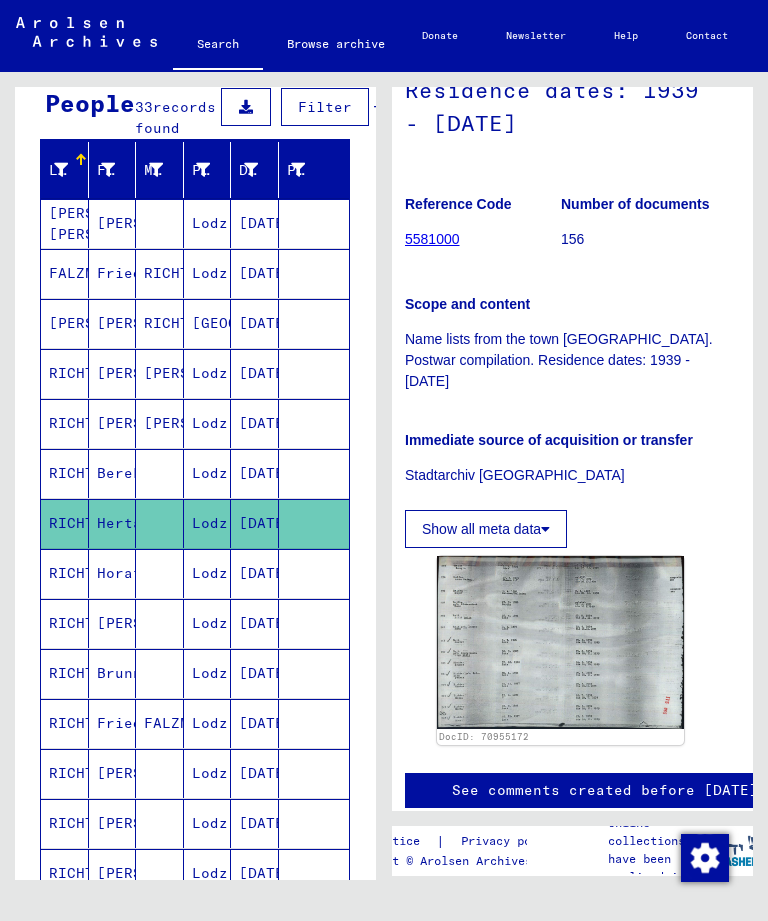 click on "RICHTER" at bounding box center (65, 623) 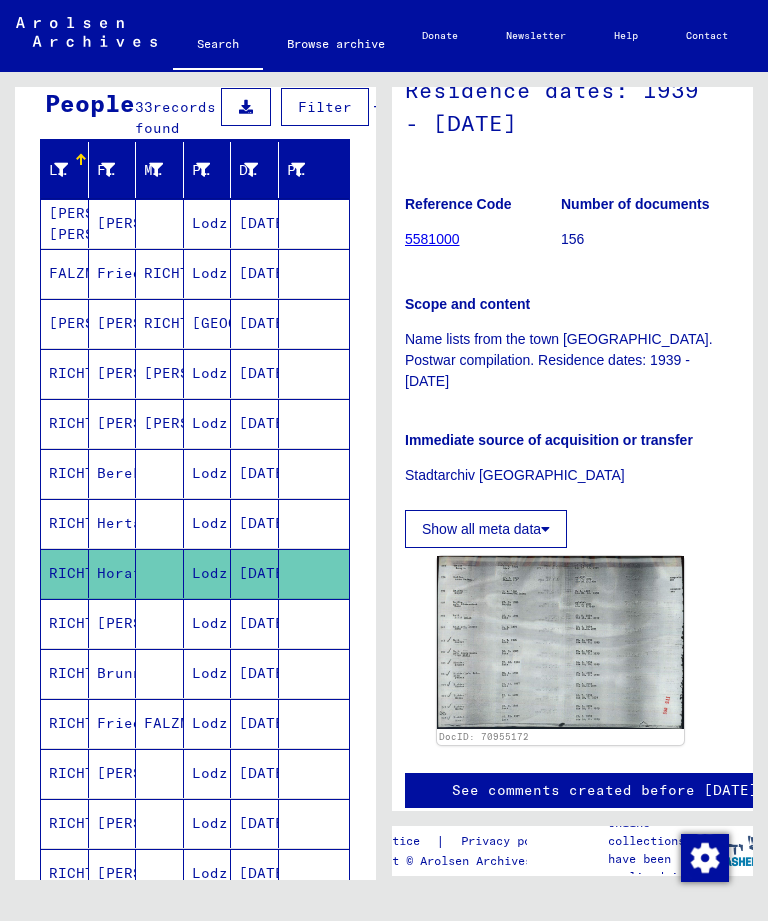 click on "RICHTER" 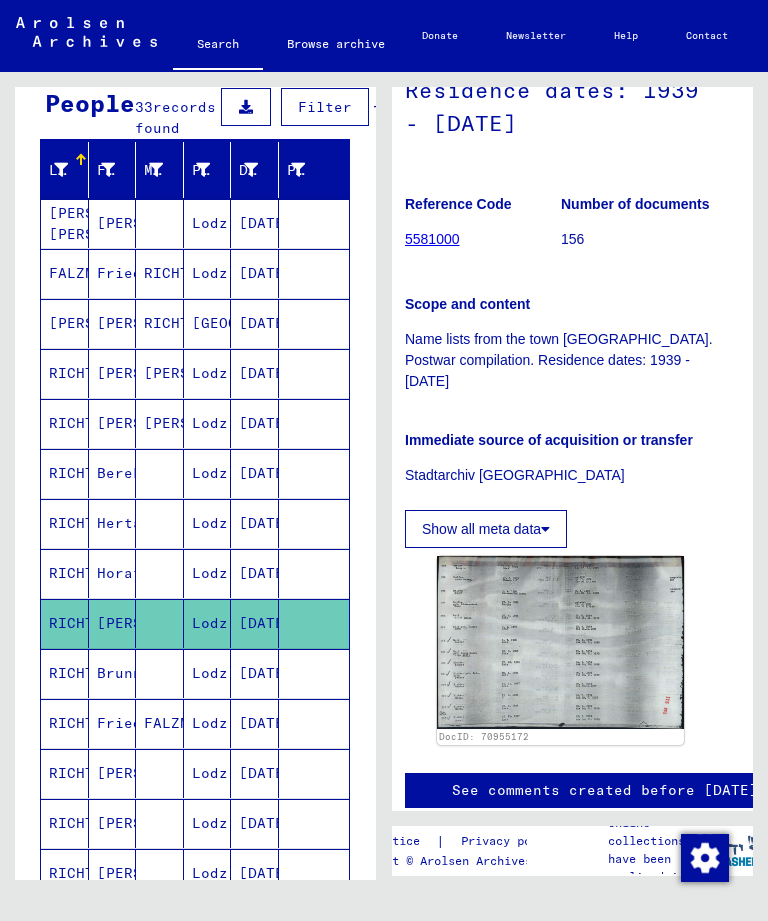 click on "RICHTER" at bounding box center [65, 723] 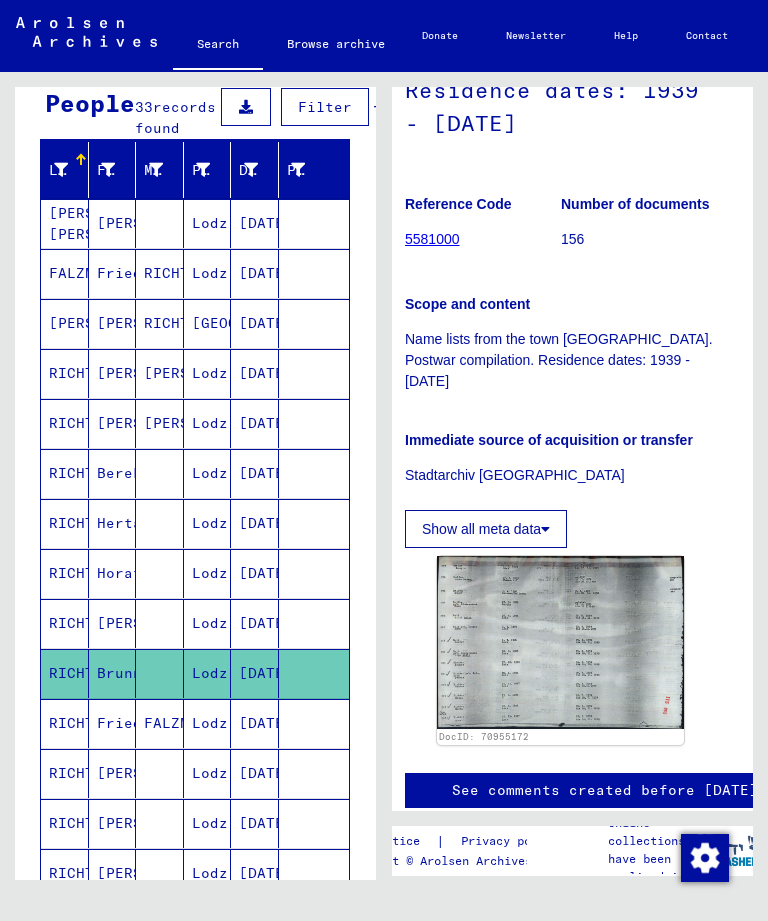 click on "RICHTER" at bounding box center (65, 773) 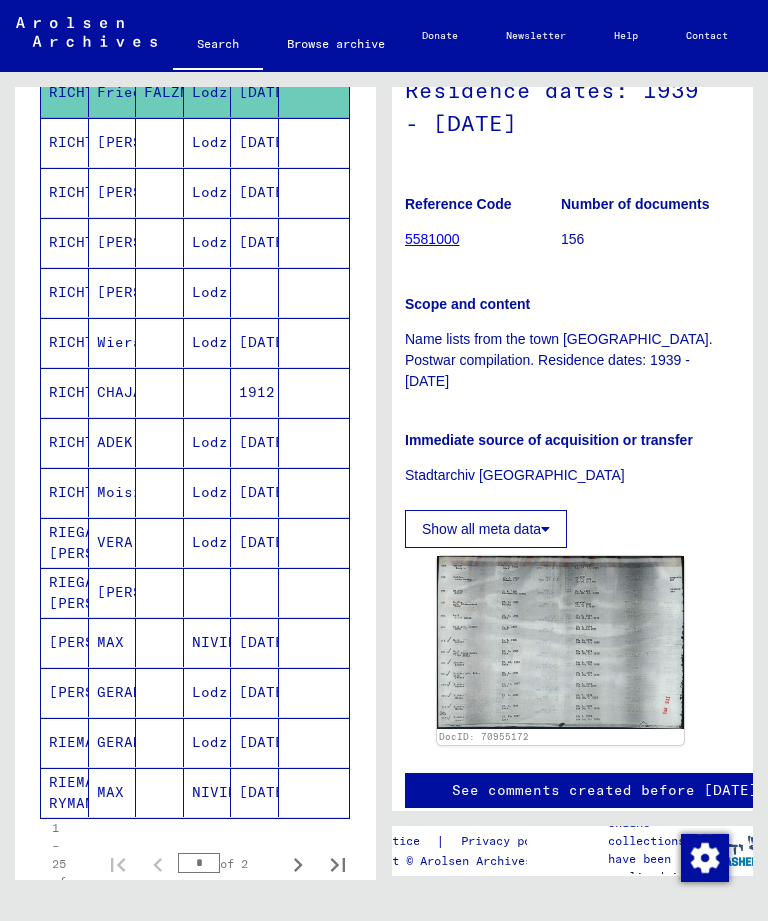 scroll, scrollTop: 822, scrollLeft: 0, axis: vertical 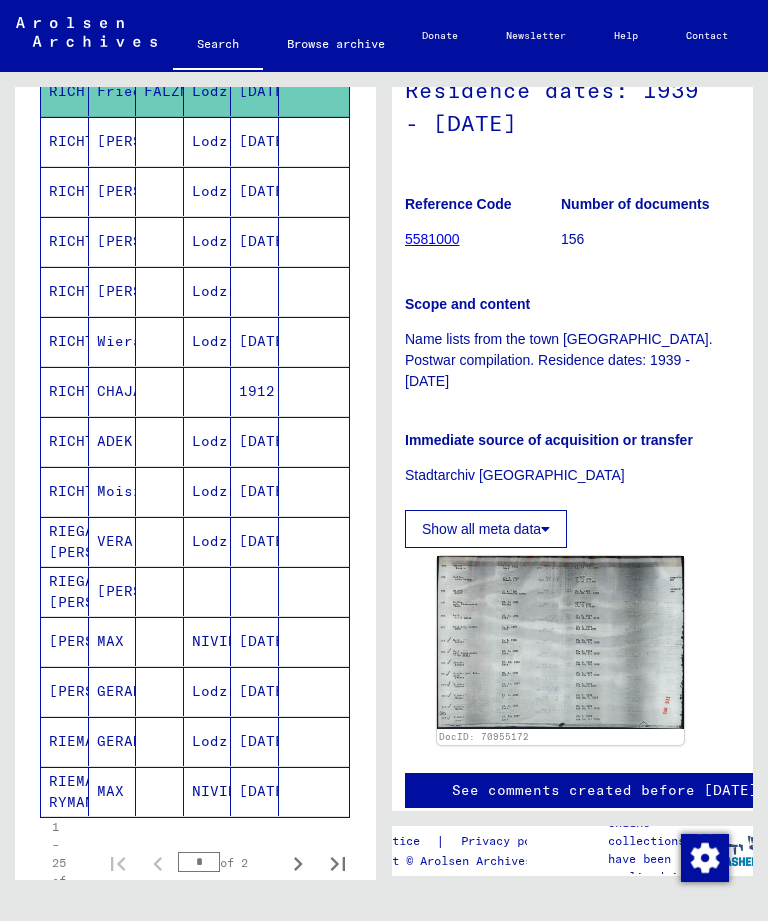 click on "ADEK" at bounding box center [113, 491] 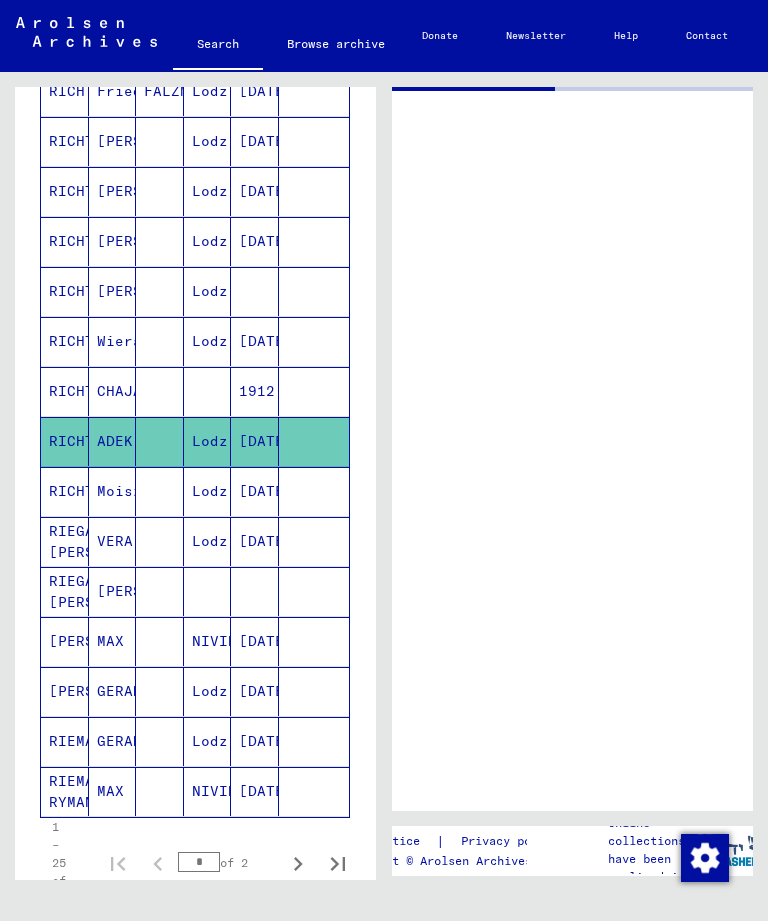 scroll, scrollTop: 0, scrollLeft: 0, axis: both 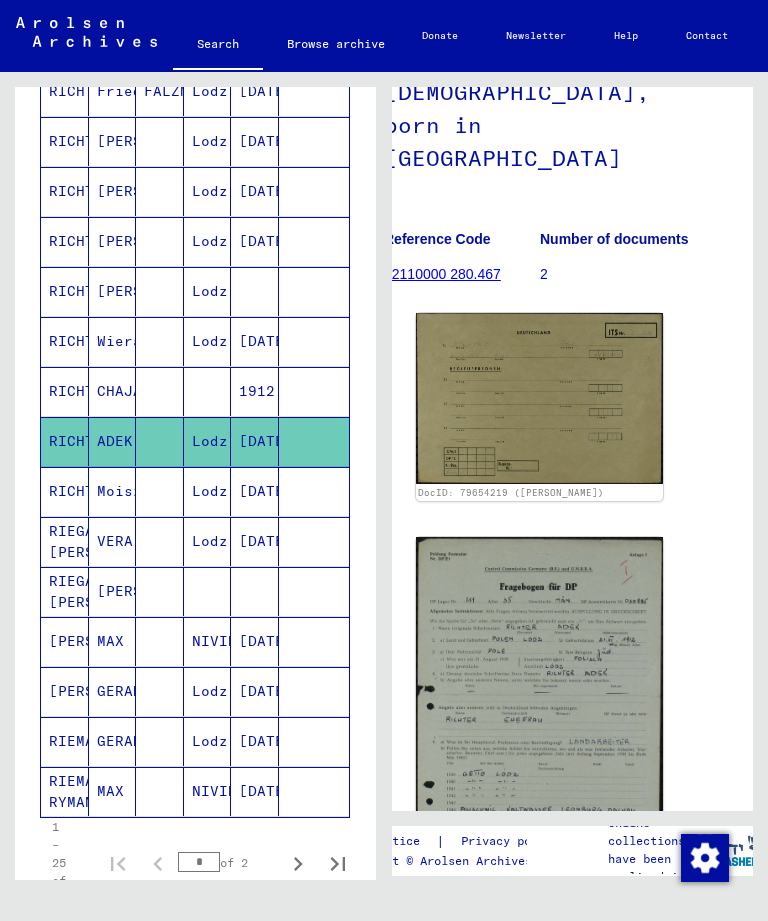 click on "CHAJA" at bounding box center (113, 441) 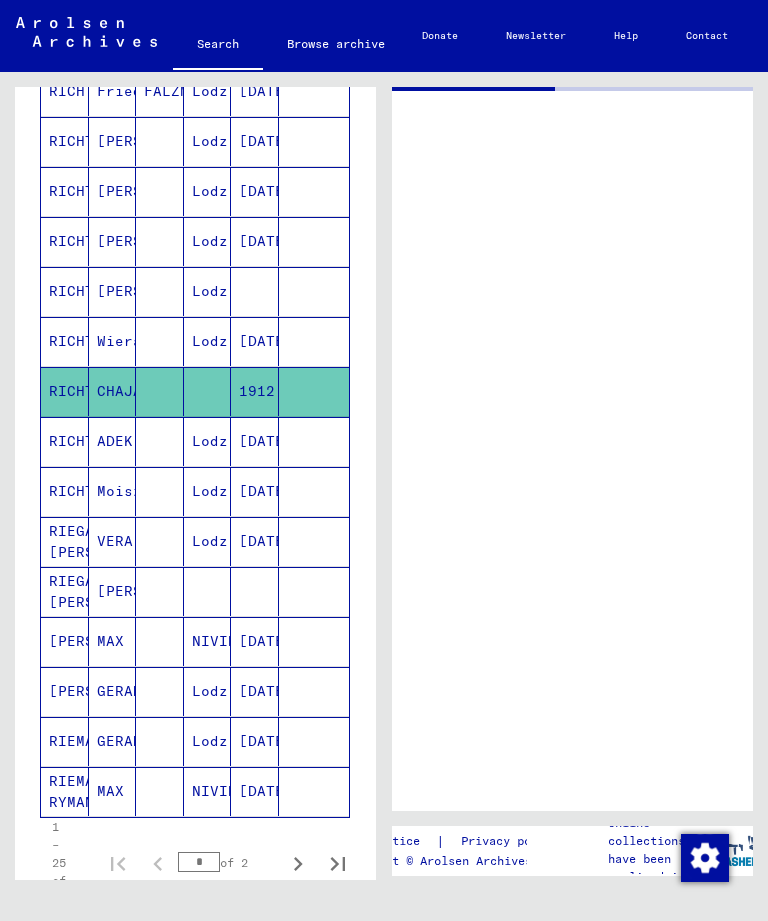 scroll, scrollTop: 0, scrollLeft: 0, axis: both 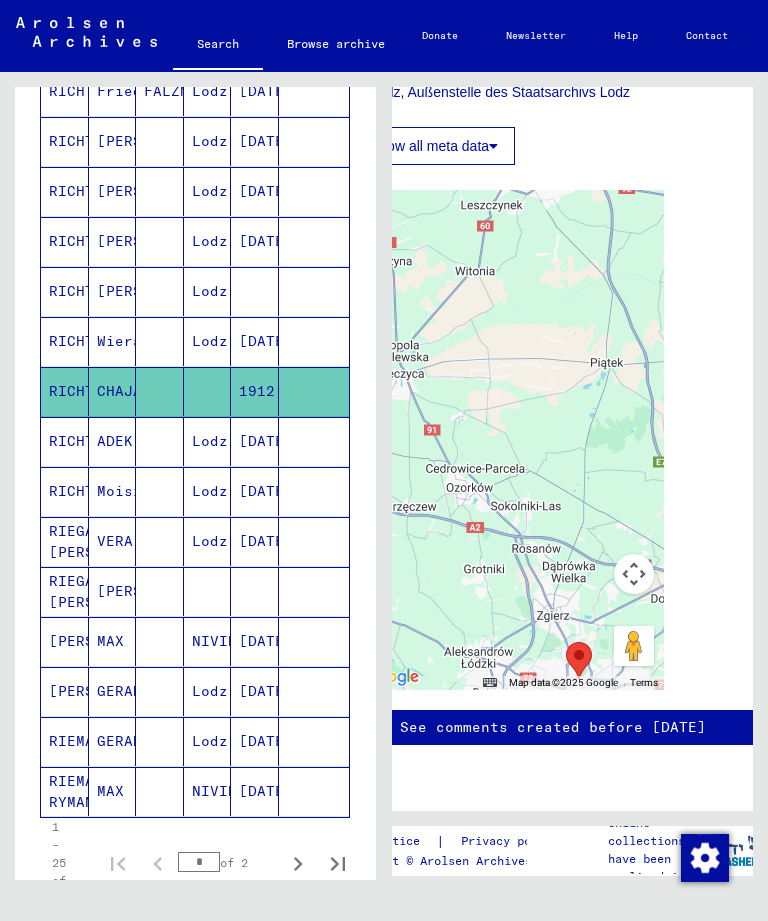 click on "Wiera" at bounding box center (113, 391) 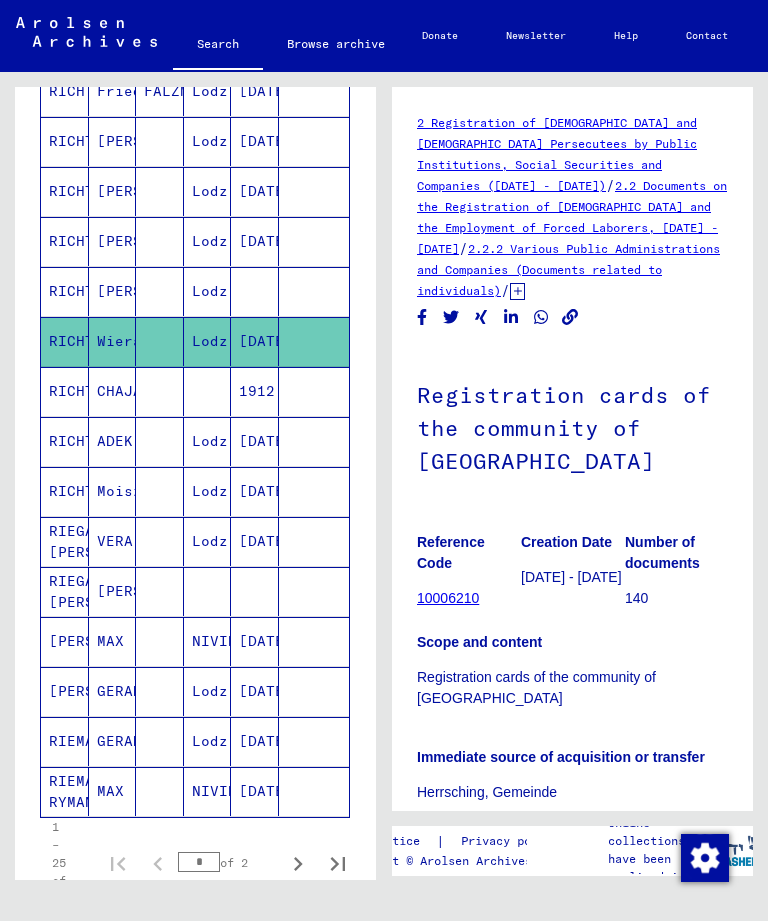 scroll, scrollTop: 0, scrollLeft: 0, axis: both 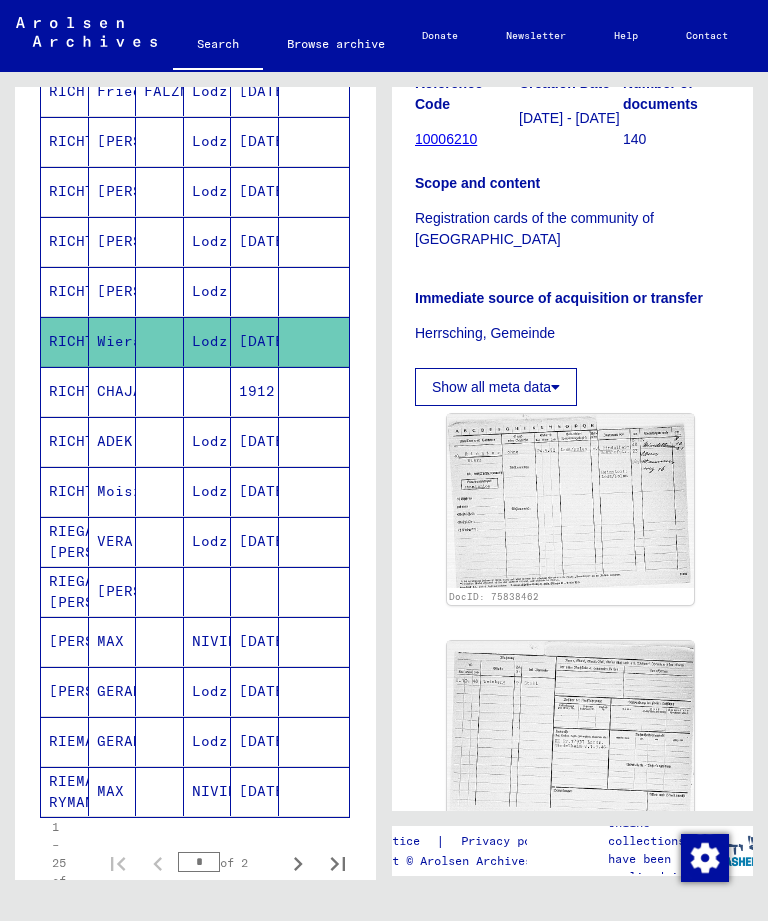 click on "[PERSON_NAME]" at bounding box center (113, 341) 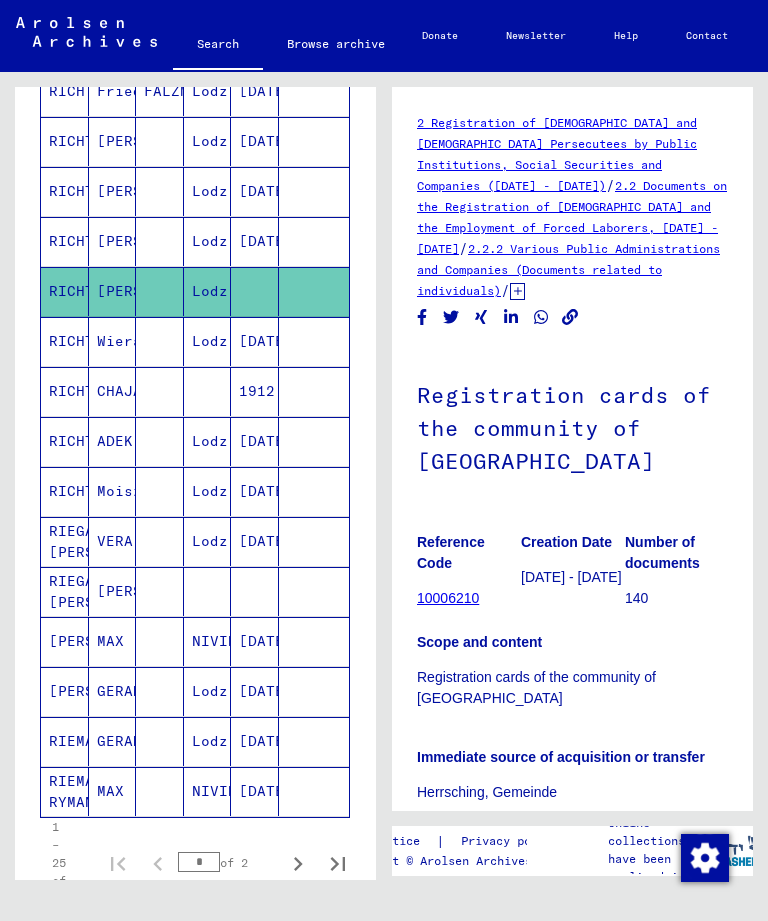 scroll, scrollTop: 0, scrollLeft: 0, axis: both 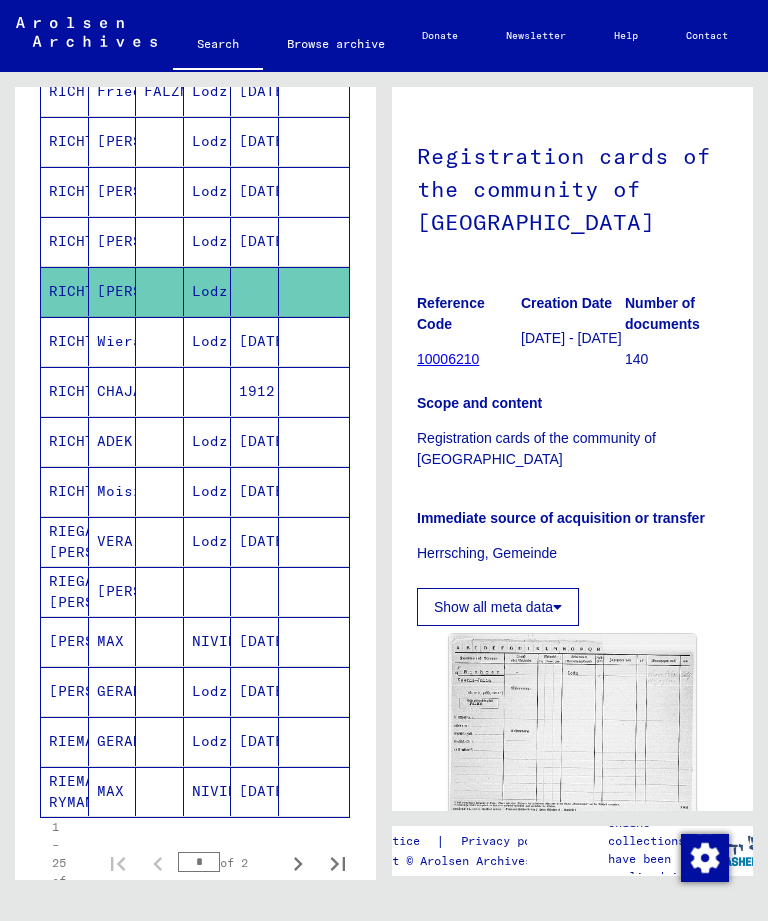 click on "RICHTER" at bounding box center (65, 291) 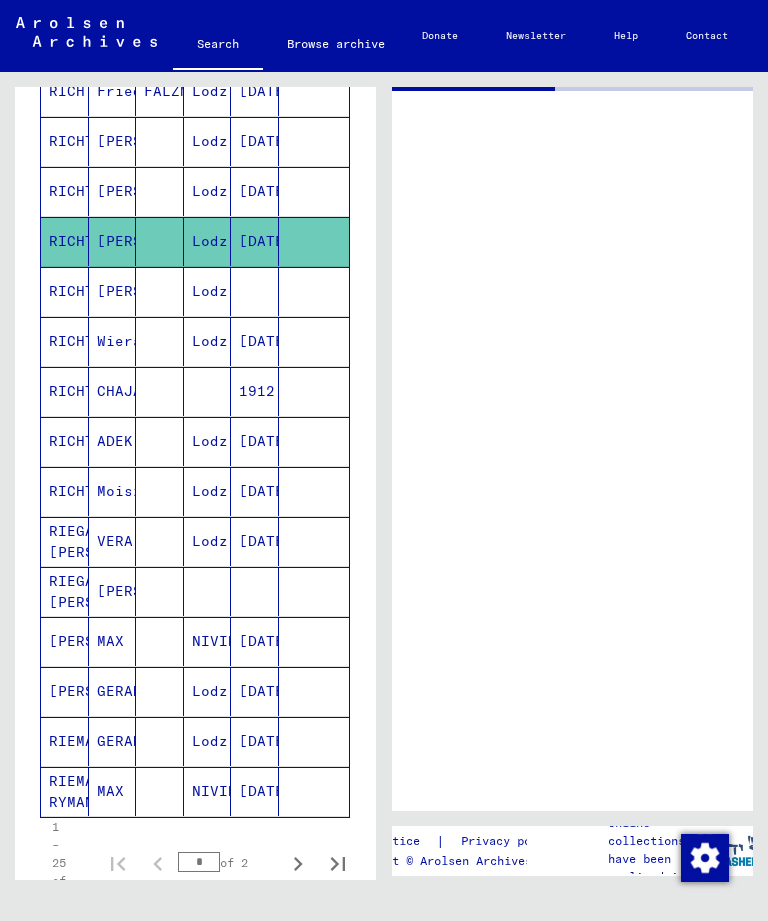 scroll, scrollTop: 0, scrollLeft: 0, axis: both 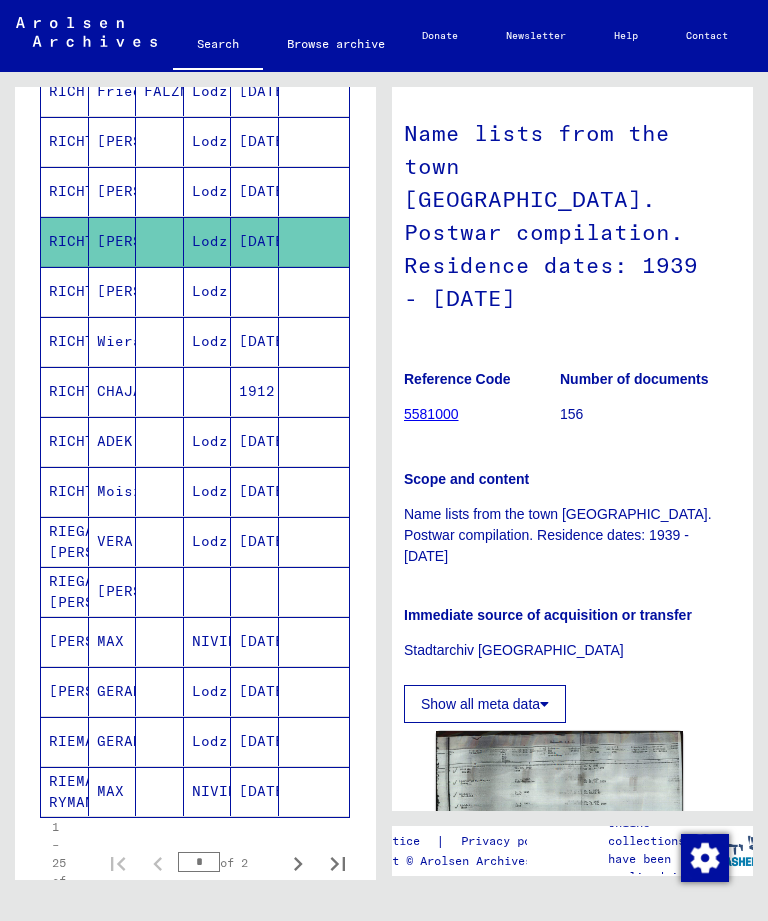 click on "RICHTER" at bounding box center (65, 241) 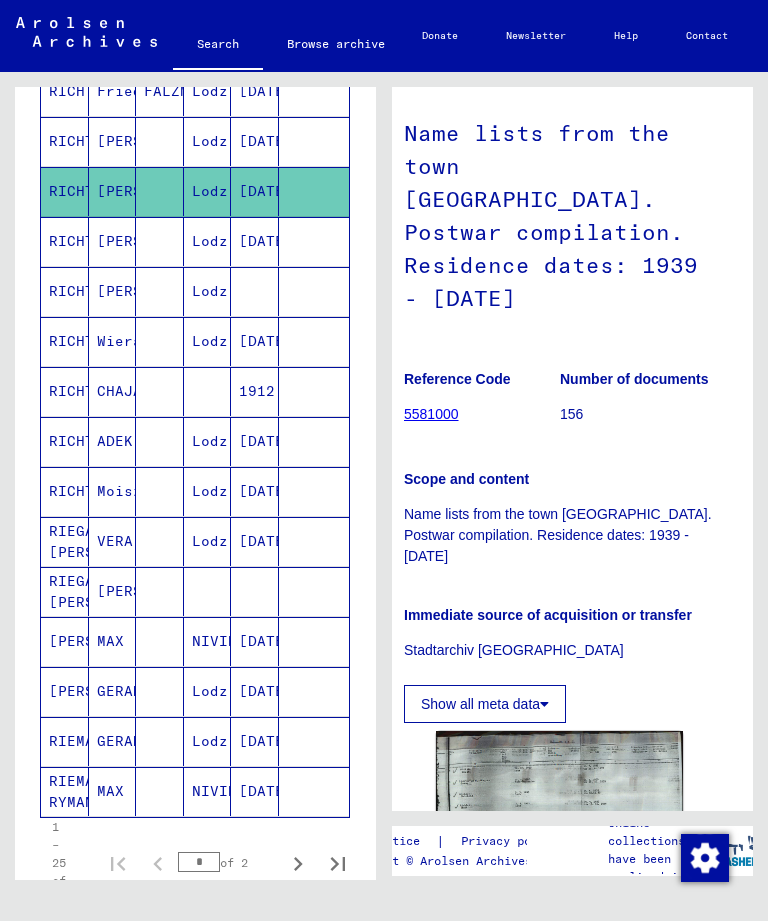 click on "RICHTER" at bounding box center [65, 191] 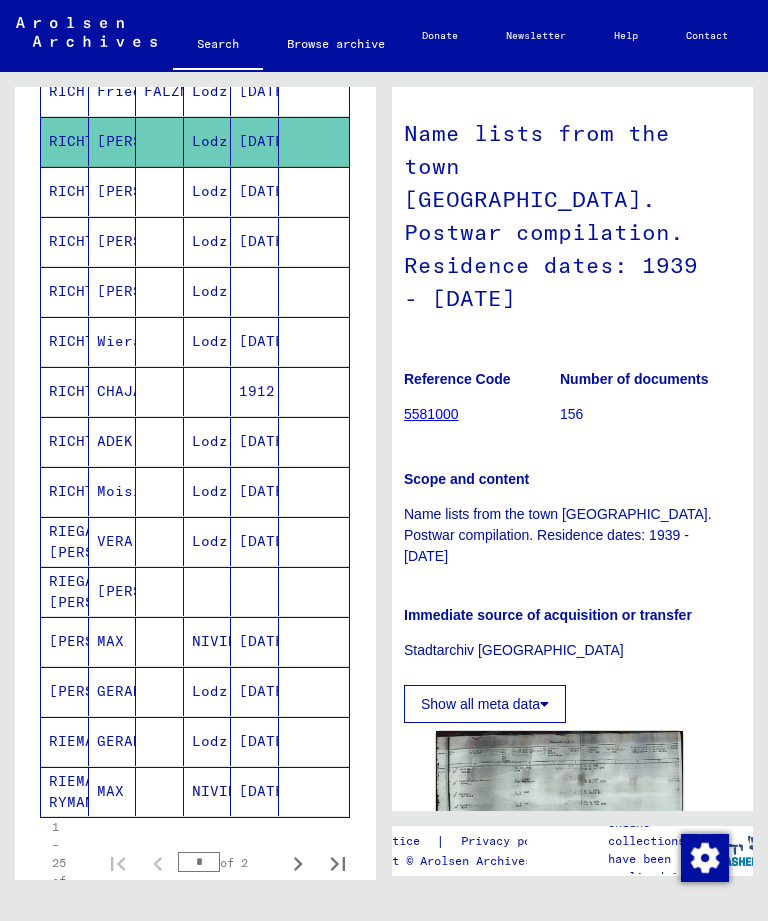 click on "RIEGA [PERSON_NAME]" at bounding box center [65, 591] 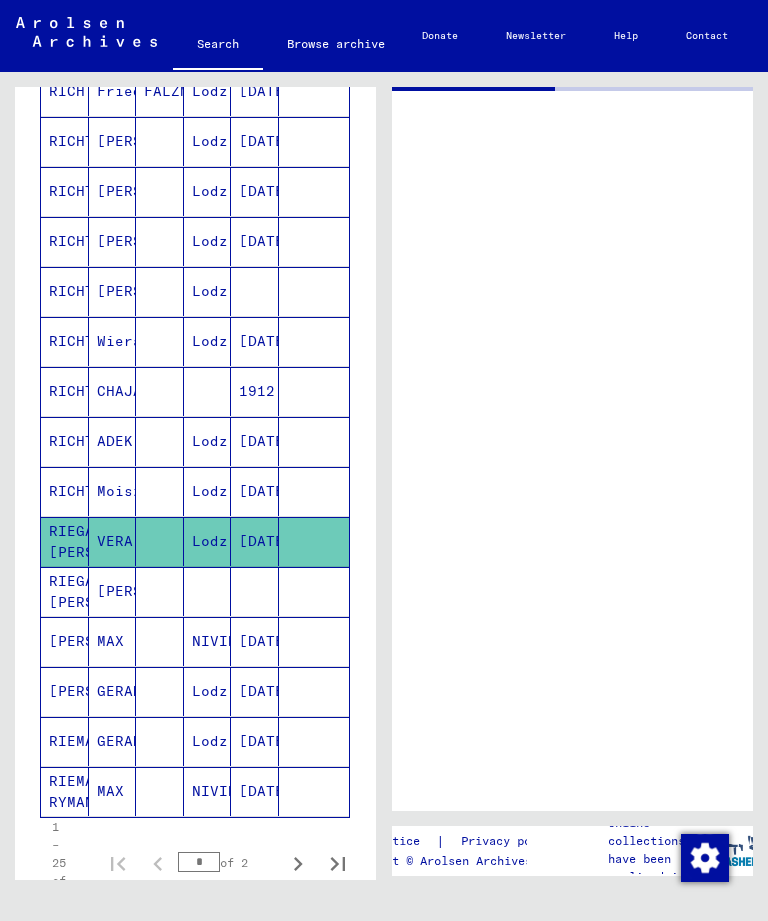 scroll, scrollTop: 0, scrollLeft: 0, axis: both 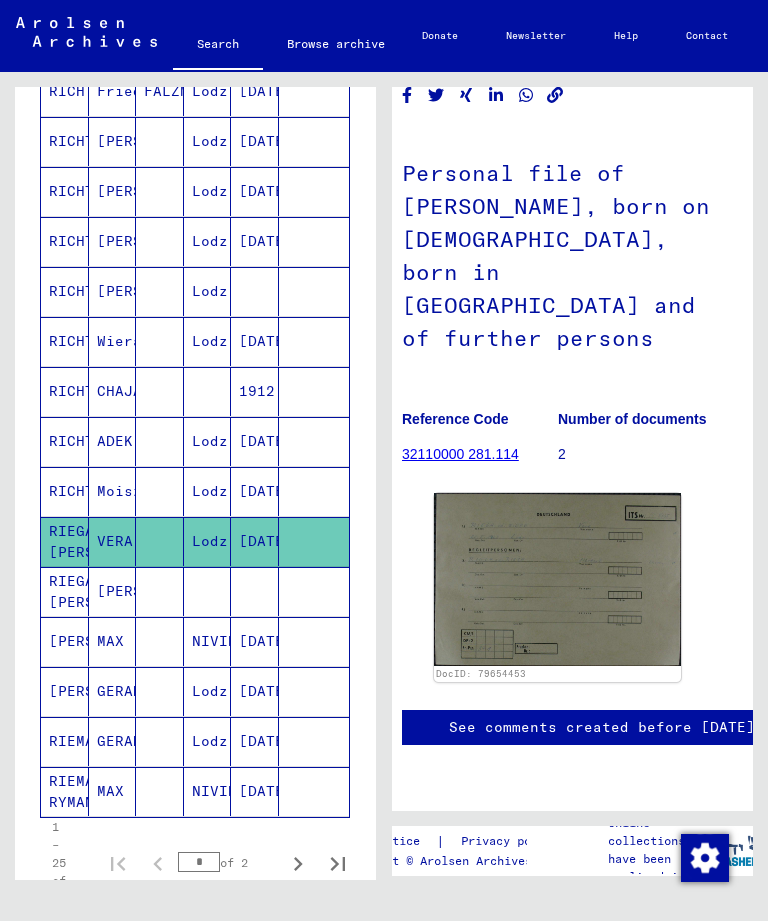 click on "RIEGA [PERSON_NAME]" at bounding box center [65, 641] 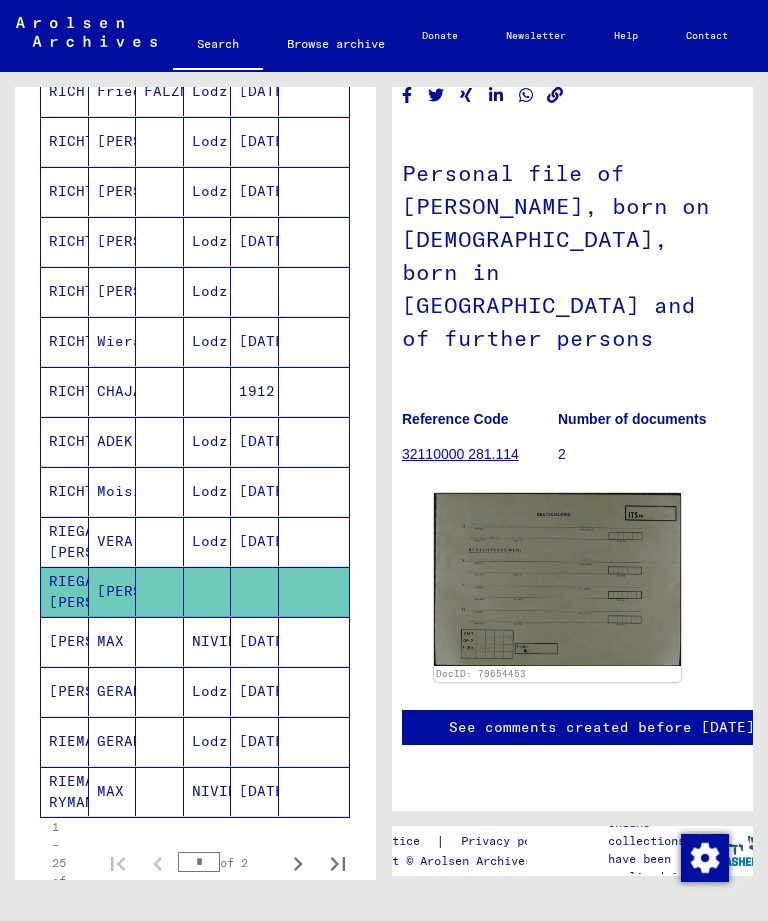 click on "[PERSON_NAME]" 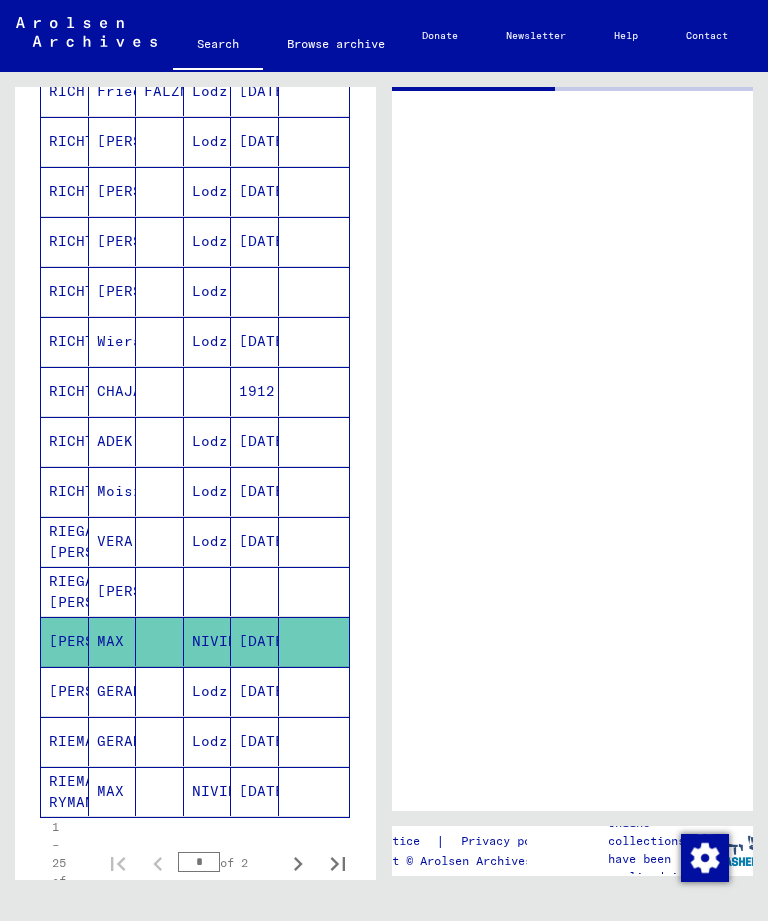 scroll, scrollTop: 0, scrollLeft: 0, axis: both 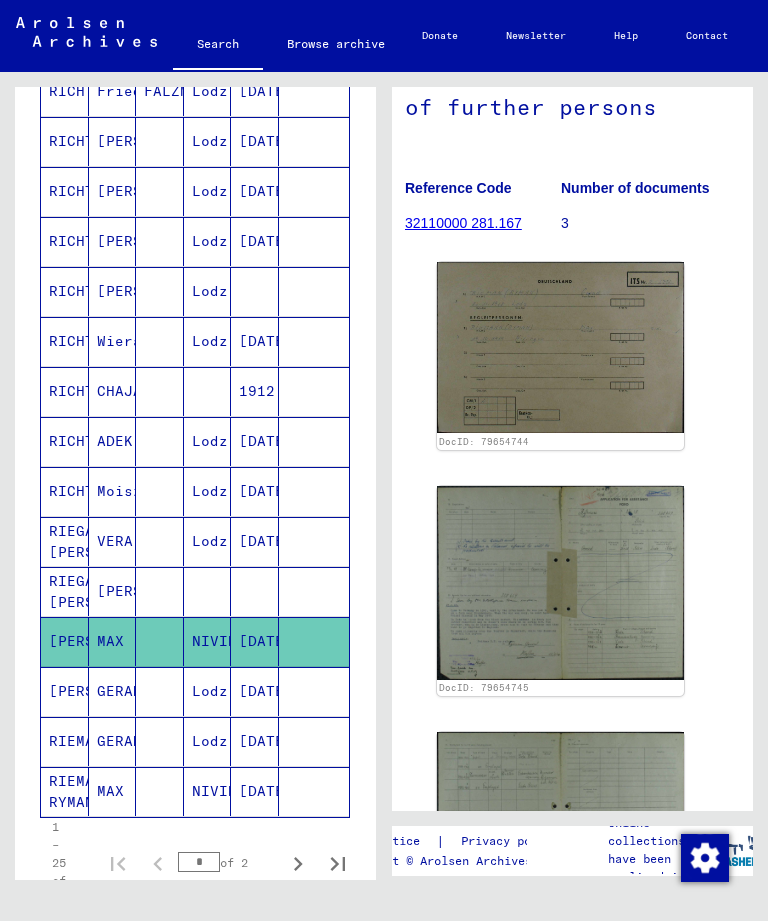 click 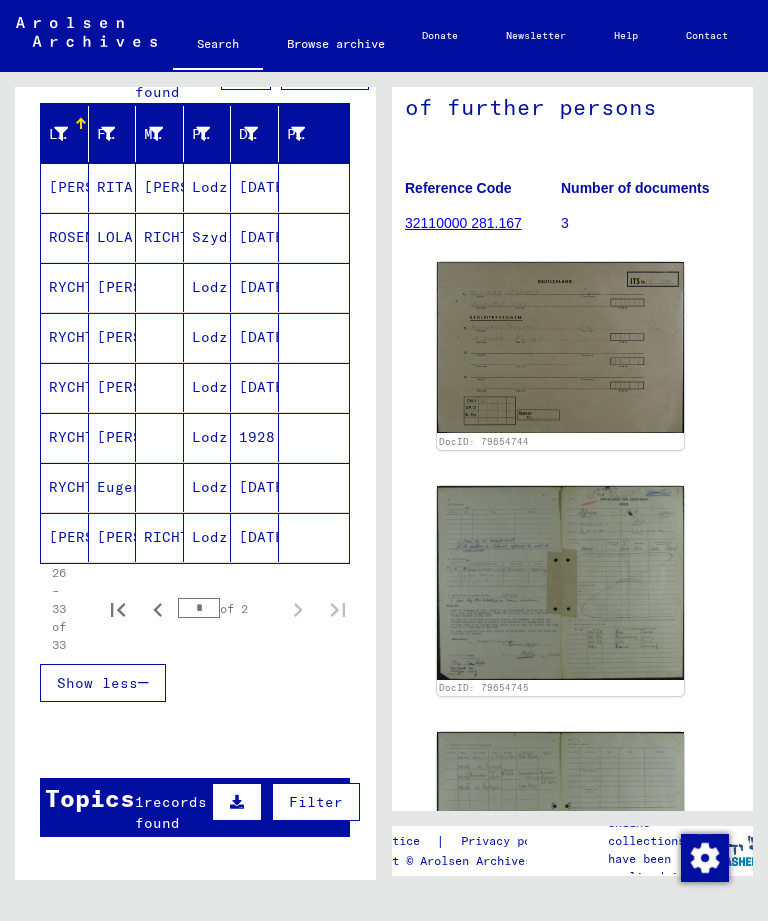 click on "[PERSON_NAME]" 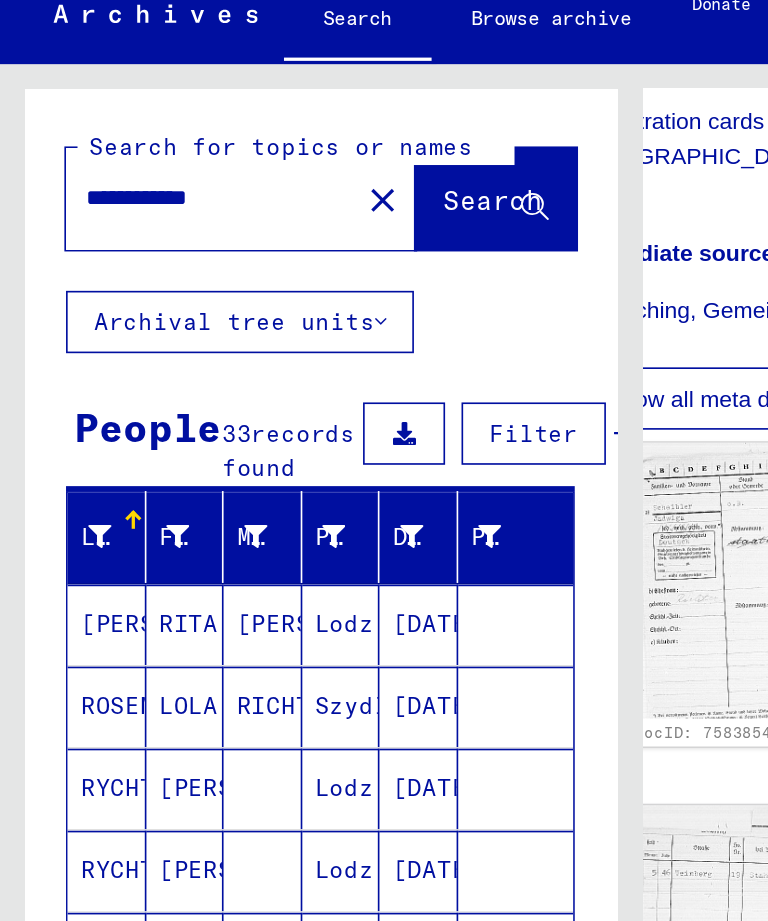 scroll, scrollTop: 0, scrollLeft: 0, axis: both 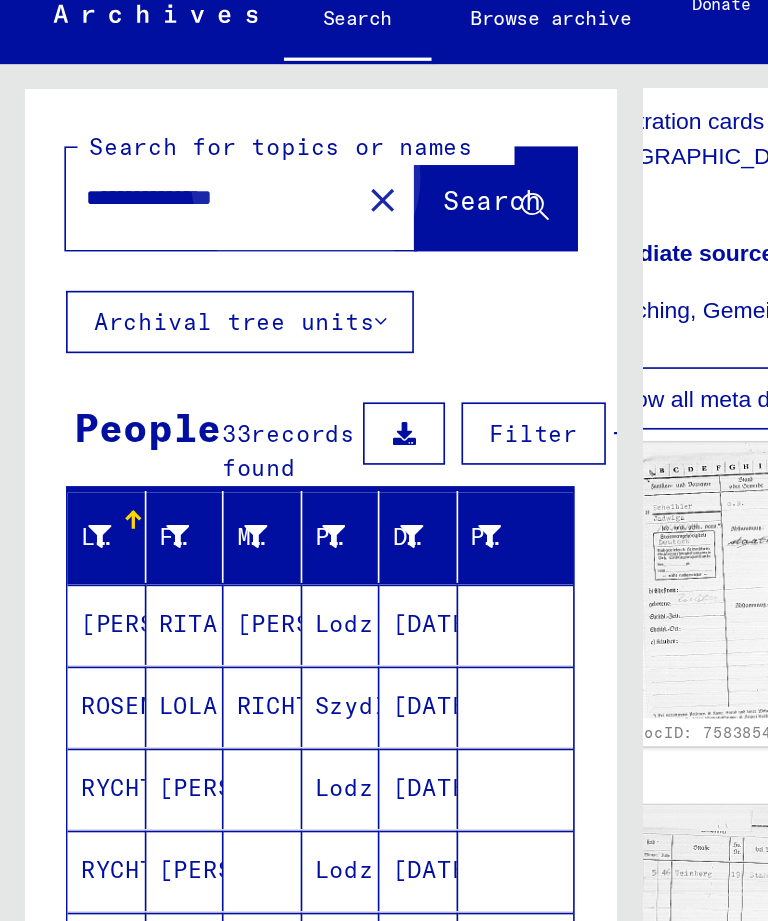 type on "**********" 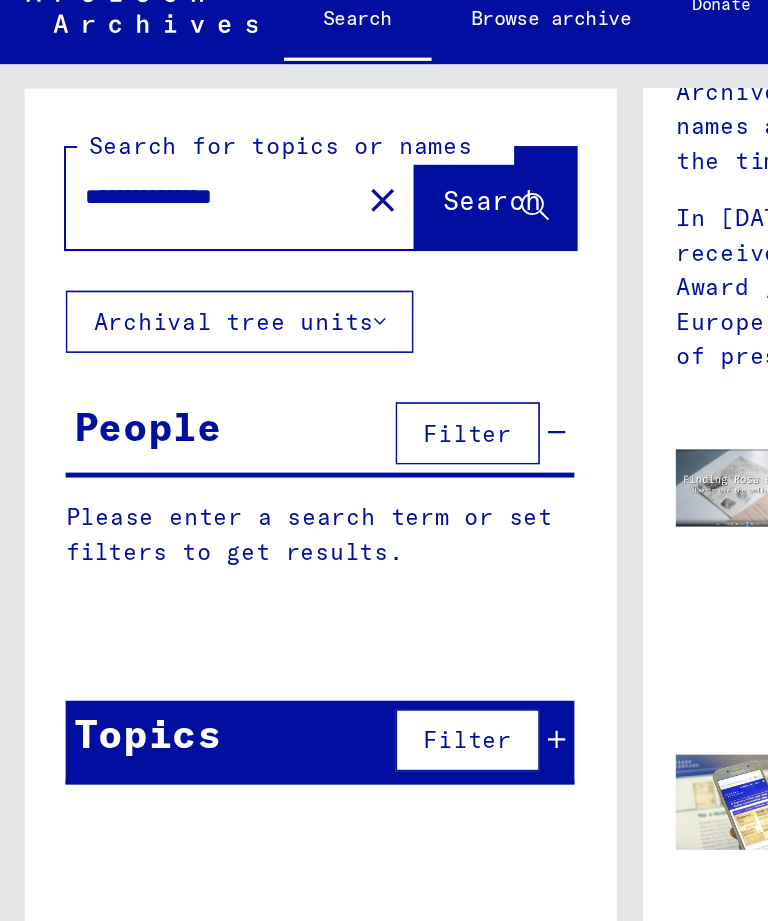 scroll, scrollTop: 0, scrollLeft: 0, axis: both 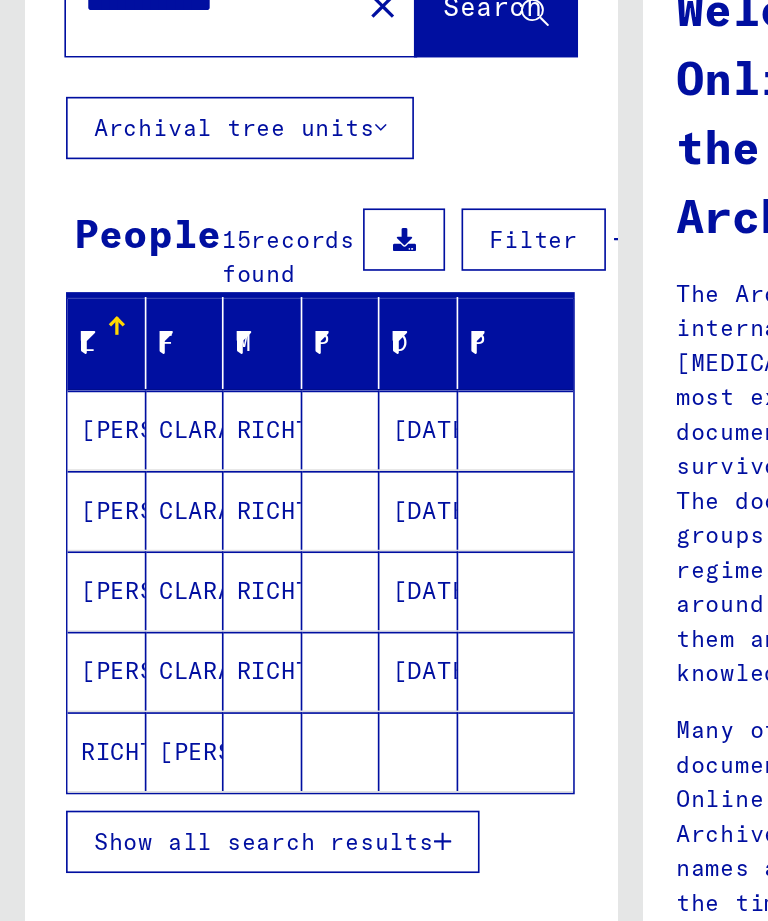 click on "RICHTER" 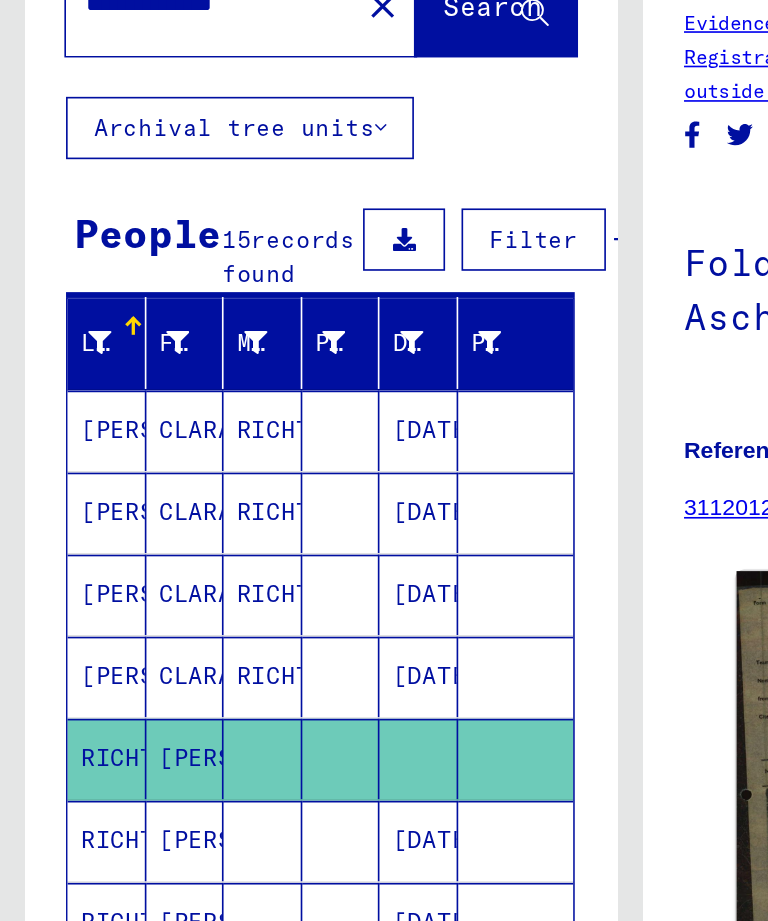scroll, scrollTop: 57, scrollLeft: 167, axis: both 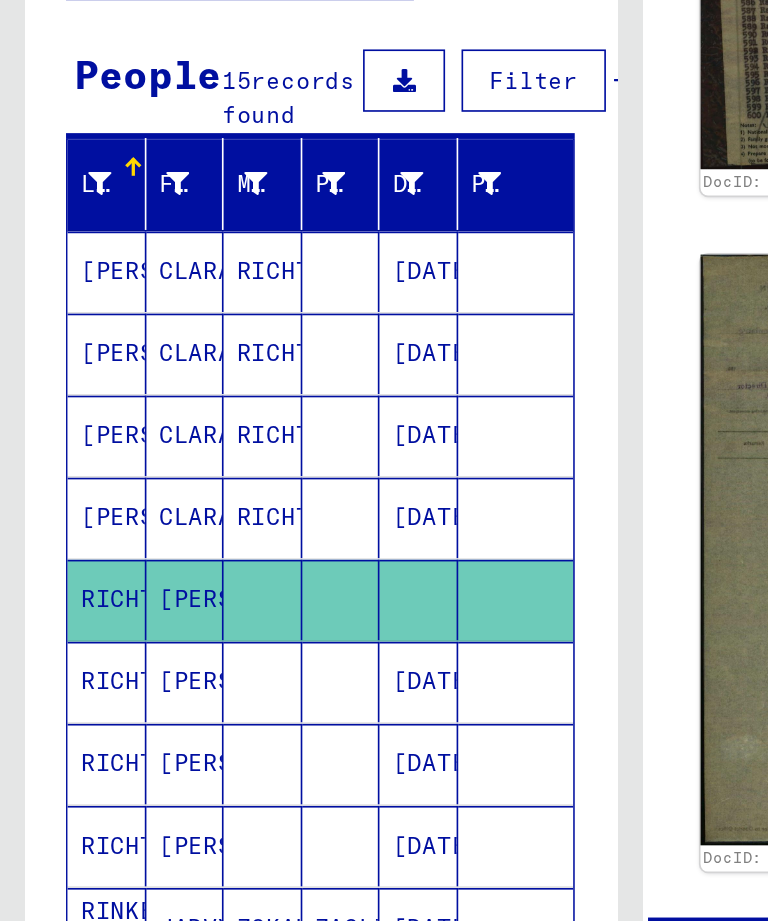 click on "RICHTSCHEID" at bounding box center (65, 616) 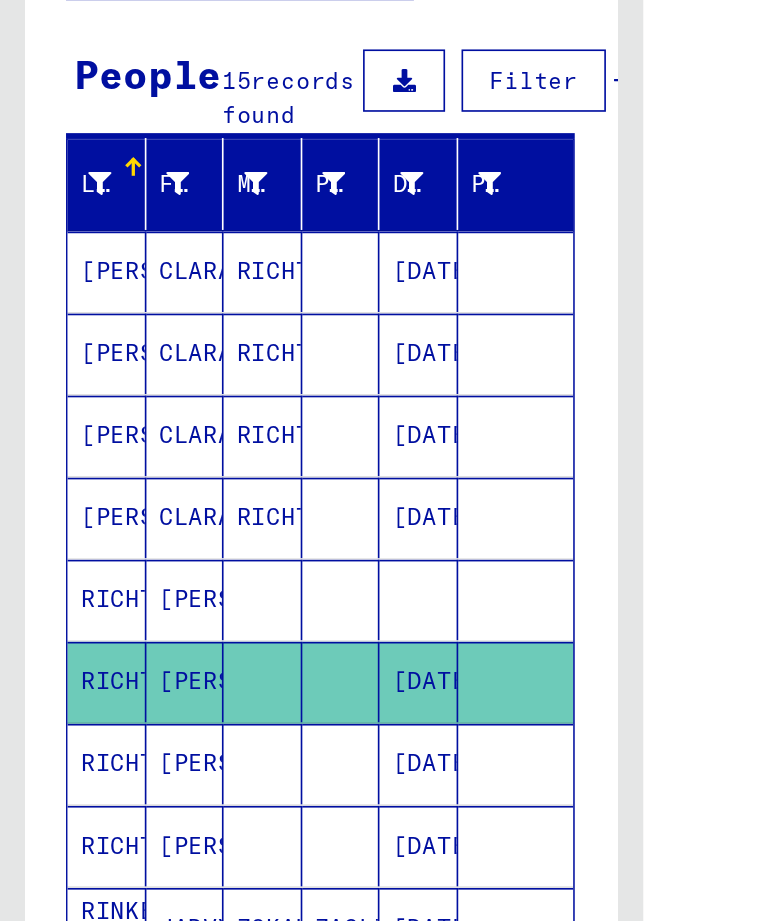 scroll, scrollTop: 0, scrollLeft: 0, axis: both 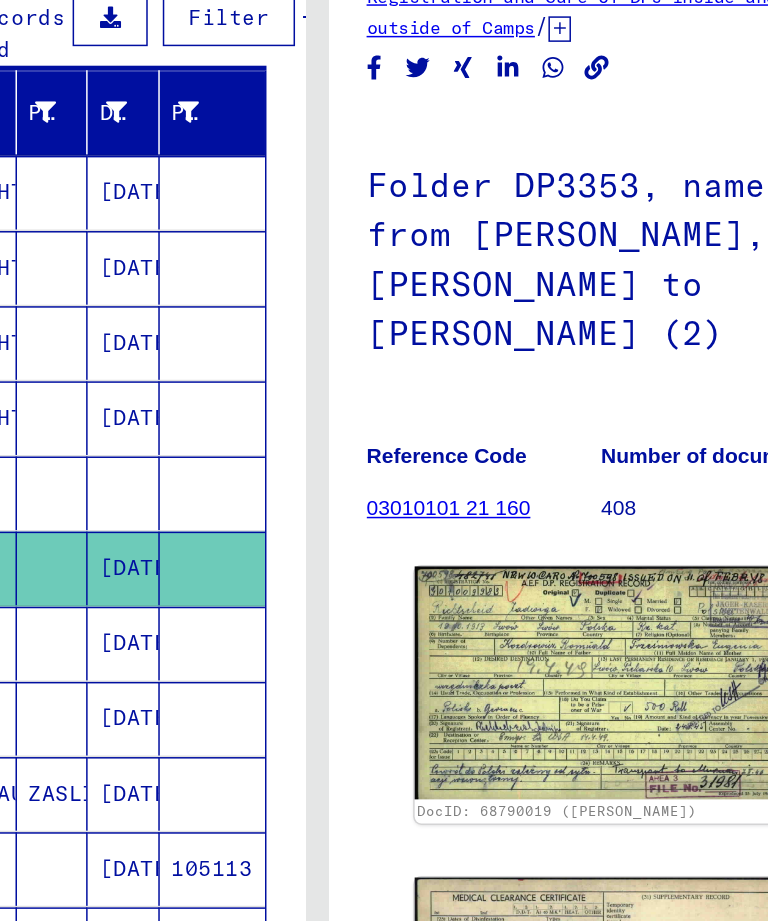 click on "[DATE]" at bounding box center [89, 666] 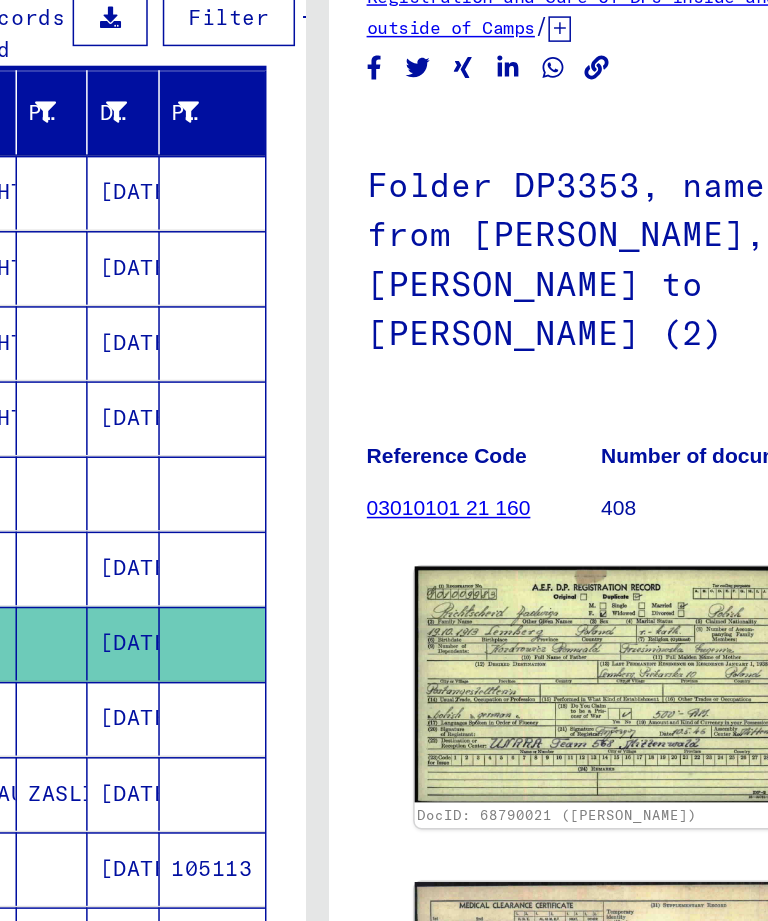 scroll, scrollTop: 0, scrollLeft: 0, axis: both 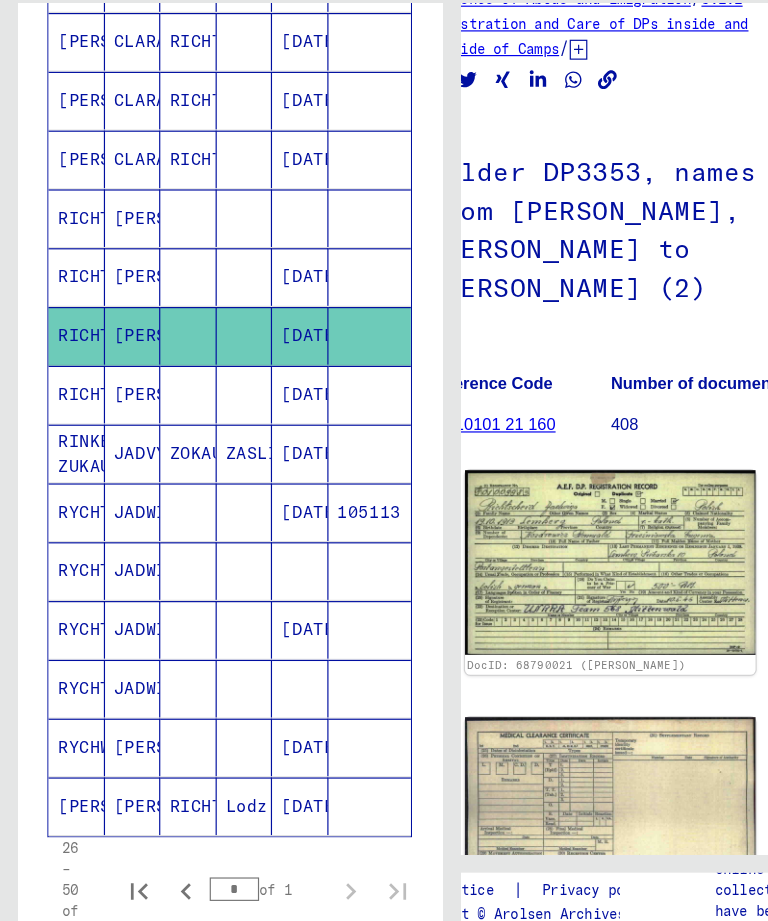 click on "Lodz" 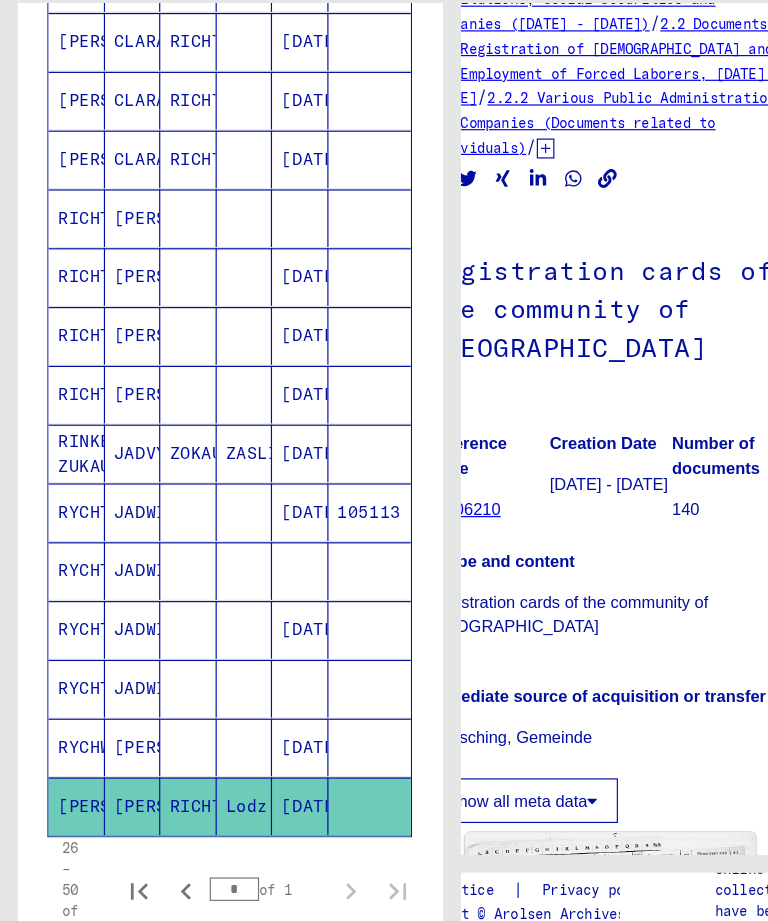 scroll, scrollTop: 0, scrollLeft: 0, axis: both 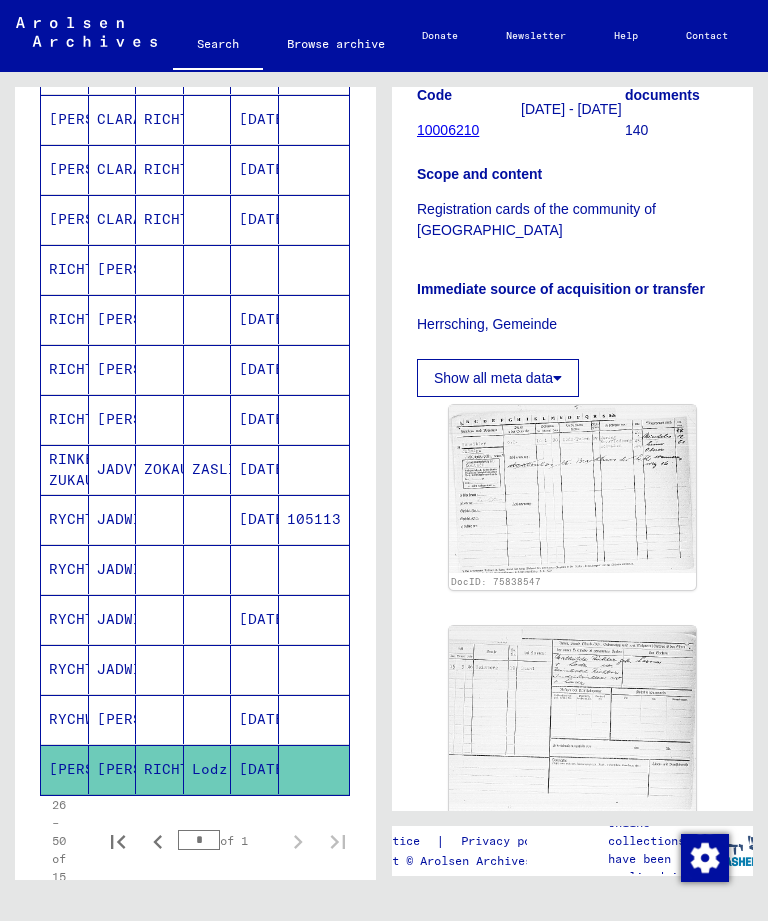 click on "RYCHTER" at bounding box center [65, 569] 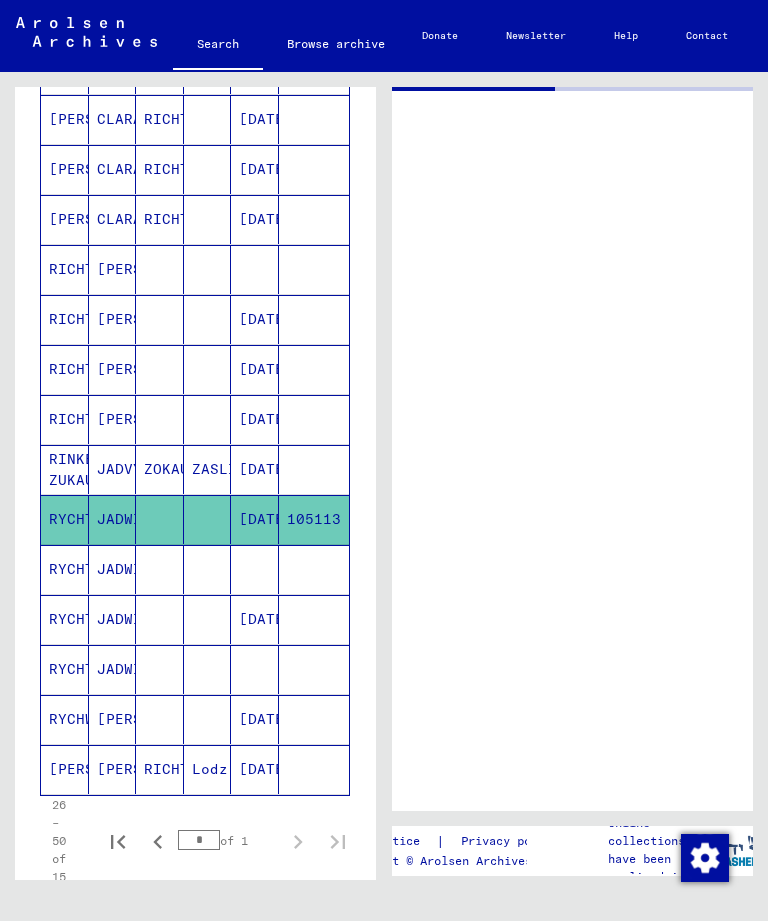 scroll, scrollTop: 0, scrollLeft: 0, axis: both 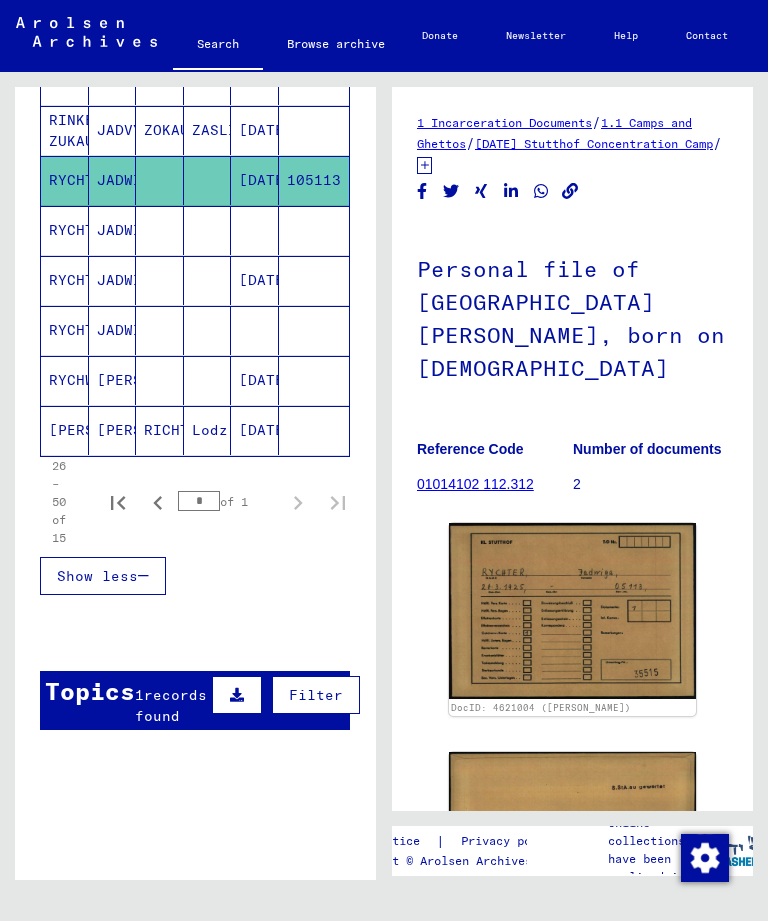 click at bounding box center (237, 695) 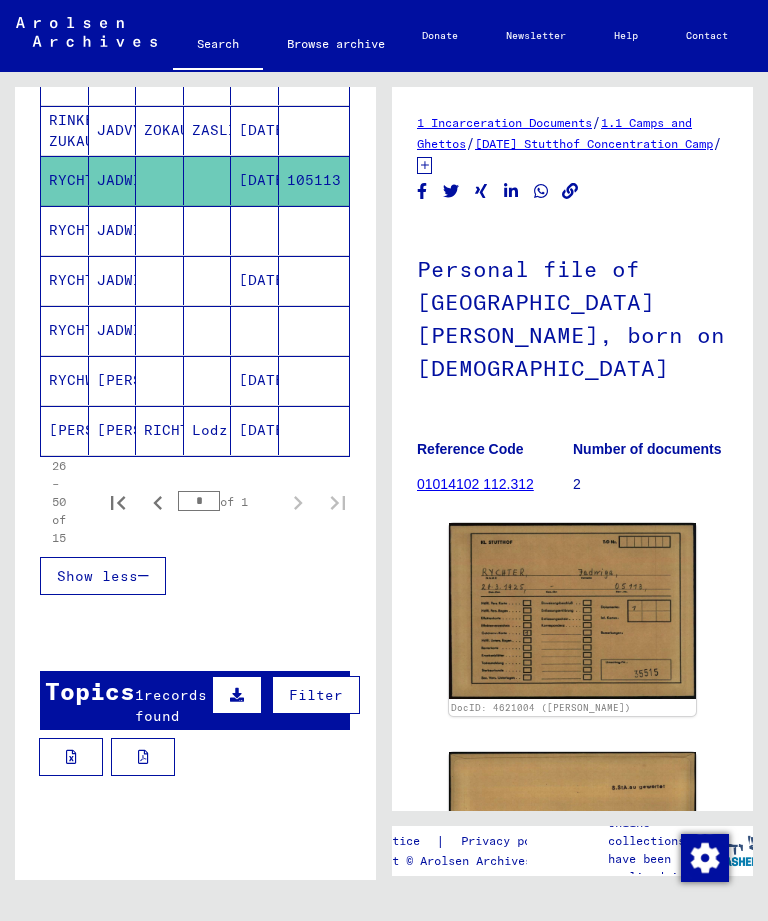 click at bounding box center (143, 757) 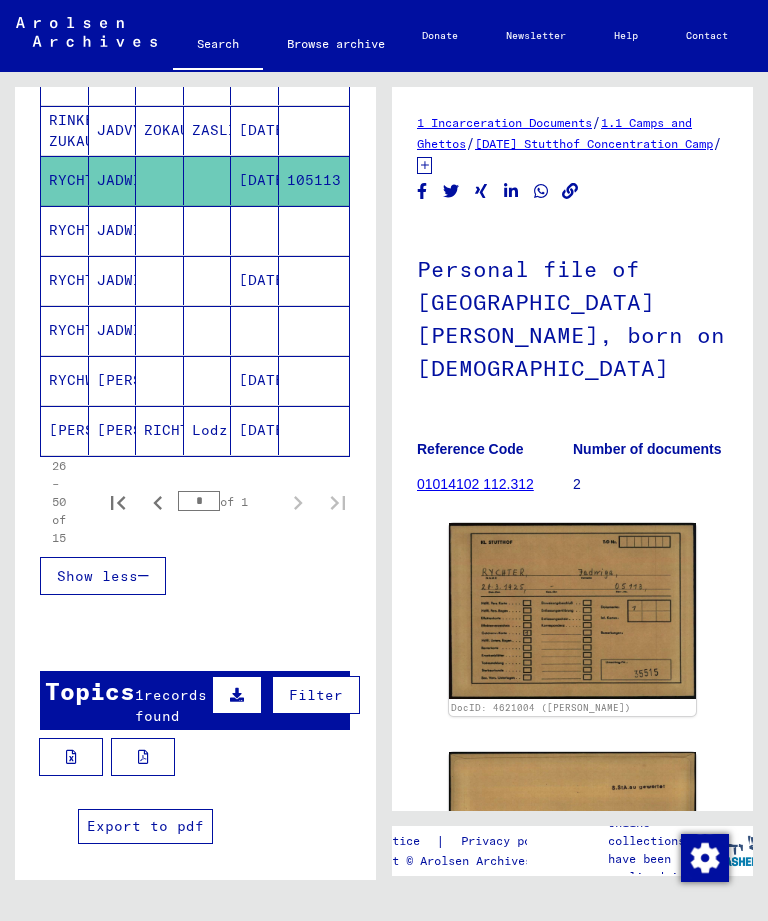 click on "[PERSON_NAME]" 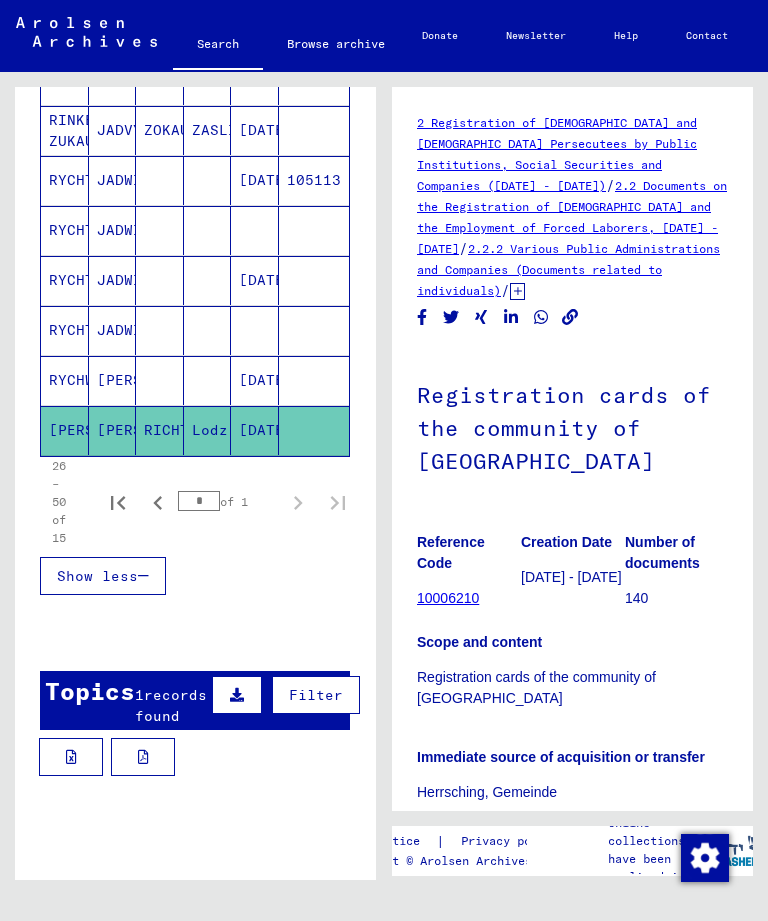 scroll, scrollTop: 0, scrollLeft: 0, axis: both 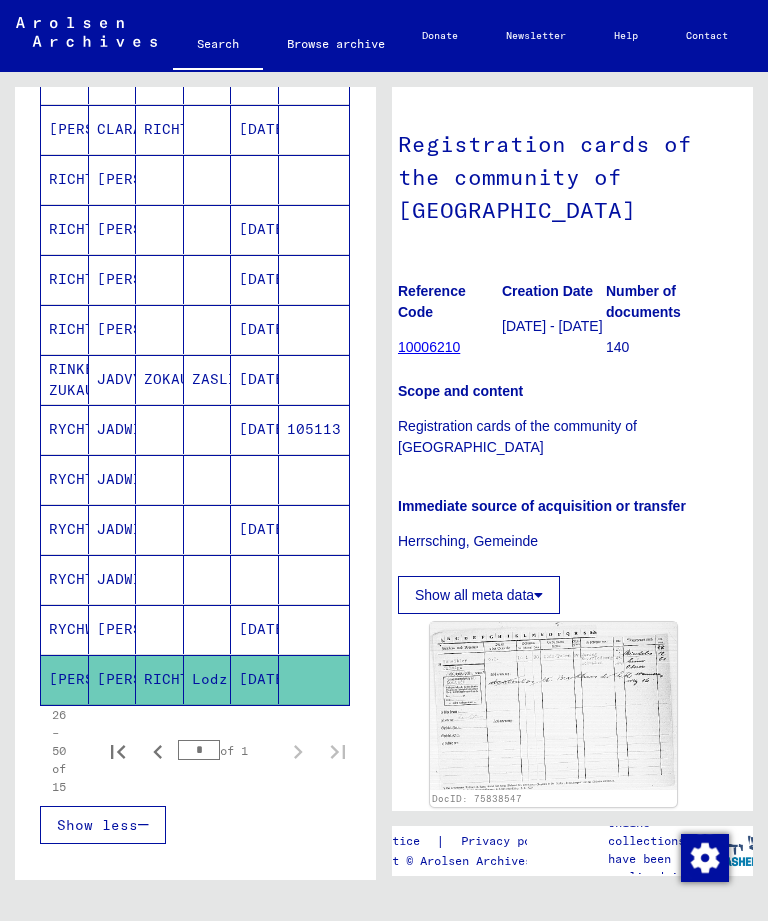 click on "RICHTER" at bounding box center [65, 229] 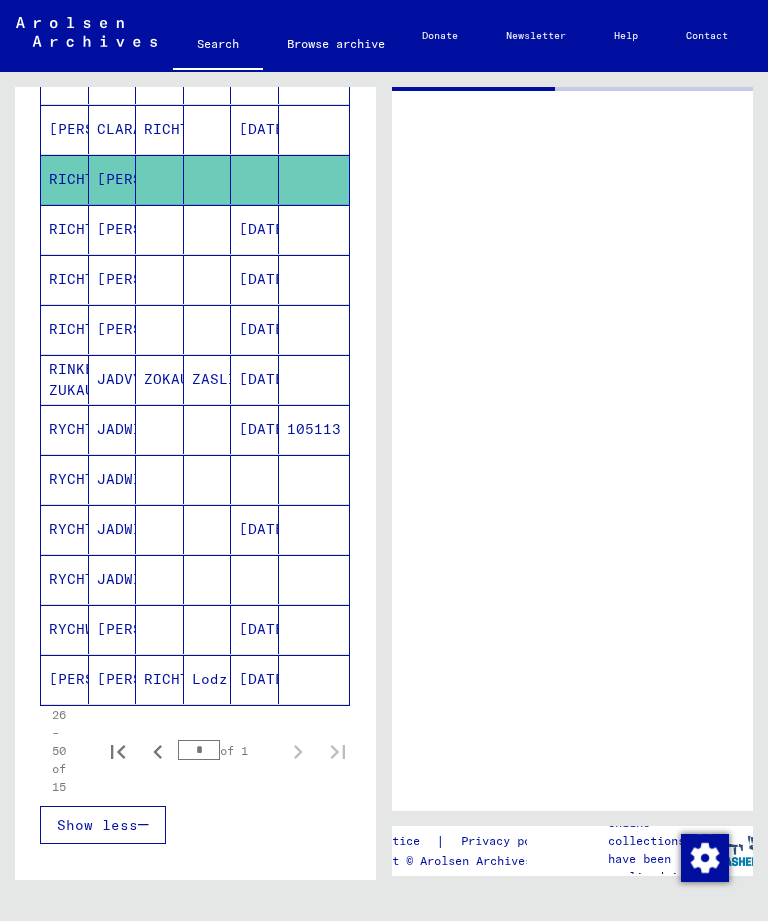 scroll, scrollTop: 0, scrollLeft: 0, axis: both 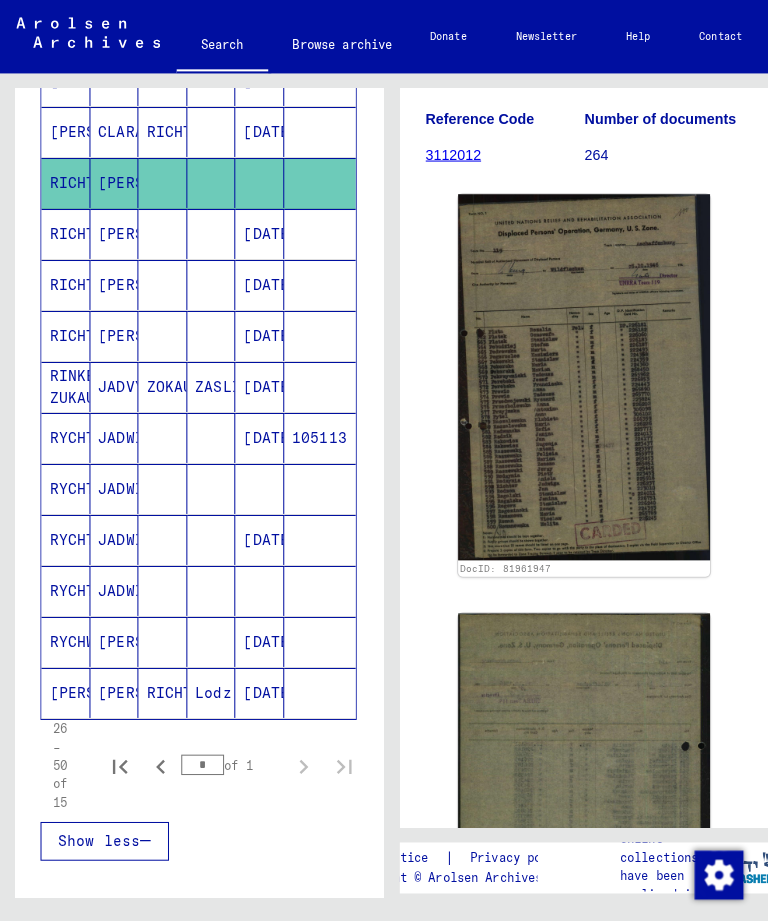 click at bounding box center (314, 529) 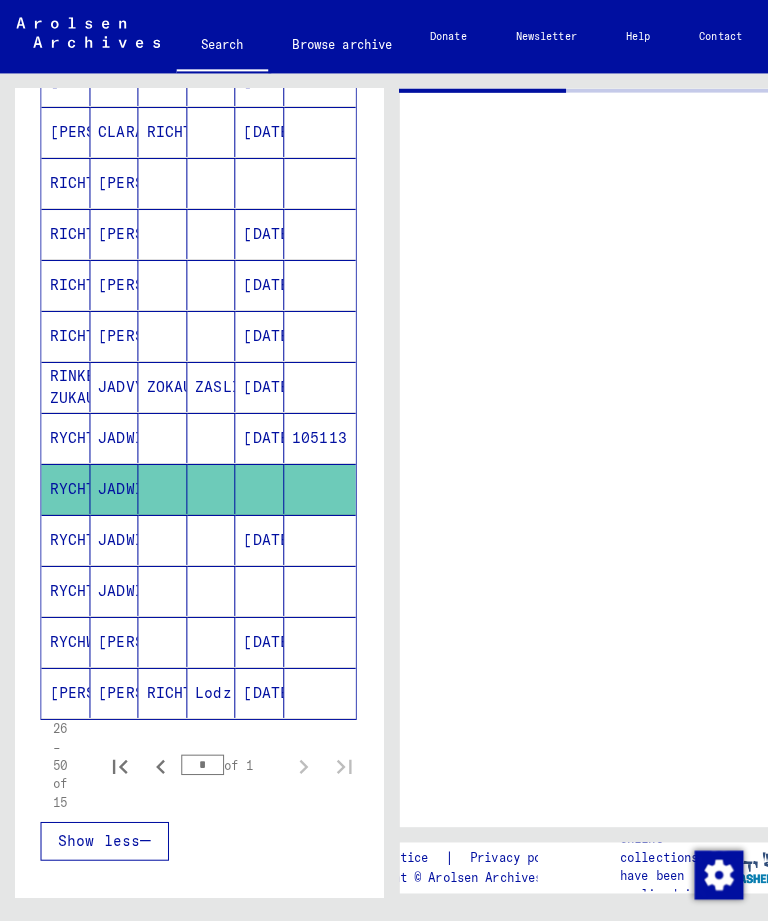 scroll, scrollTop: 0, scrollLeft: 0, axis: both 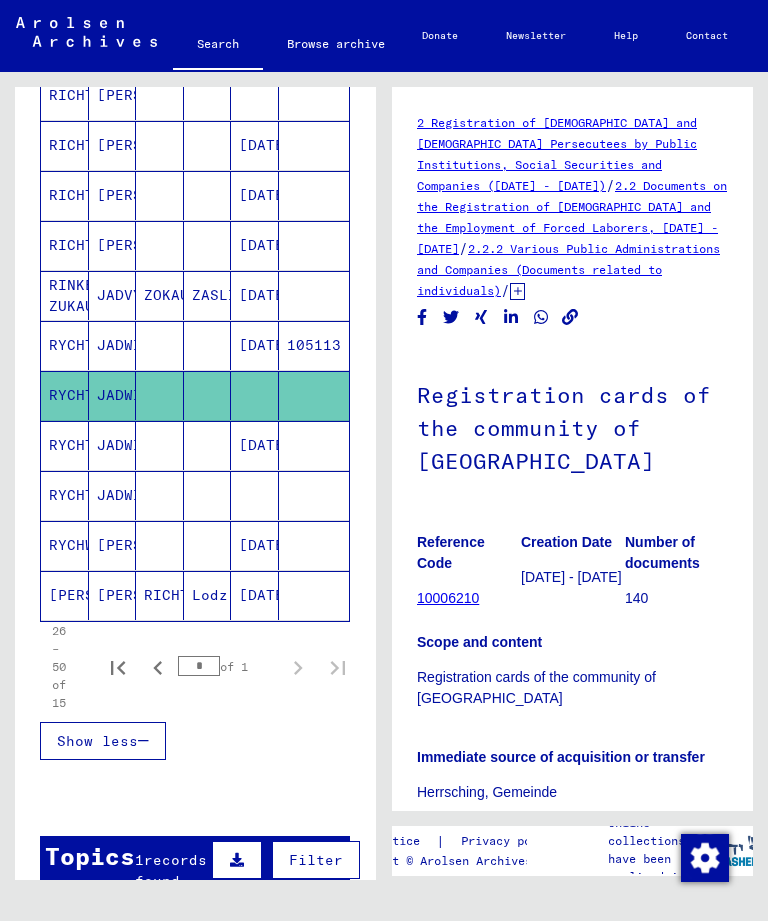 click on "RYCHTER" at bounding box center [65, 545] 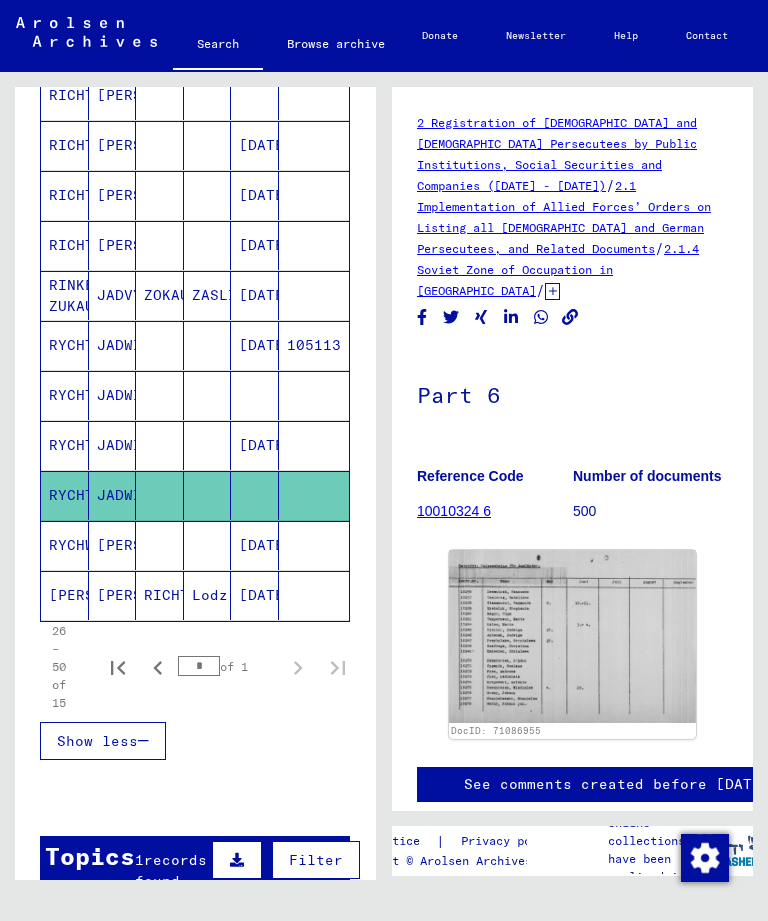 scroll, scrollTop: 0, scrollLeft: 0, axis: both 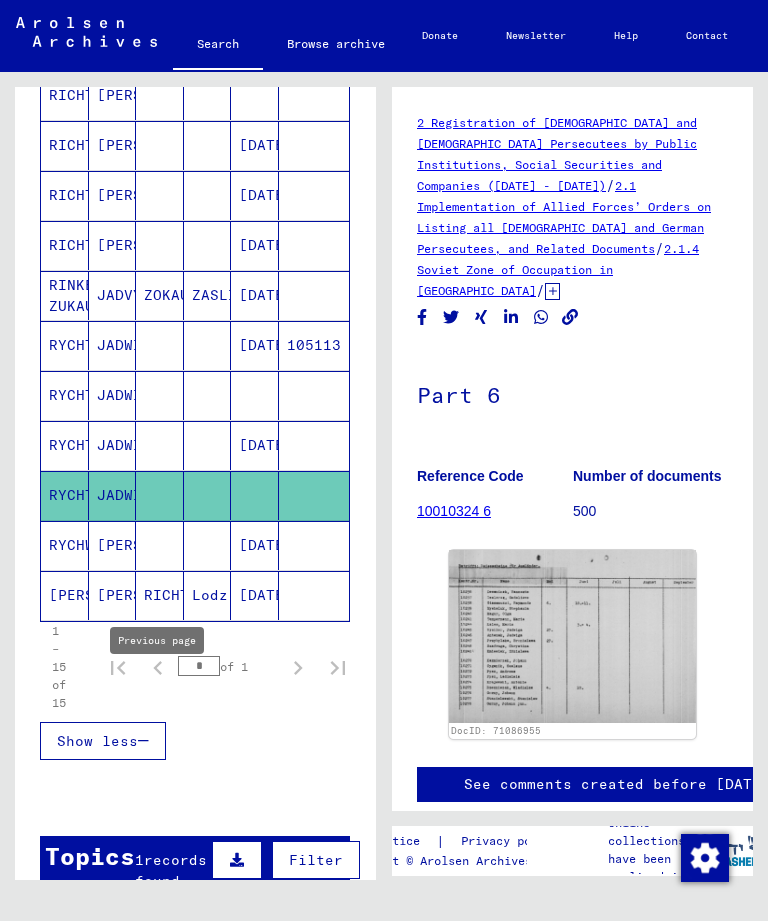 type on "*" 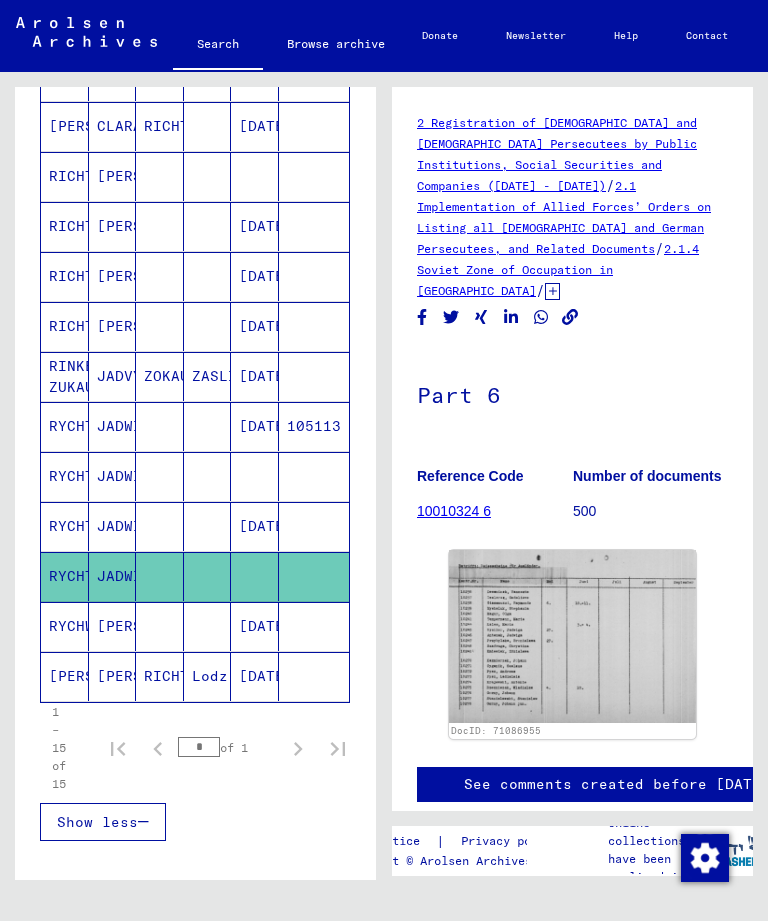scroll, scrollTop: 432, scrollLeft: 0, axis: vertical 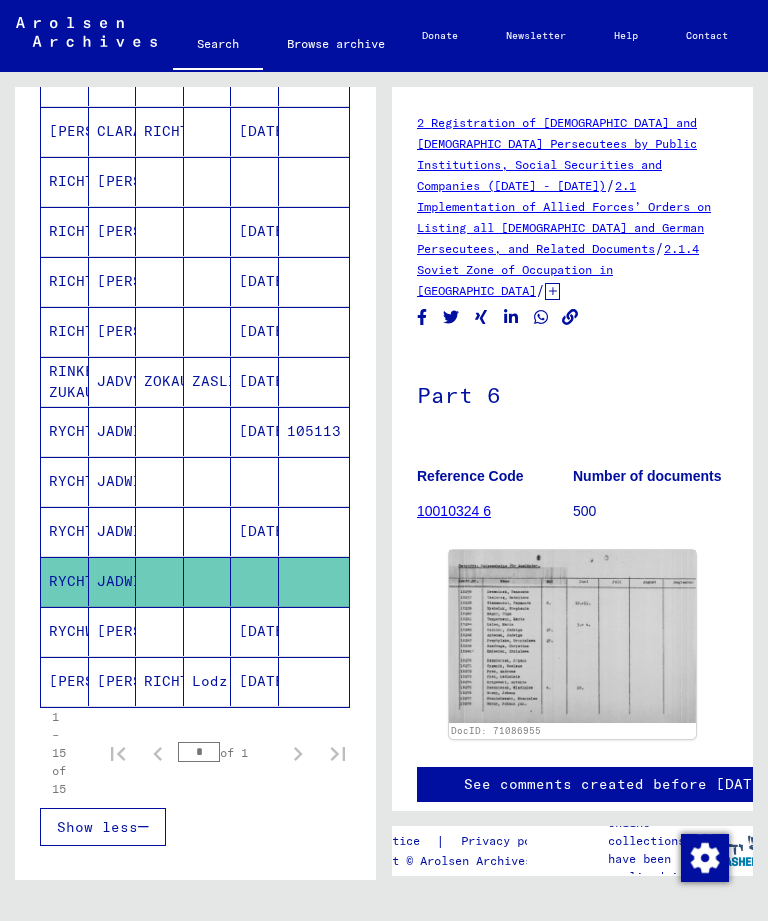 click on "[PERSON_NAME]" 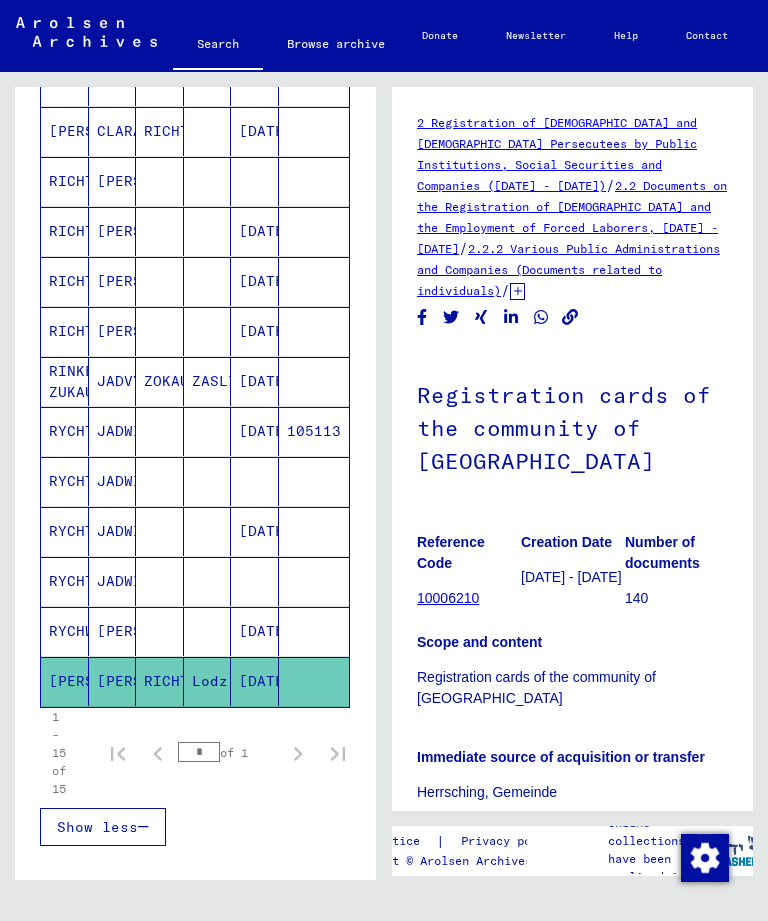 scroll, scrollTop: 0, scrollLeft: 0, axis: both 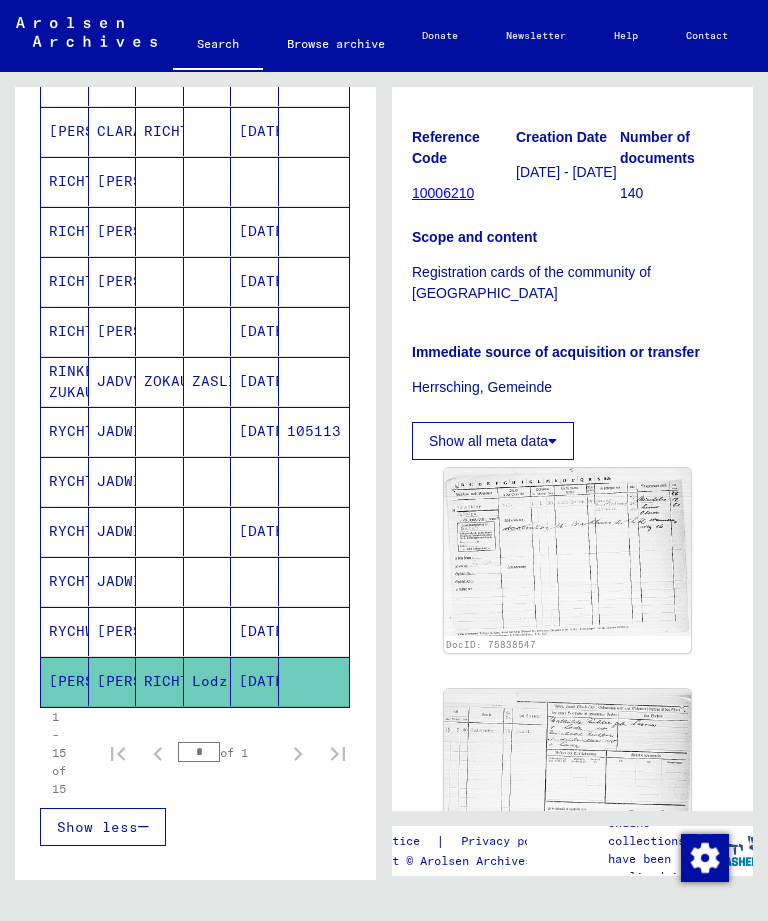 click on "RYCHTER" at bounding box center (65, 631) 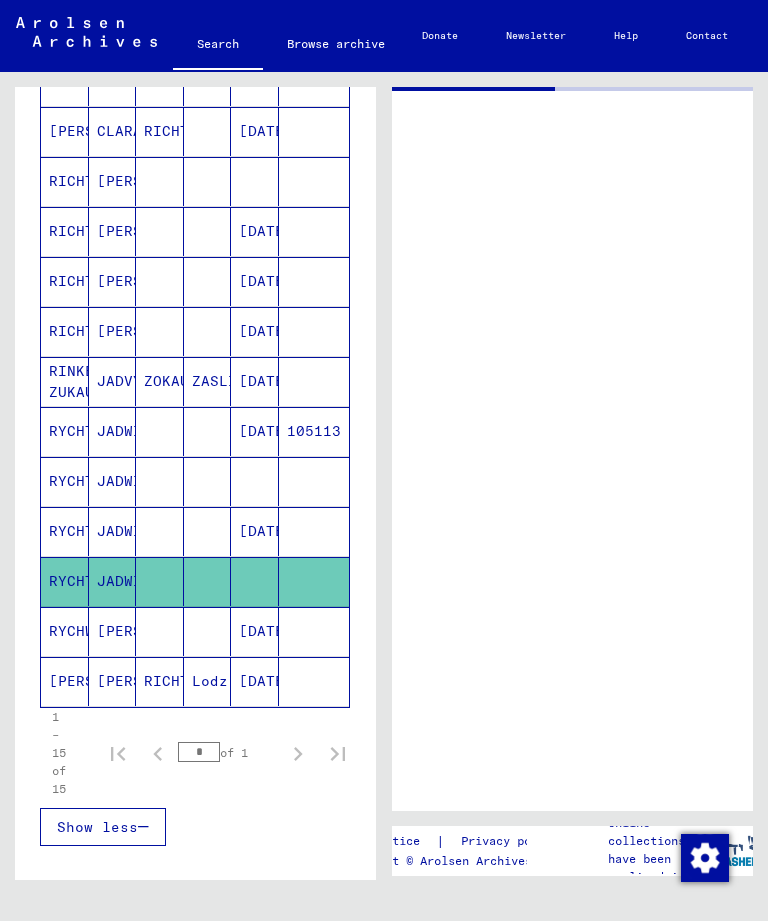 scroll, scrollTop: 0, scrollLeft: 0, axis: both 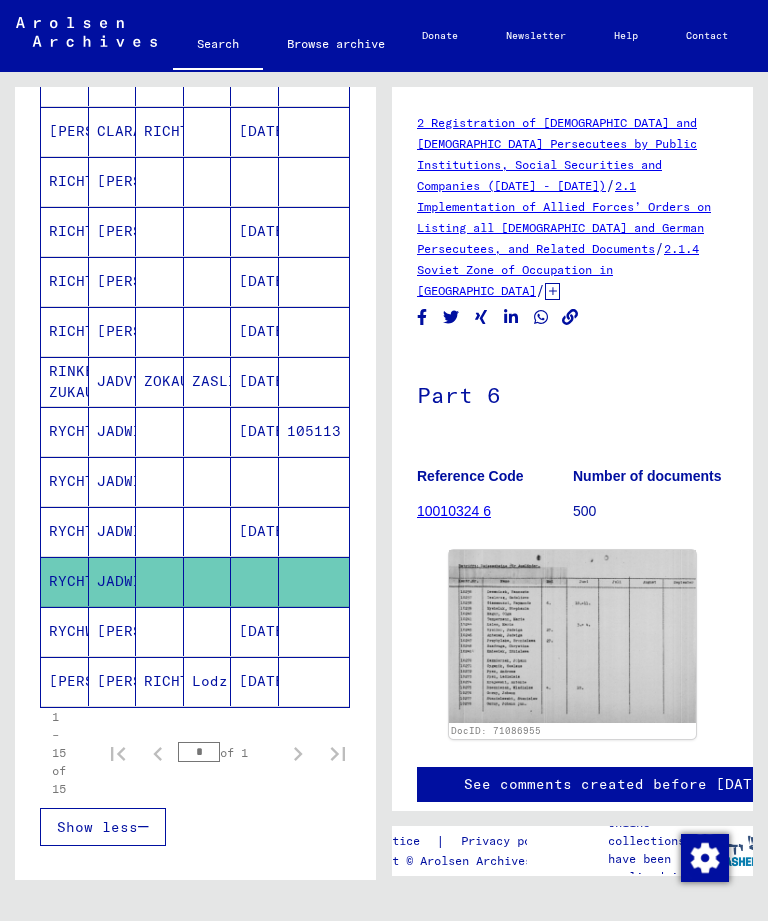 click on "RYCHWALSKA" at bounding box center [65, 681] 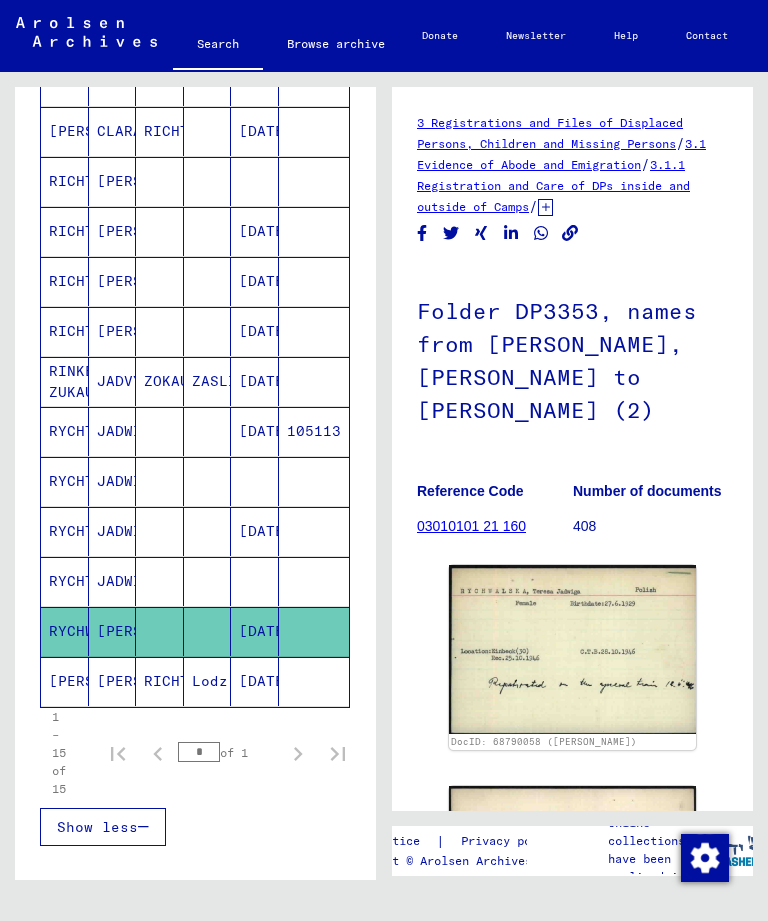 scroll, scrollTop: 0, scrollLeft: 0, axis: both 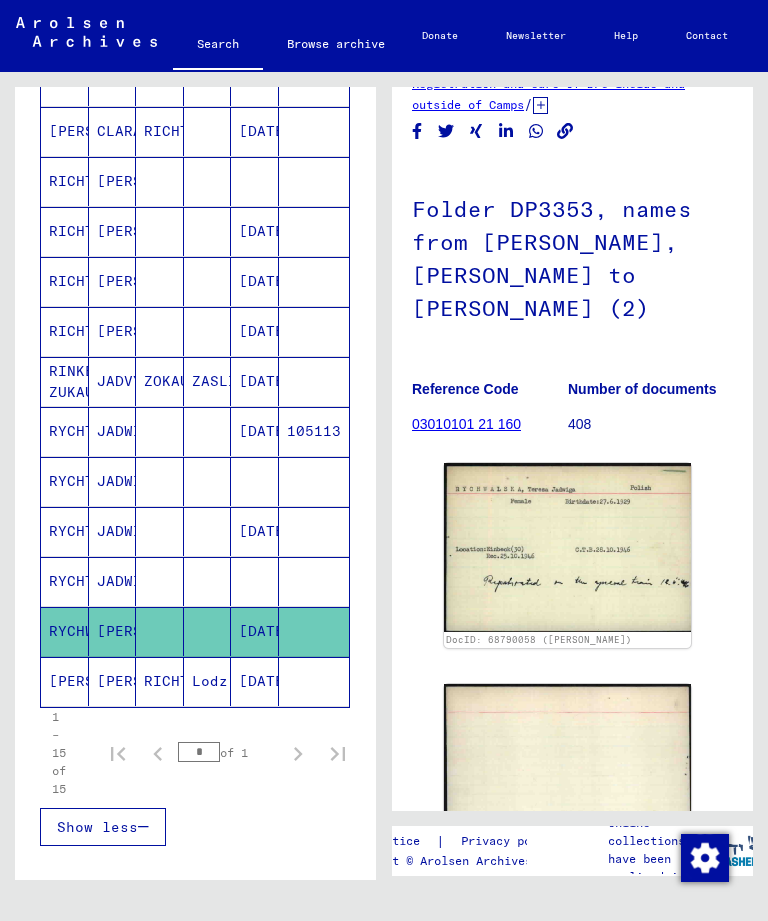 click on "RYCHTER" at bounding box center (65, 531) 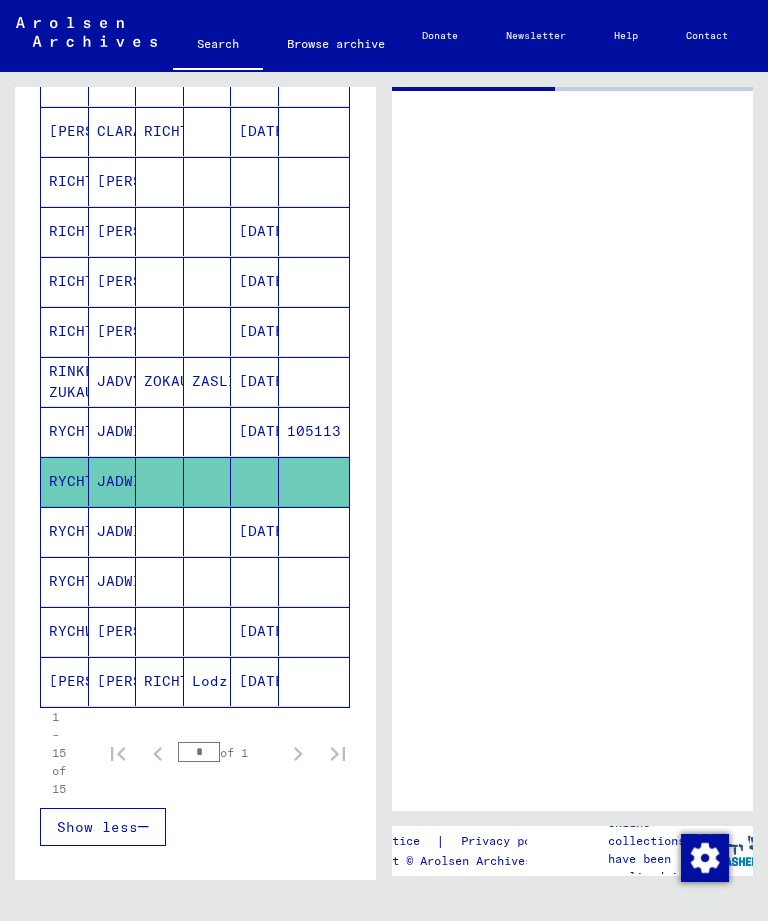 scroll, scrollTop: 0, scrollLeft: 0, axis: both 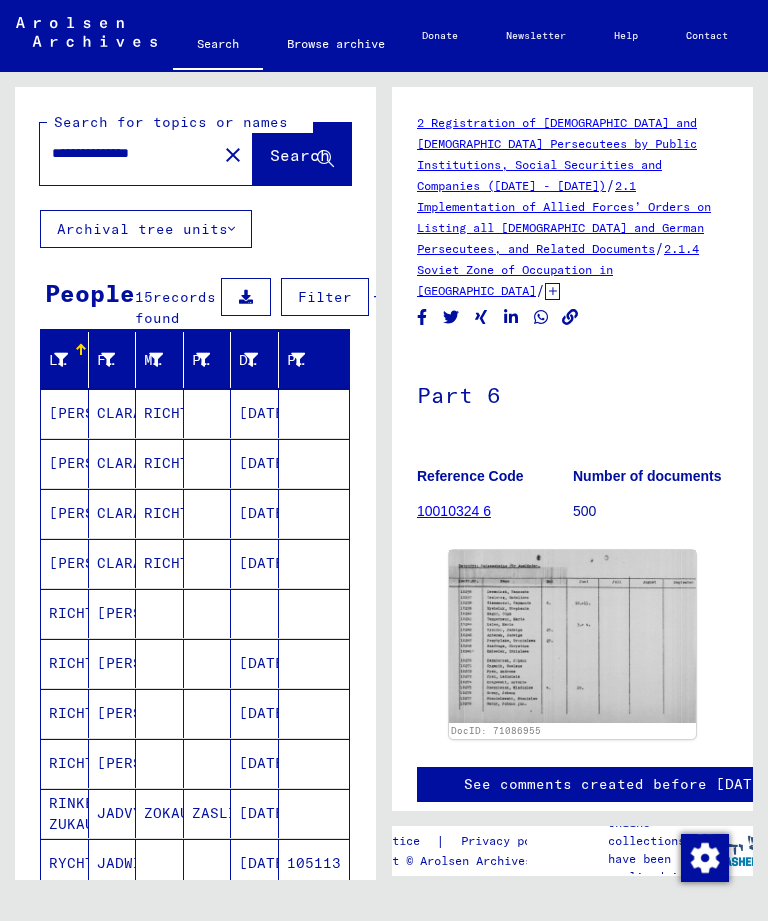 click on "**********" at bounding box center (128, 153) 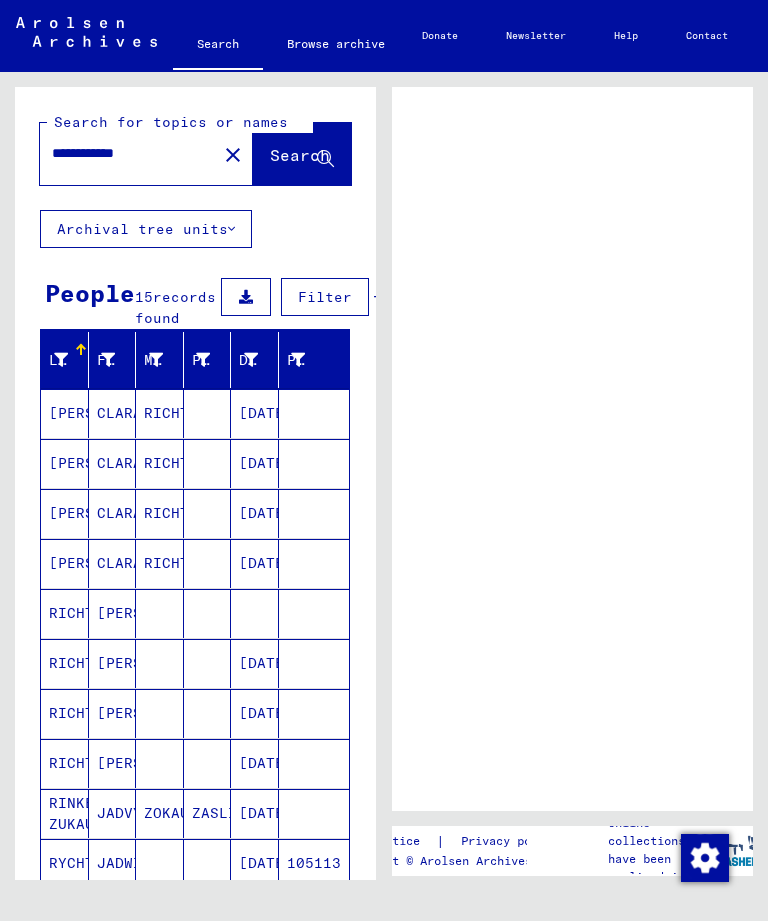 type on "**********" 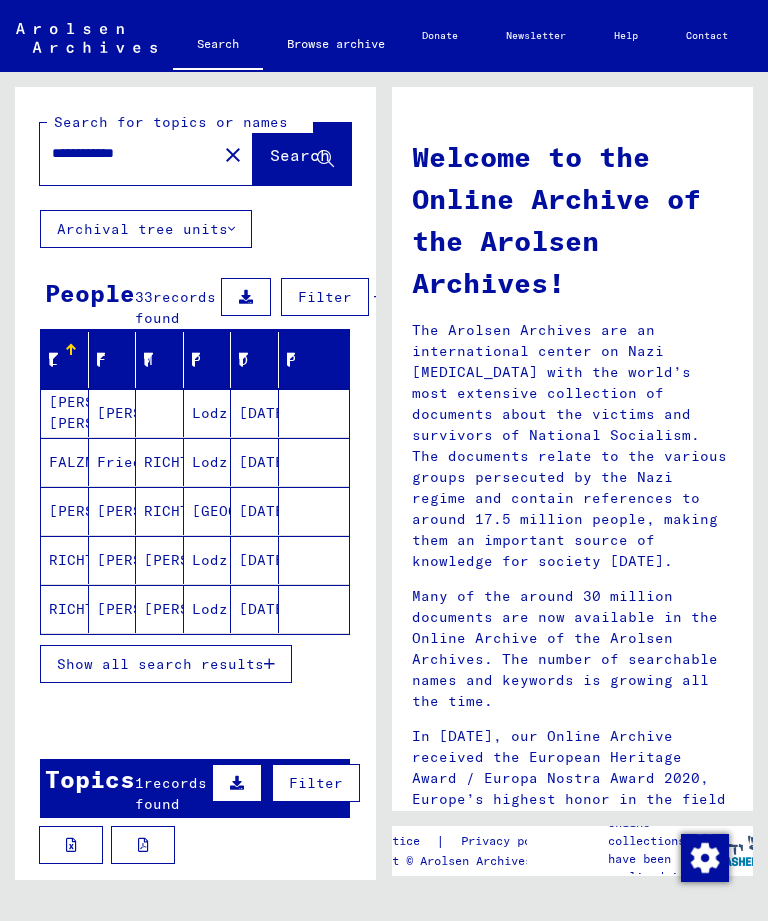 click at bounding box center (246, 297) 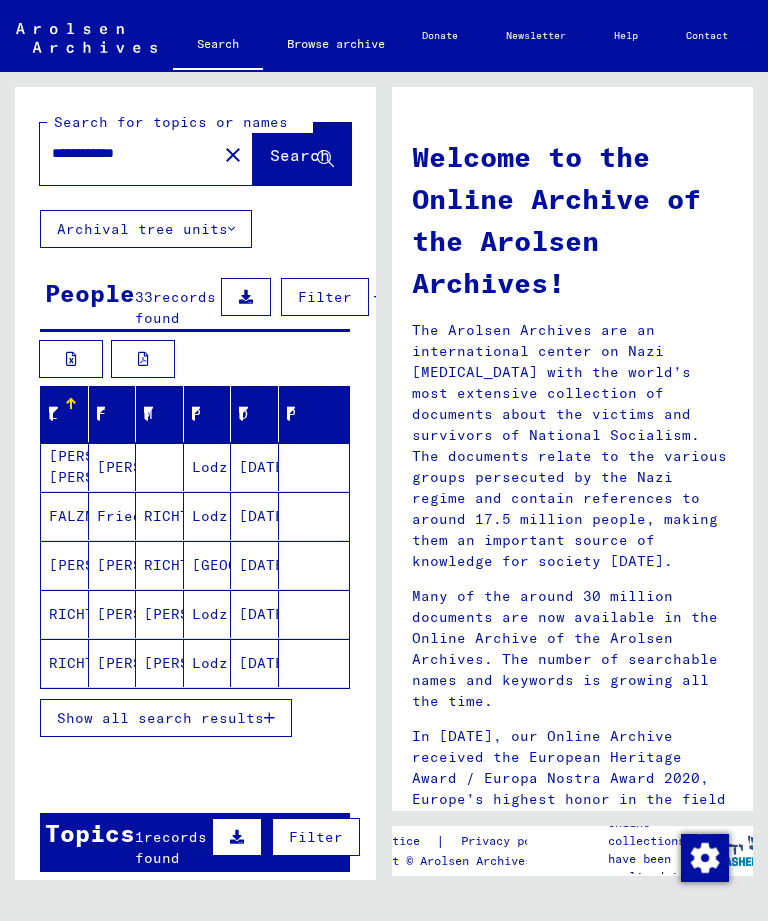 click on "Show all search results" at bounding box center (166, 718) 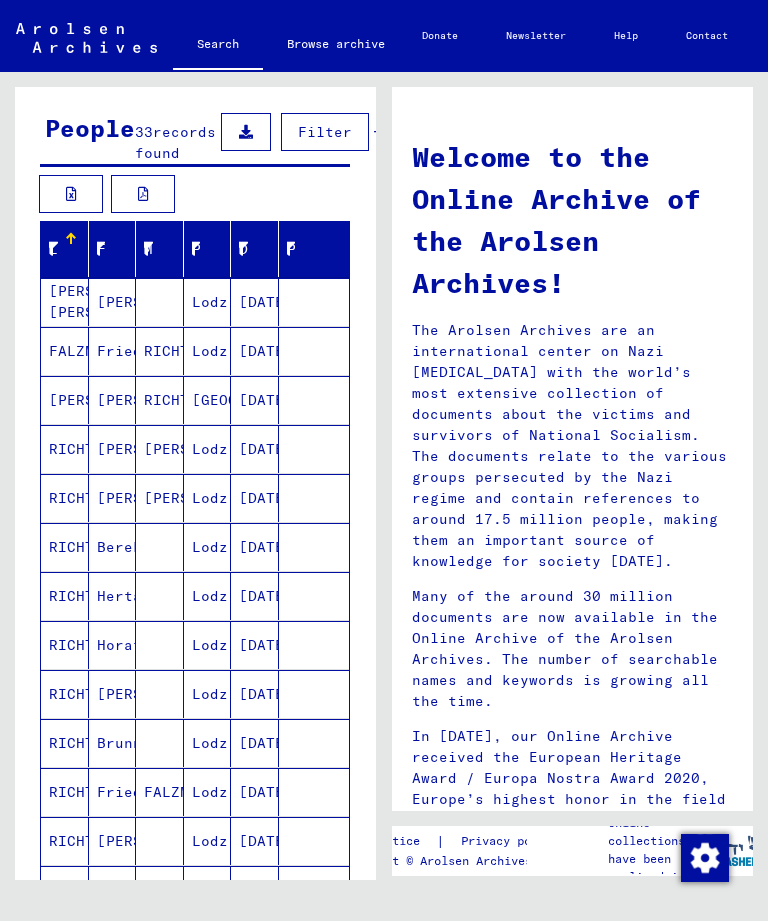 scroll, scrollTop: 166, scrollLeft: 0, axis: vertical 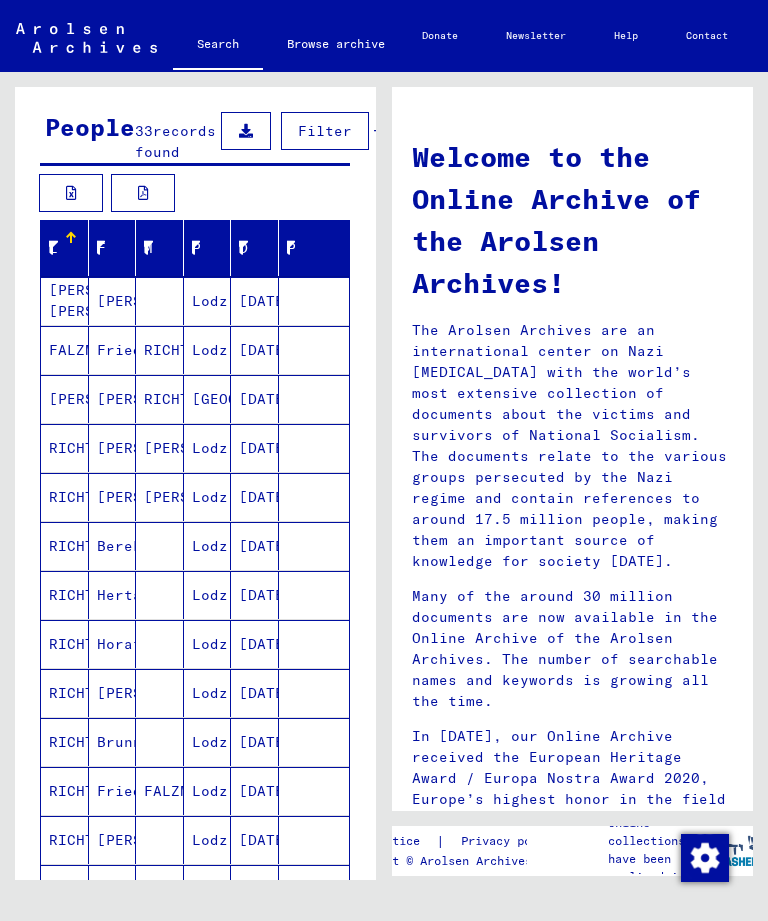 click on "[PERSON_NAME] [PERSON_NAME]" at bounding box center (65, 350) 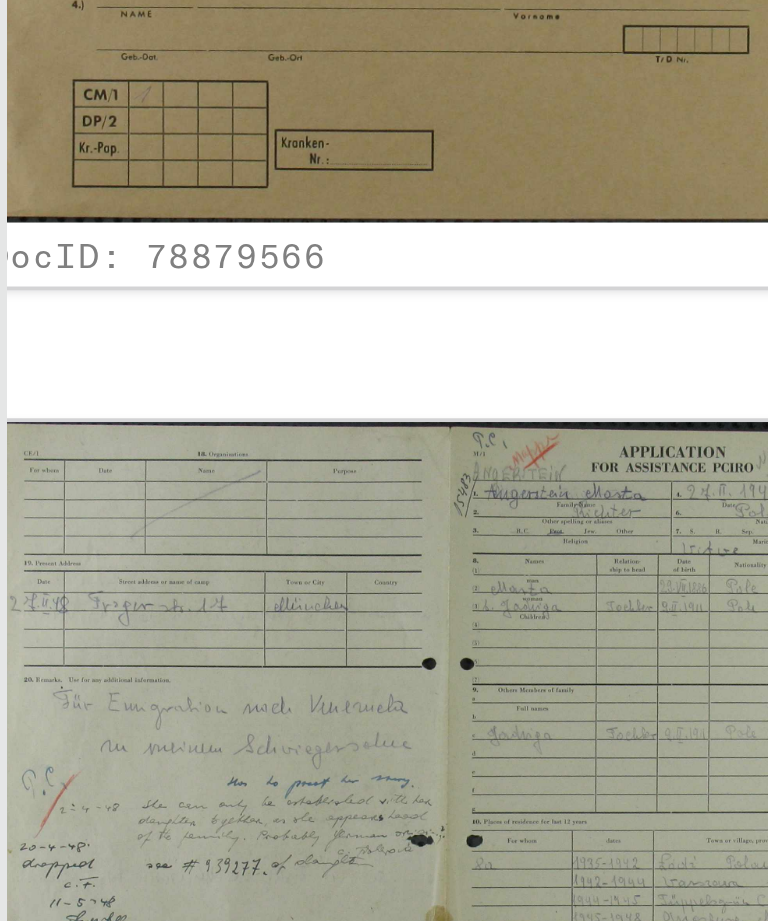 scroll, scrollTop: 407, scrollLeft: 64, axis: both 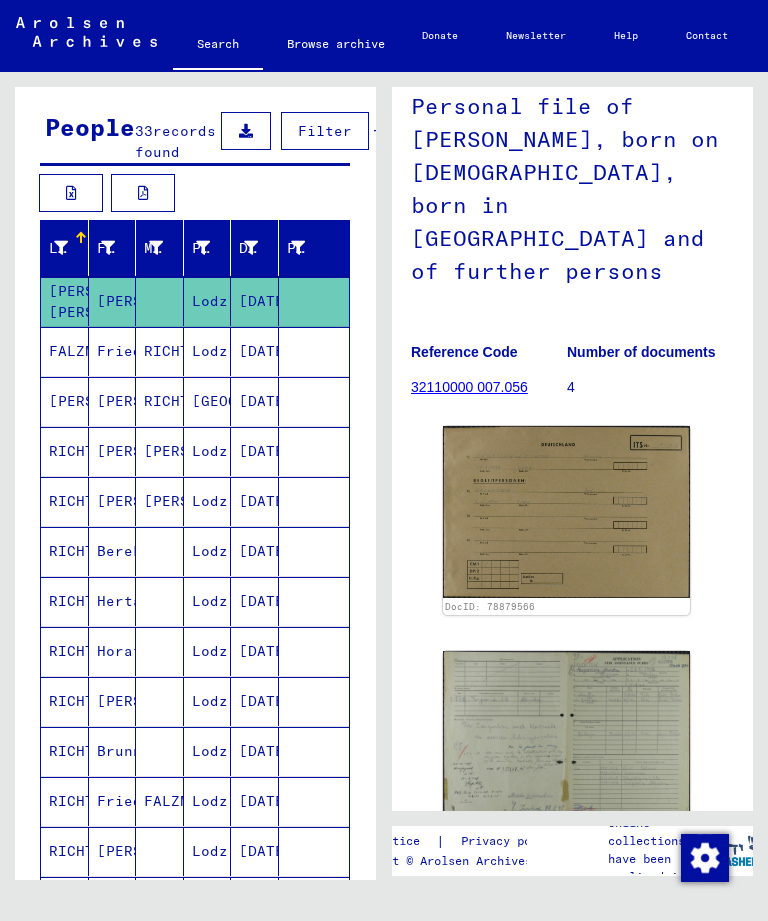 click on "Frieda" at bounding box center (113, 401) 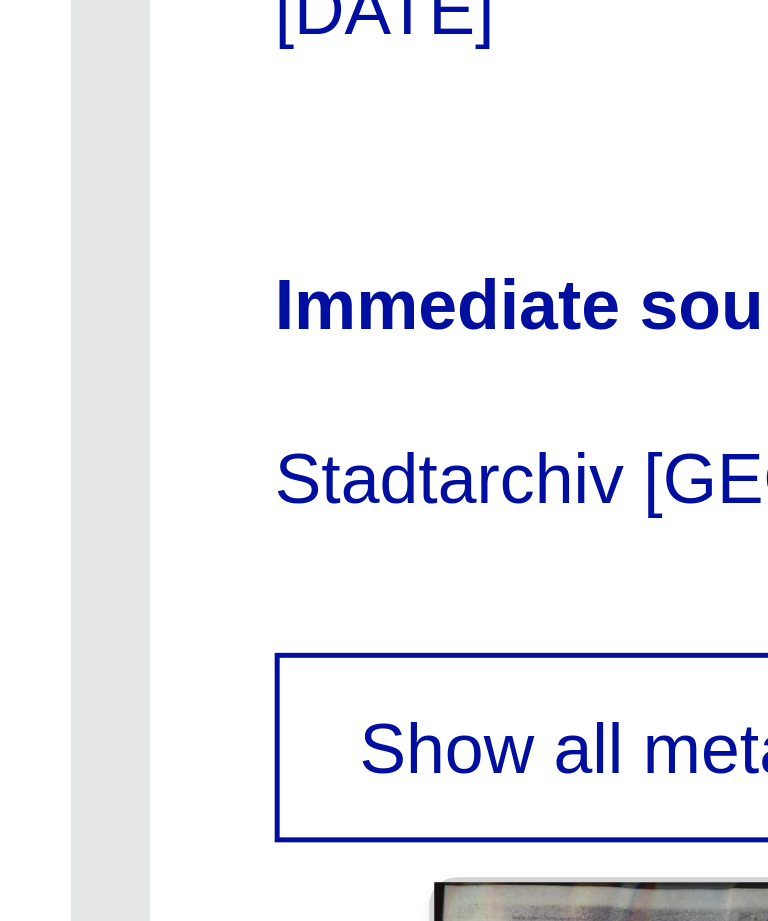 scroll, scrollTop: 340, scrollLeft: 0, axis: vertical 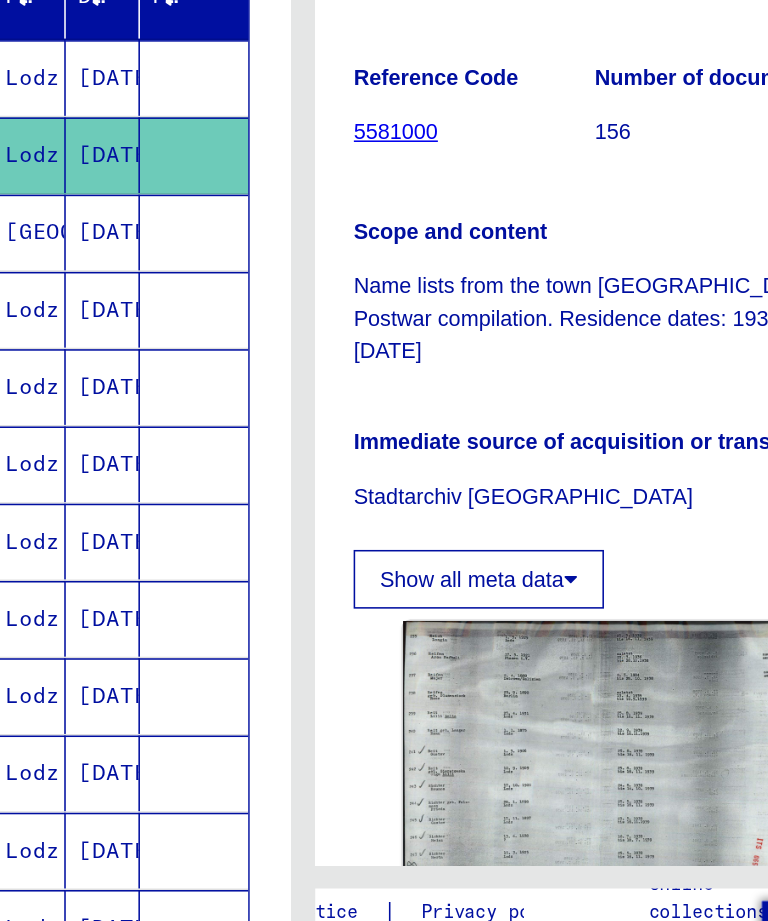 click on "[DATE]" at bounding box center [255, 451] 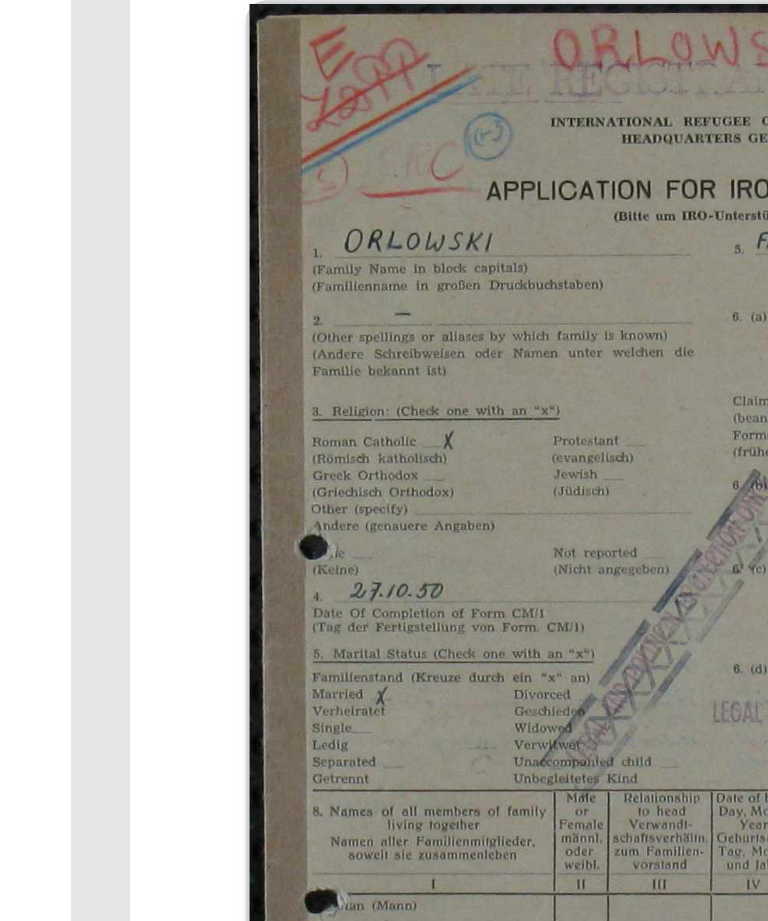 scroll, scrollTop: 349, scrollLeft: 25, axis: both 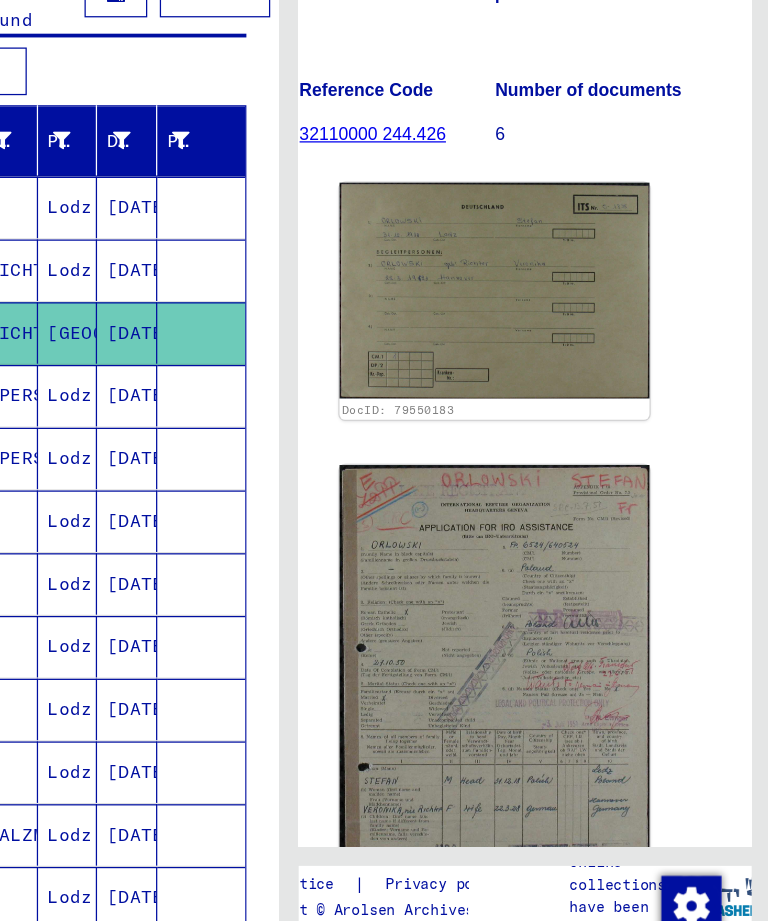 click on "Lodz" at bounding box center (208, 501) 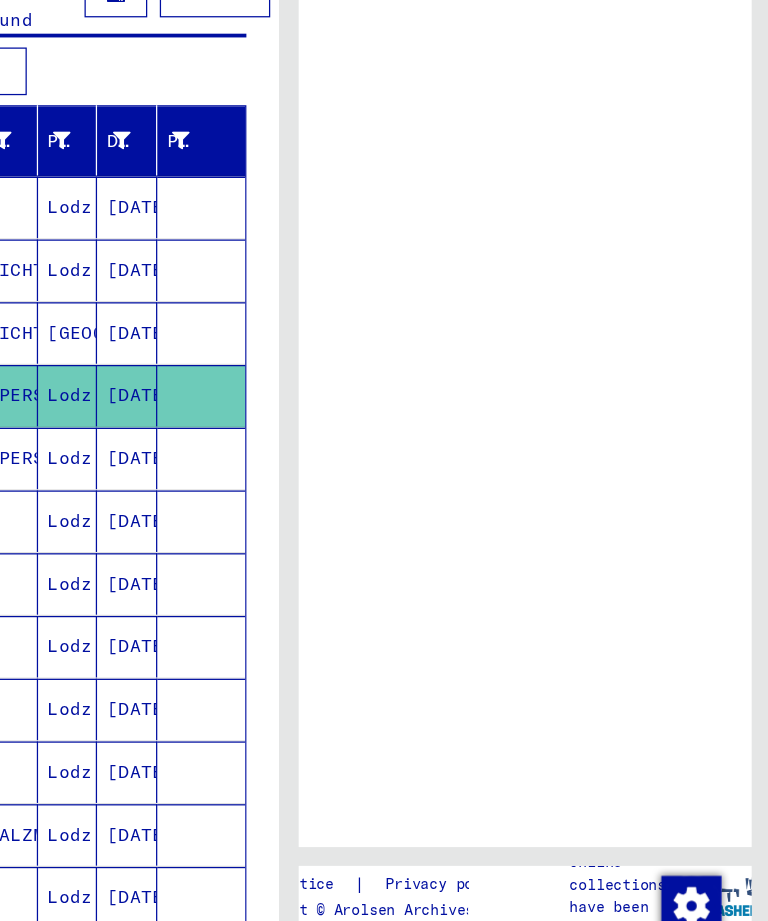 scroll, scrollTop: 0, scrollLeft: 0, axis: both 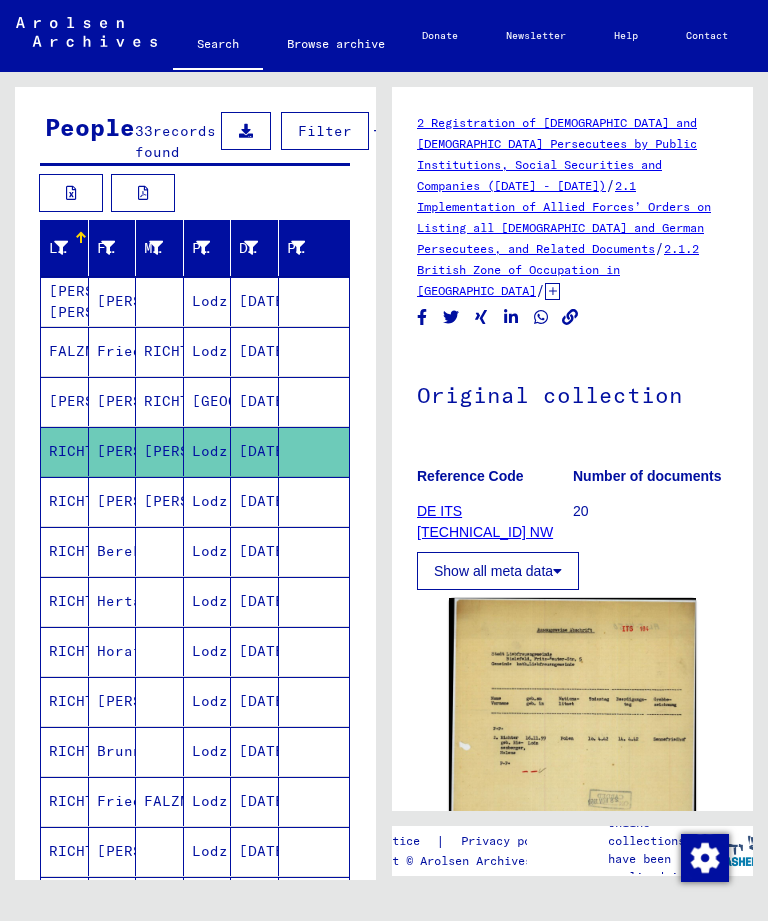 click on "Lodz" at bounding box center [208, 551] 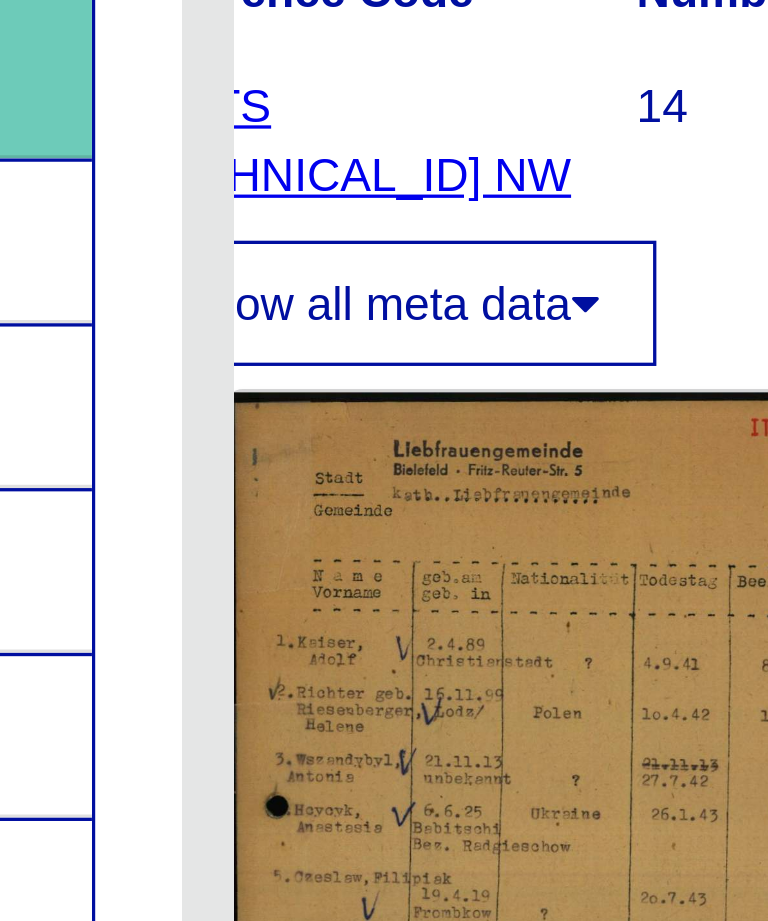 scroll, scrollTop: 0, scrollLeft: 59, axis: horizontal 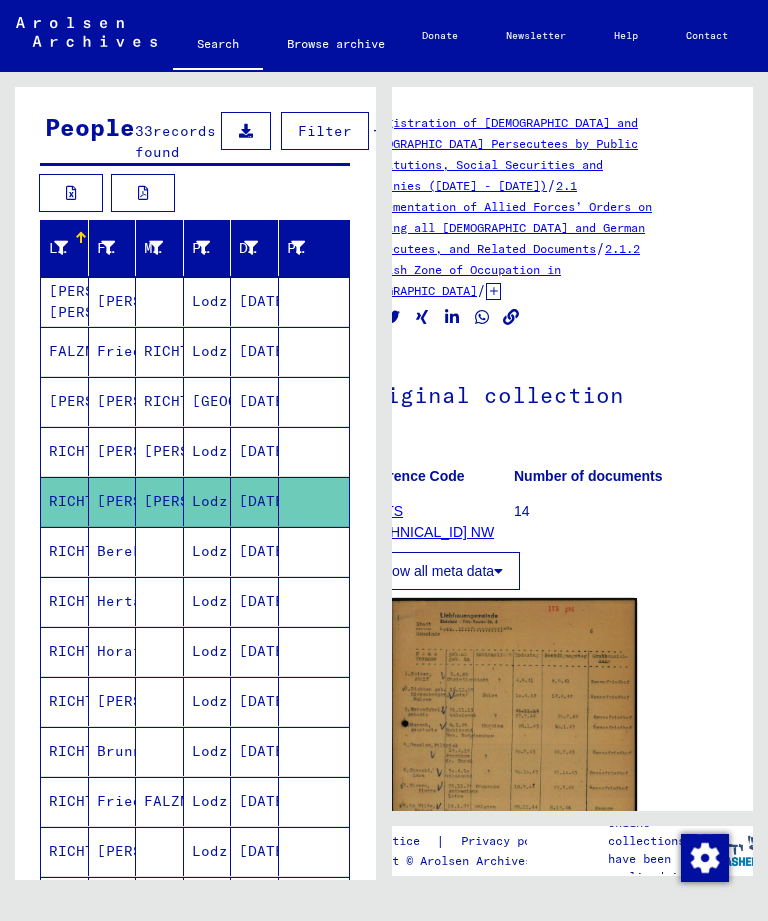 click on "RICHTER" at bounding box center [65, 601] 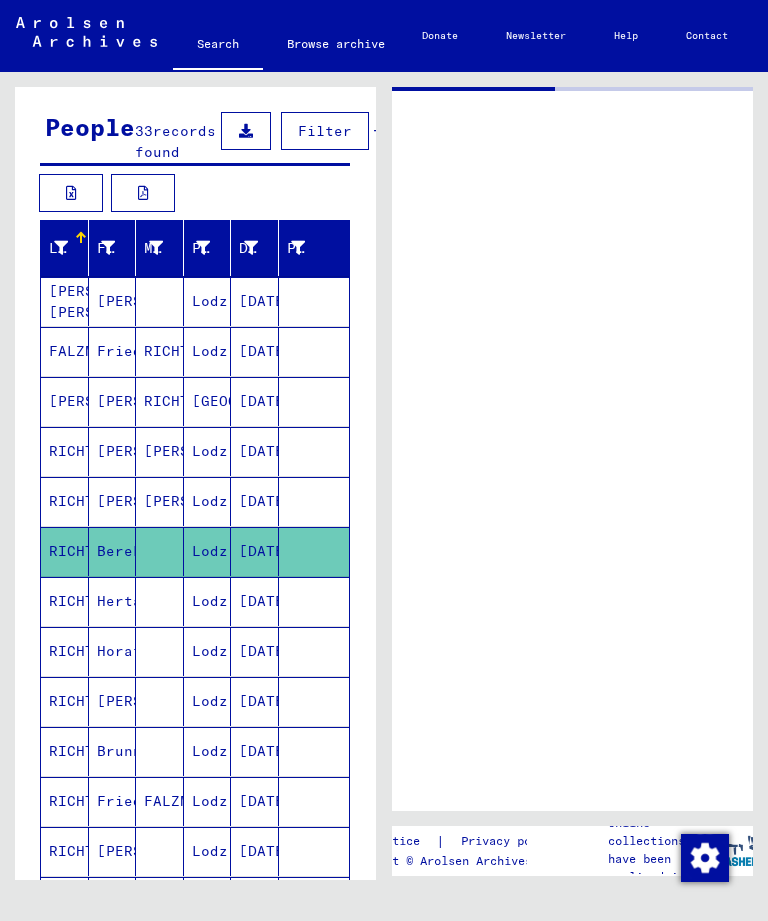 scroll, scrollTop: 0, scrollLeft: 0, axis: both 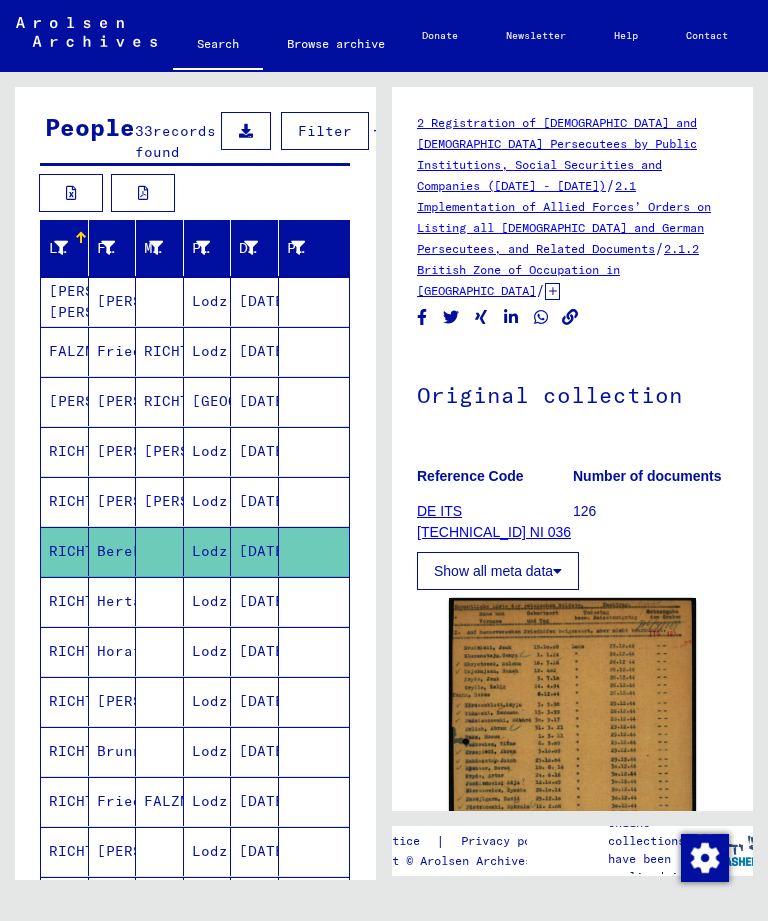click on "RICHTER" at bounding box center [65, 651] 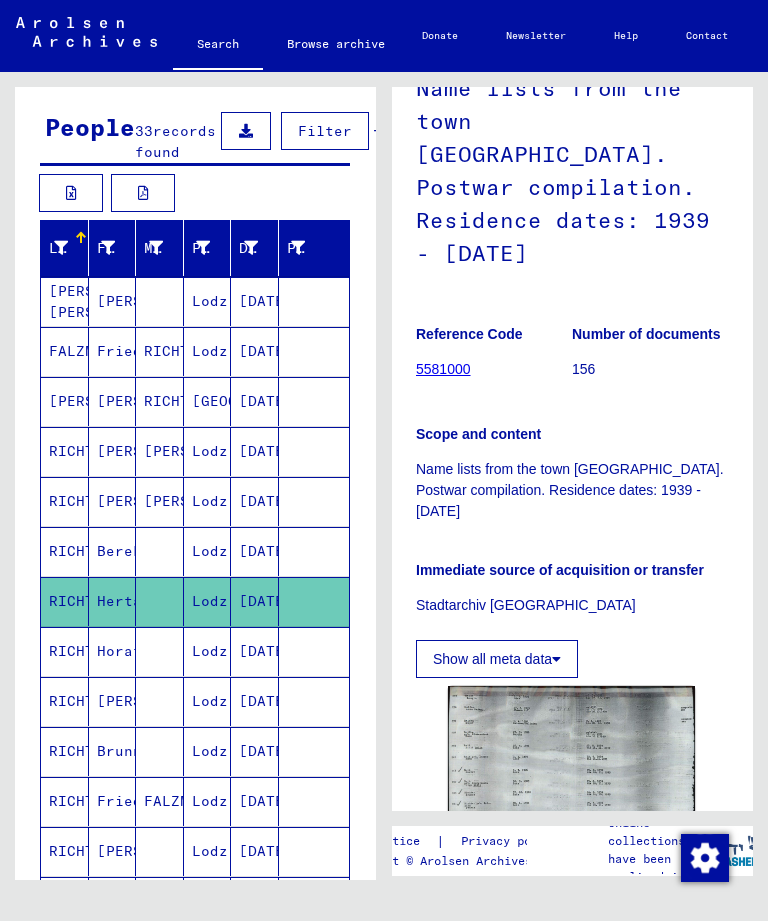 scroll, scrollTop: 307, scrollLeft: 2, axis: both 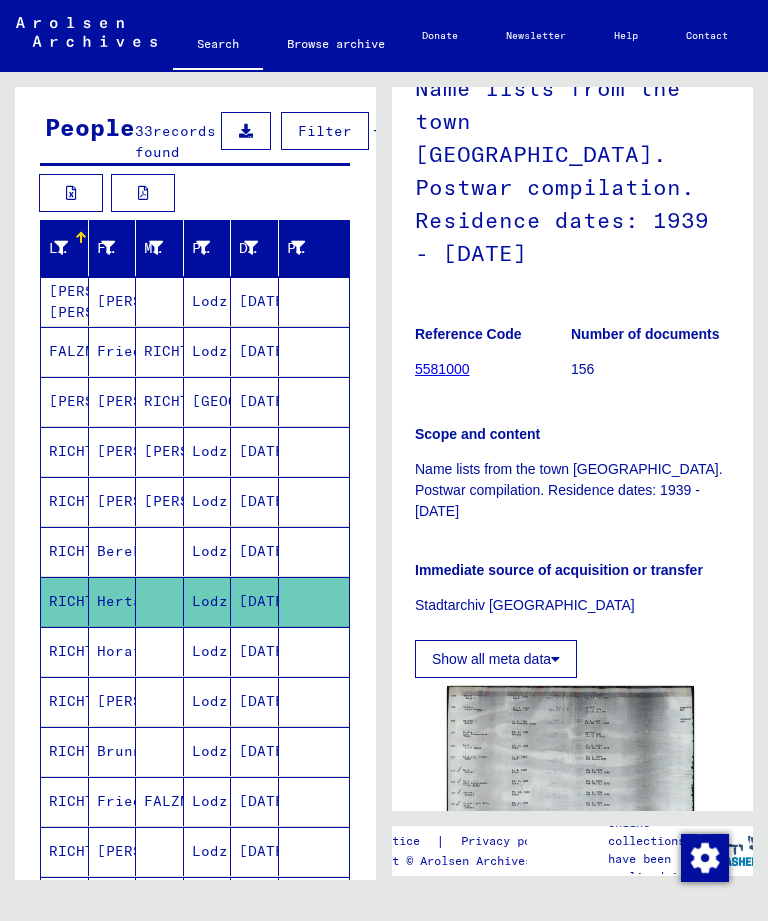 click on "RICHTER" at bounding box center [65, 701] 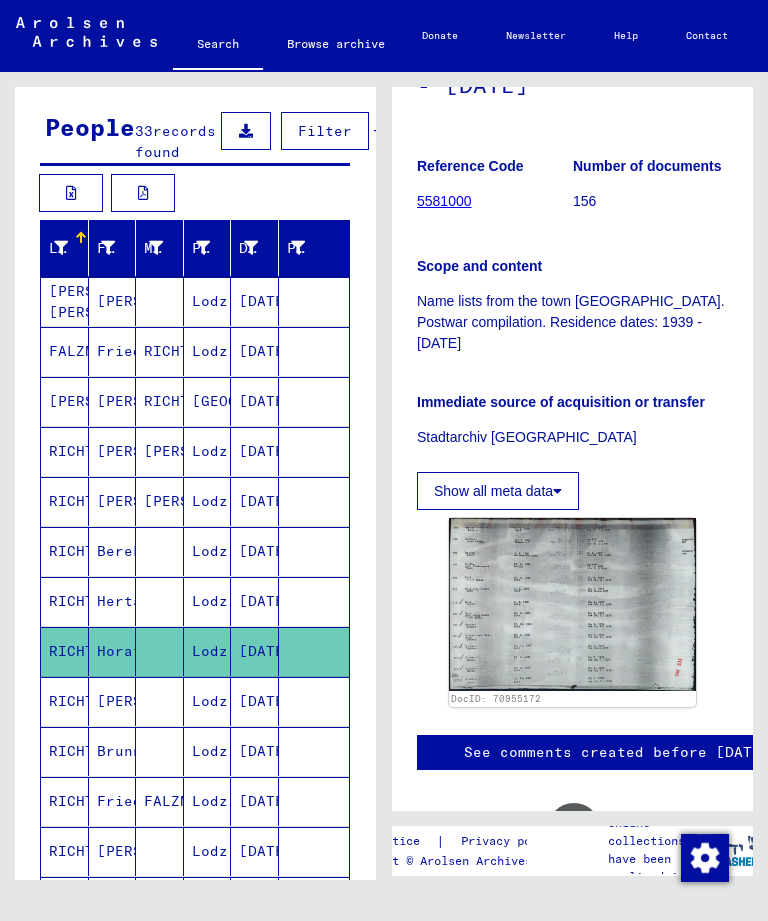scroll, scrollTop: 474, scrollLeft: 0, axis: vertical 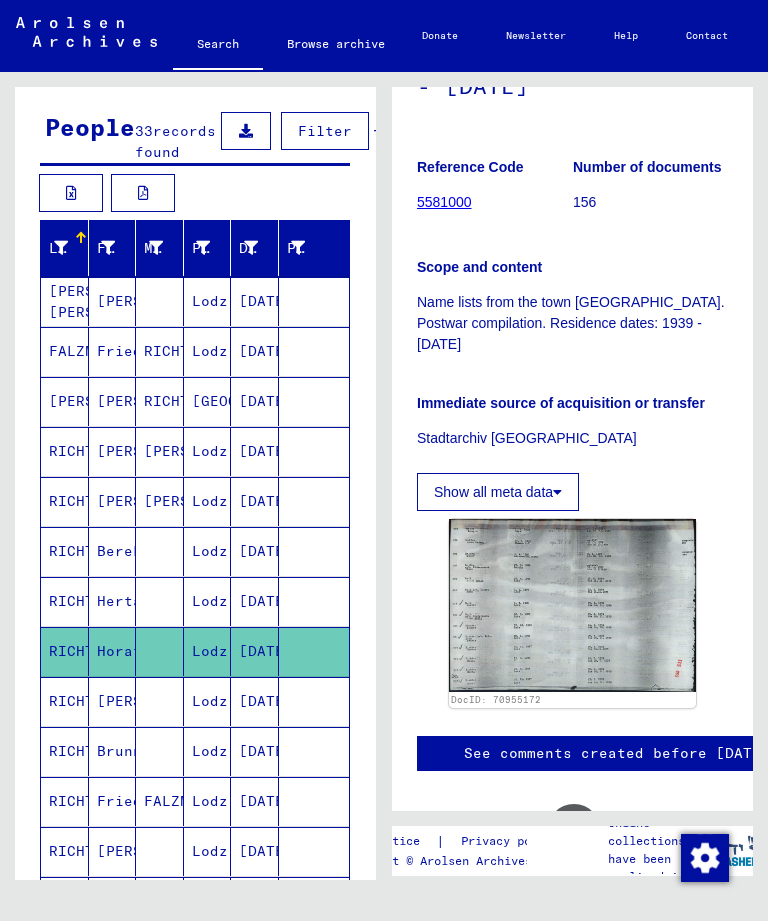 click on "Horat" 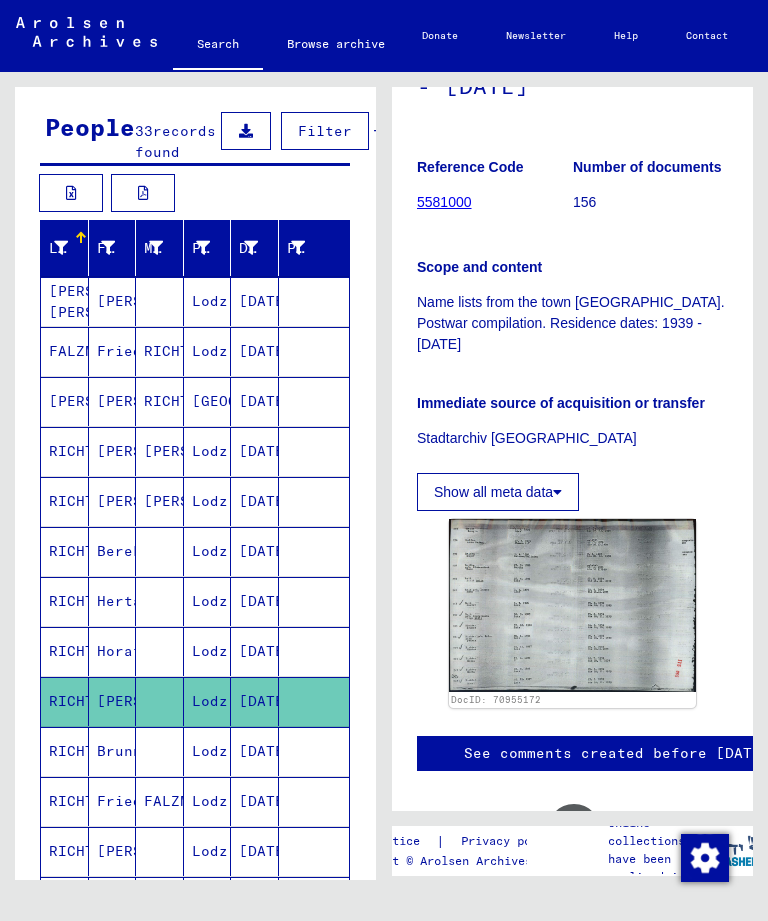 click on "RICHTER" at bounding box center [65, 801] 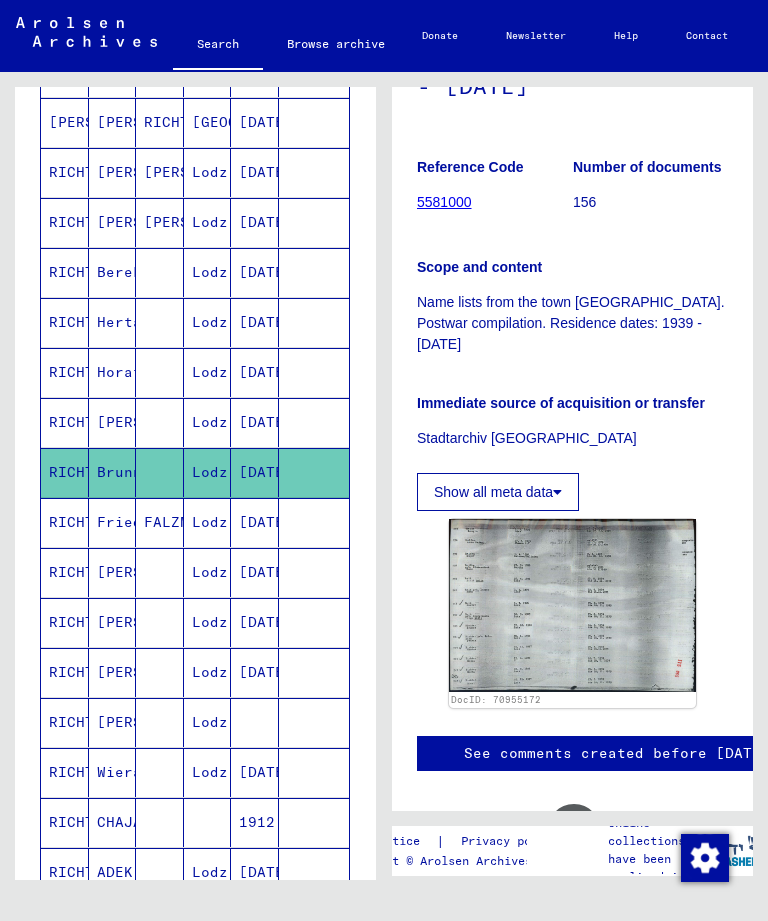scroll, scrollTop: 455, scrollLeft: 0, axis: vertical 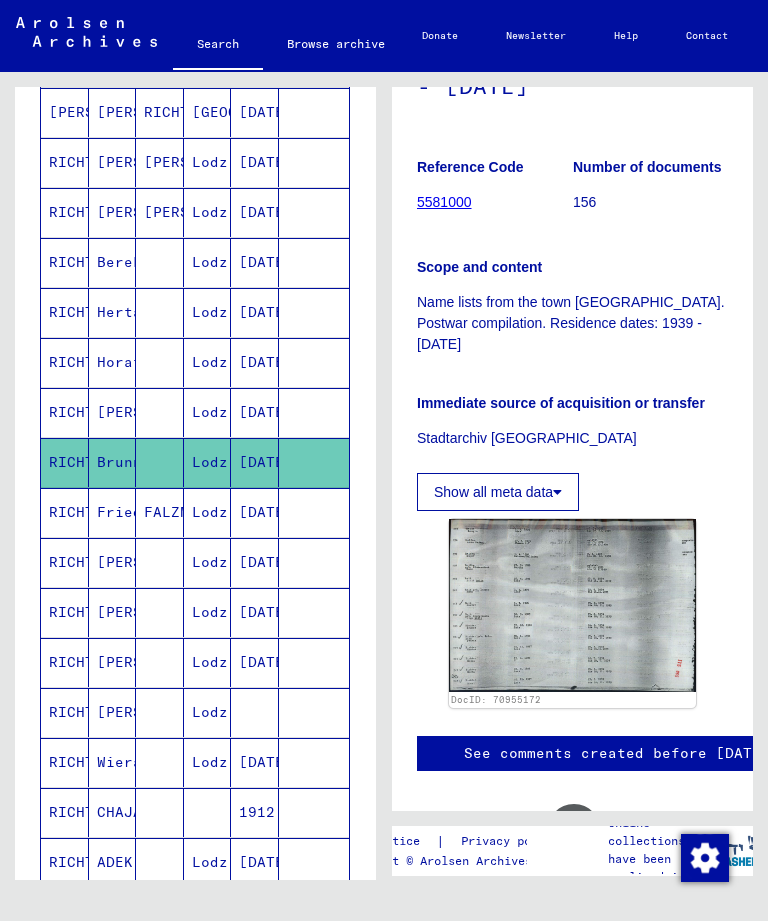 click on "RICHTER" at bounding box center [65, 562] 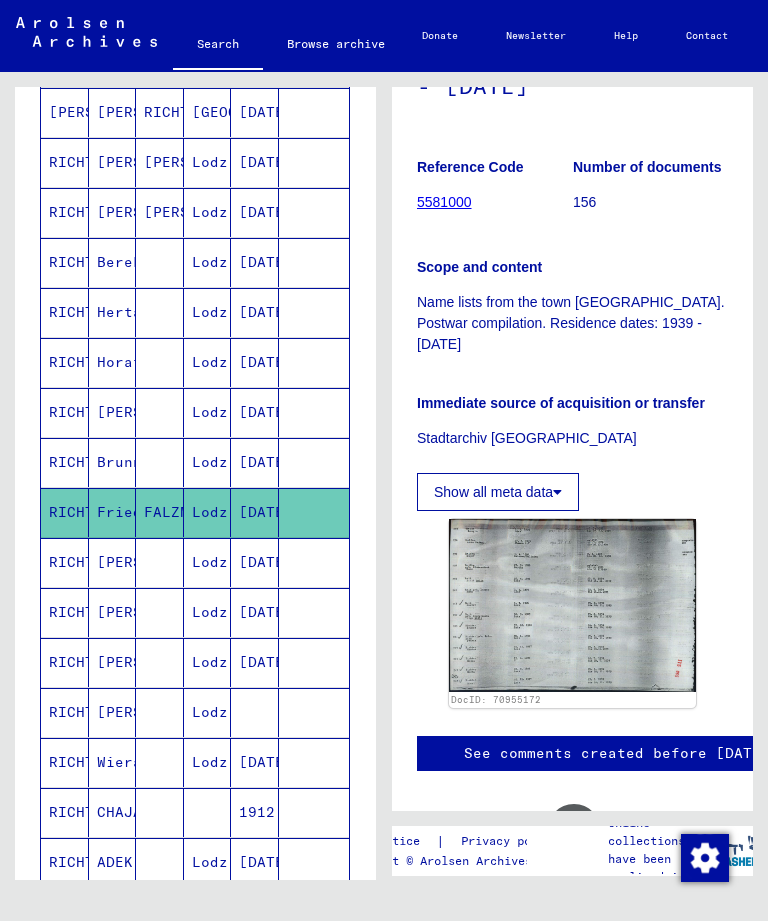 click on "RICHTER" at bounding box center (65, 612) 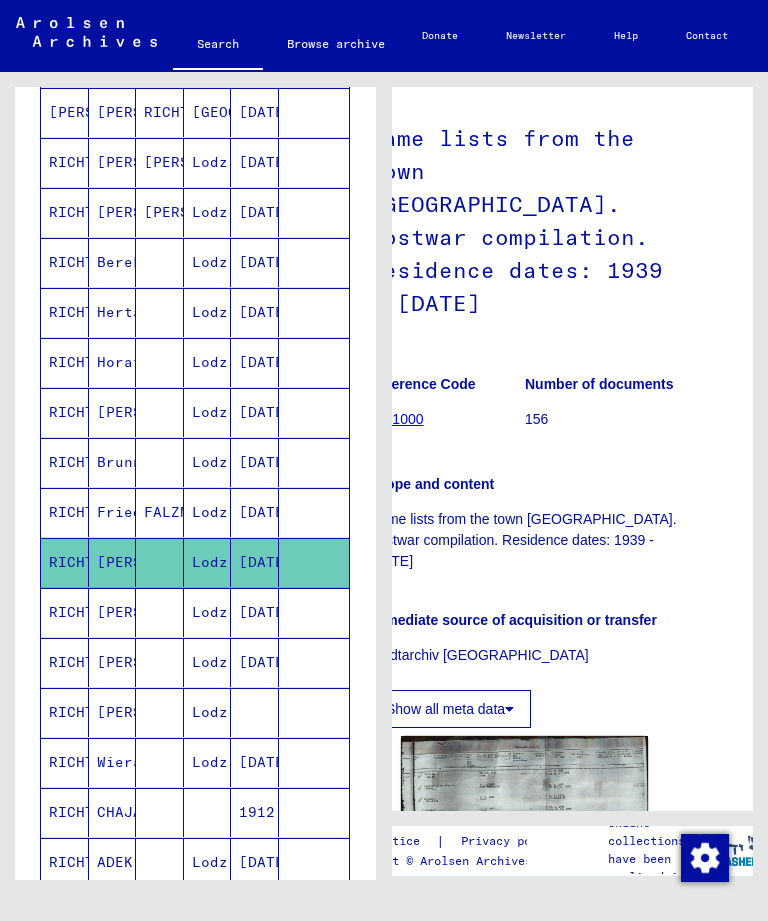 scroll, scrollTop: 257, scrollLeft: 49, axis: both 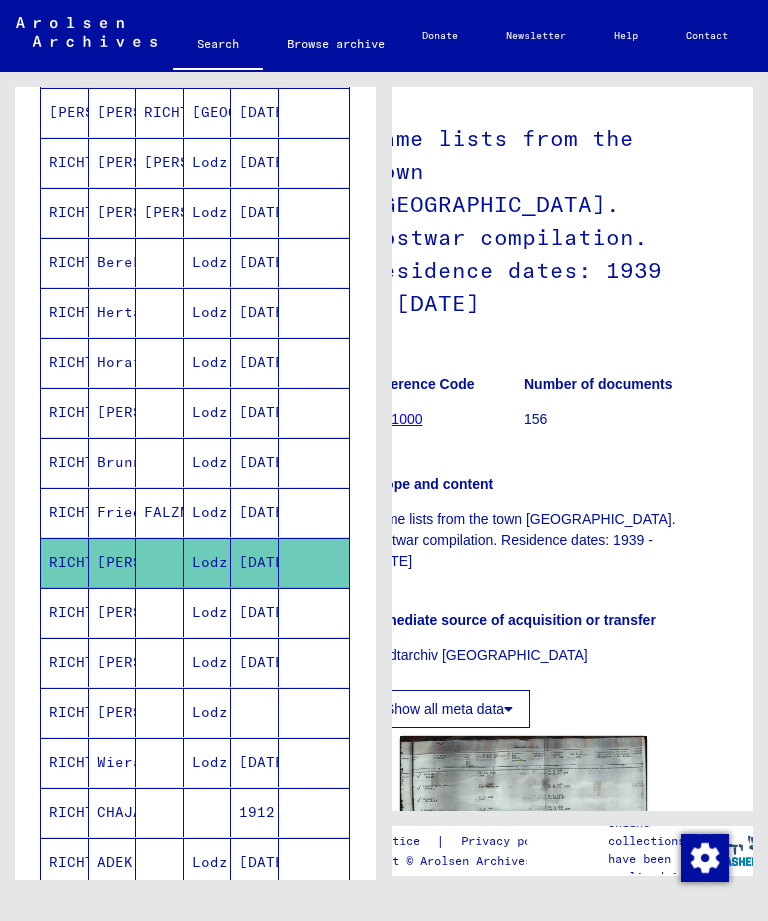 click on "[PERSON_NAME]" at bounding box center [113, 662] 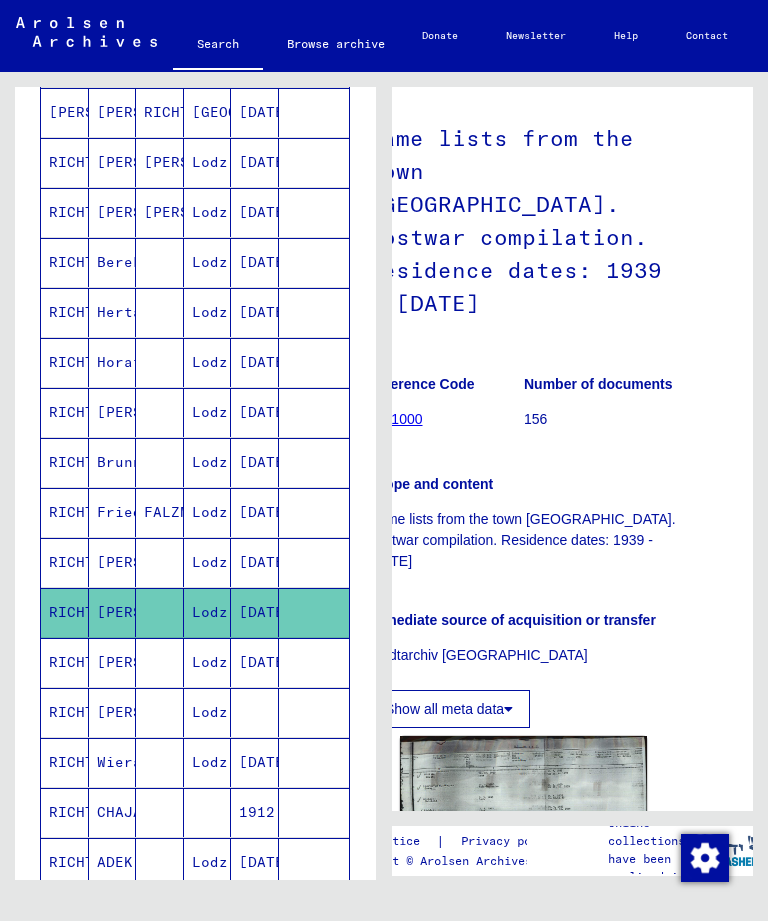 click on "RICHTER" at bounding box center (65, 712) 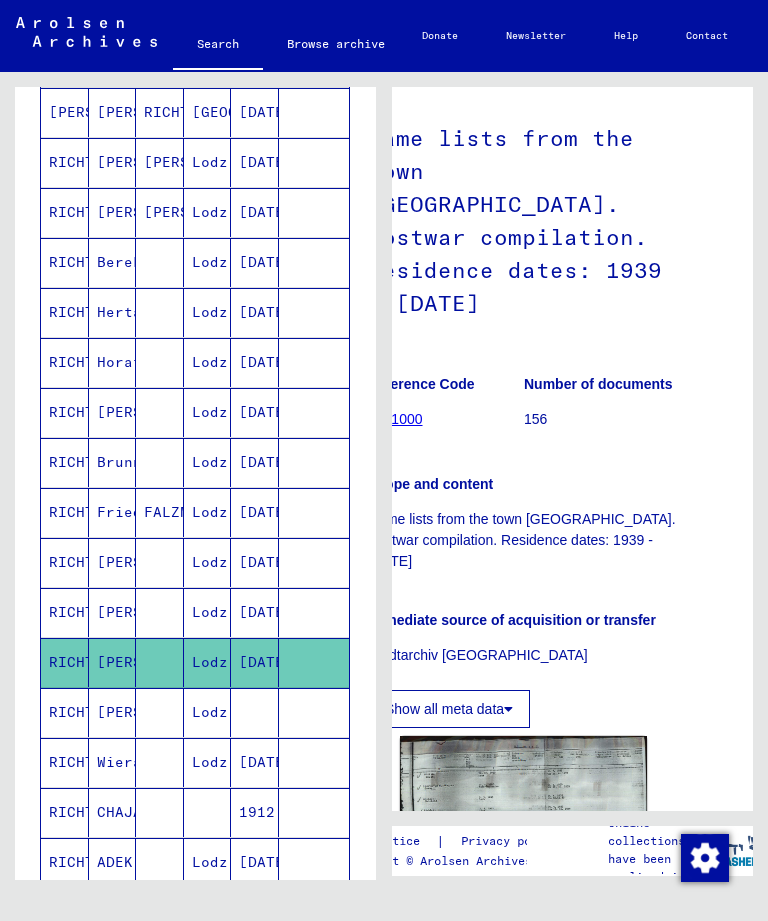 click on "[PERSON_NAME]" at bounding box center [113, 762] 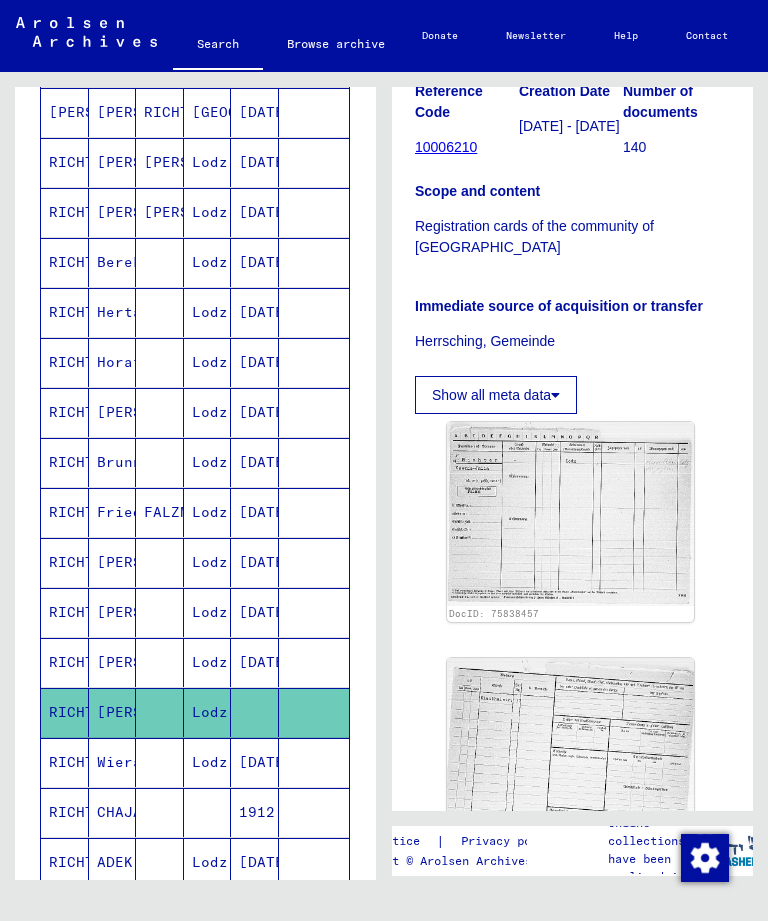 scroll, scrollTop: 451, scrollLeft: 3, axis: both 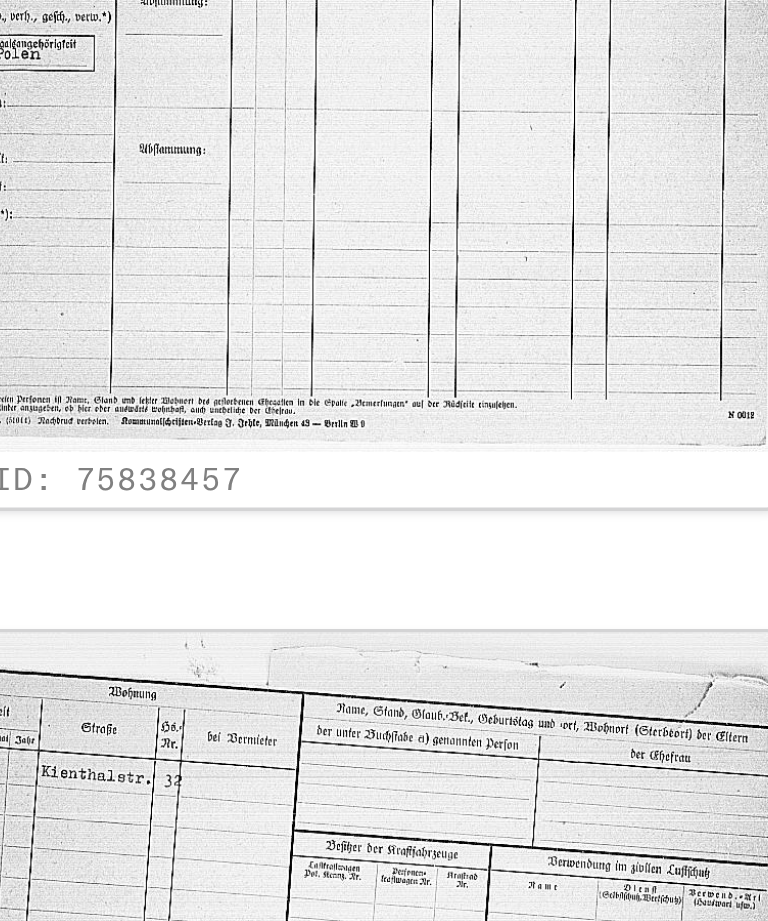 click on "RICHTER" at bounding box center (65, 682) 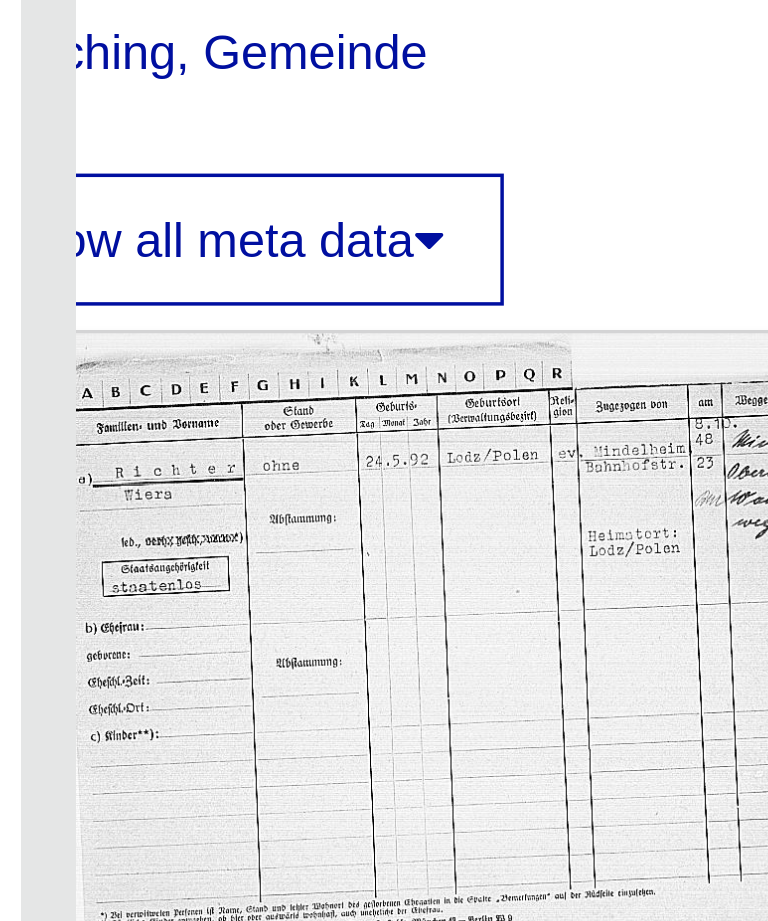 scroll, scrollTop: 316, scrollLeft: 64, axis: both 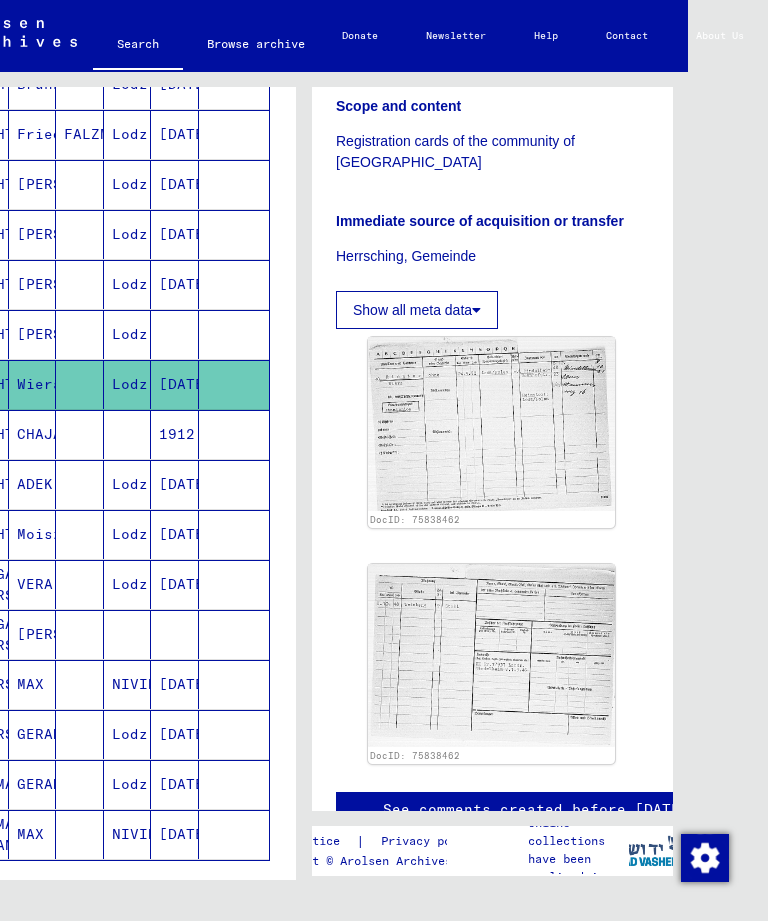 click on "1912" at bounding box center [175, 484] 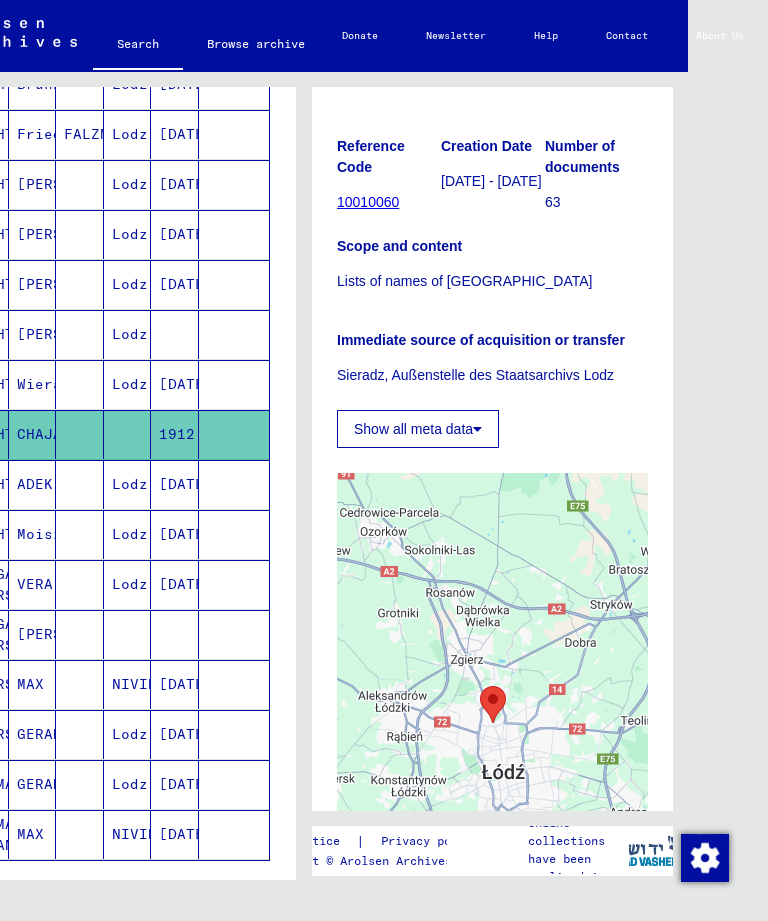 scroll, scrollTop: 257, scrollLeft: 1, axis: both 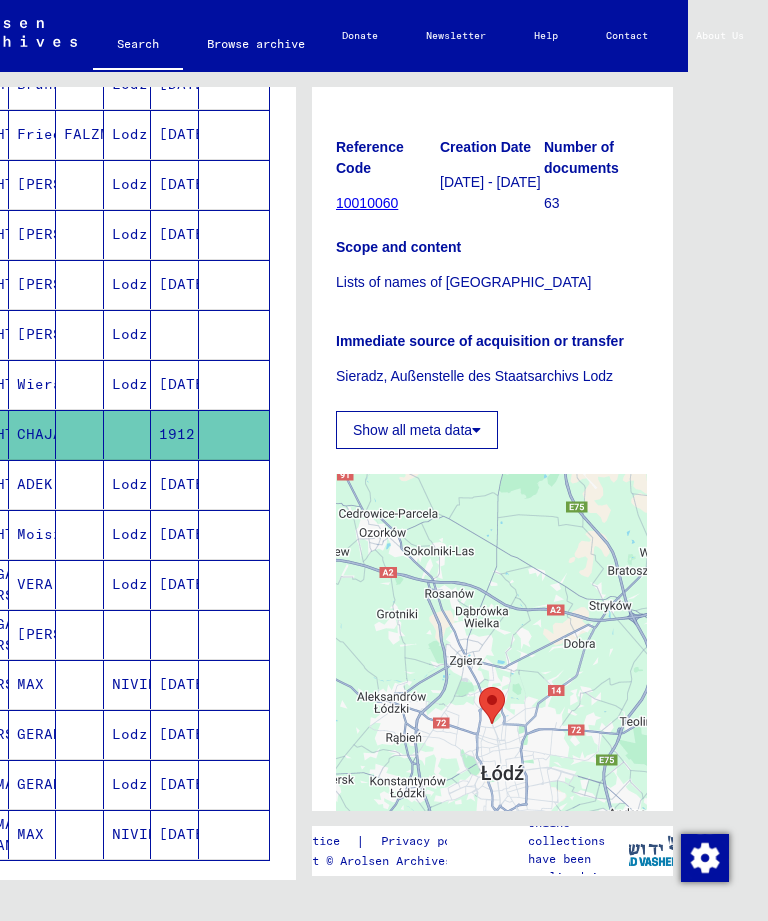 click on "Lodz" at bounding box center [128, 534] 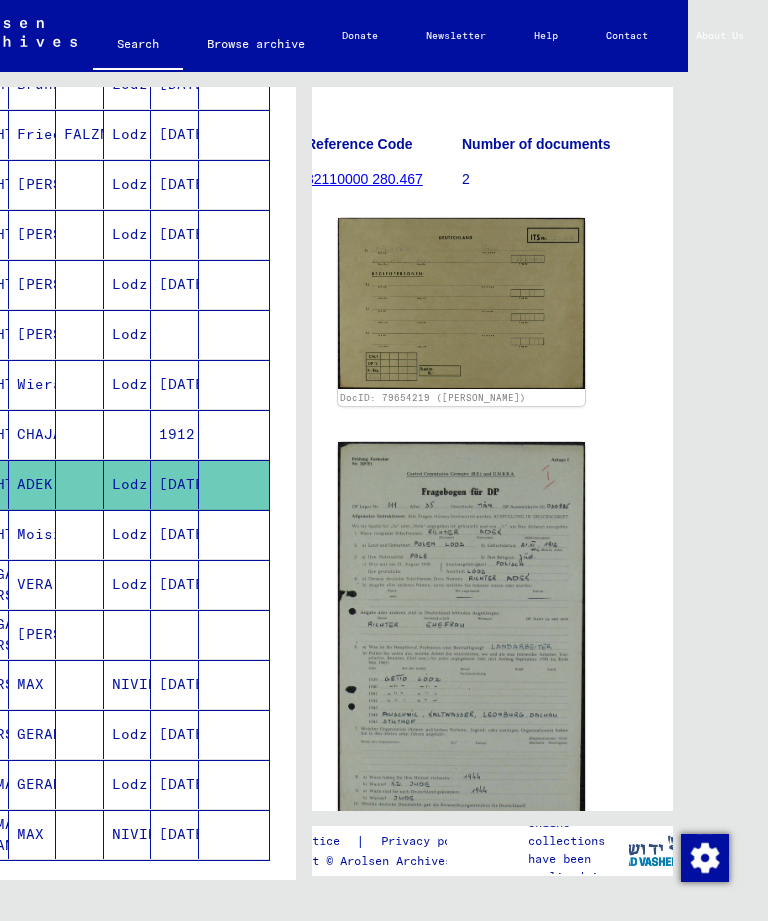 scroll, scrollTop: 381, scrollLeft: 31, axis: both 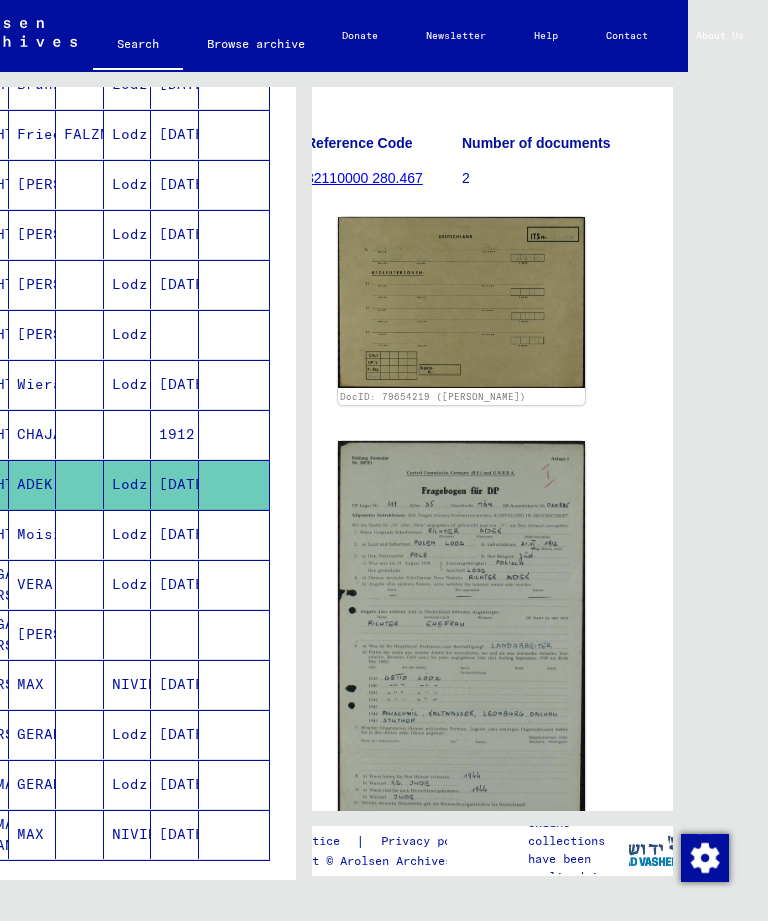 click at bounding box center (80, 584) 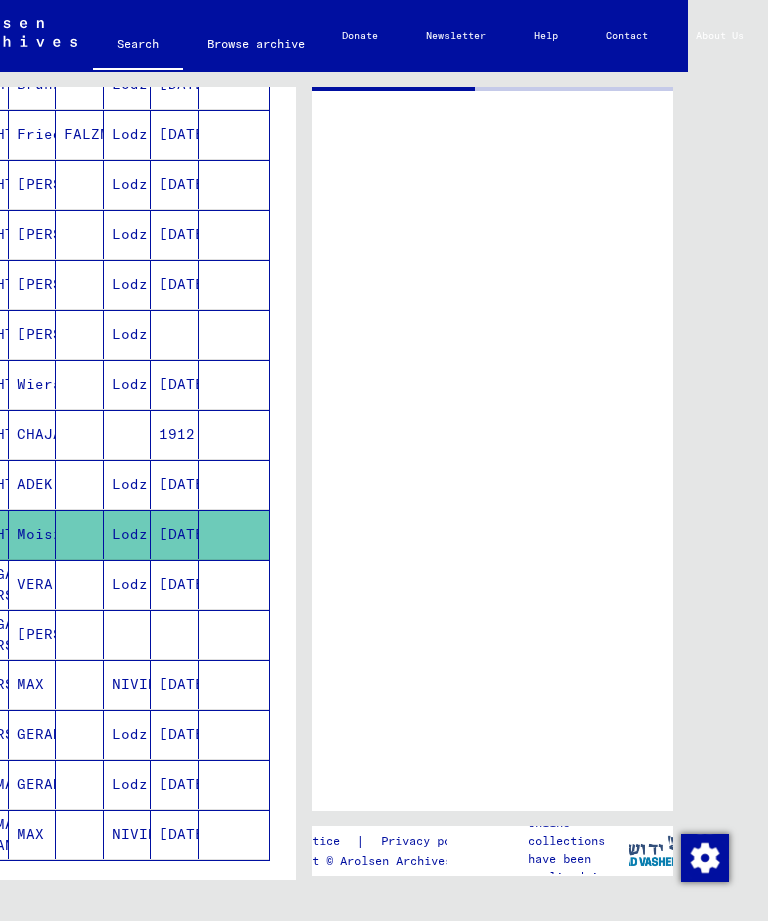 scroll, scrollTop: 0, scrollLeft: 0, axis: both 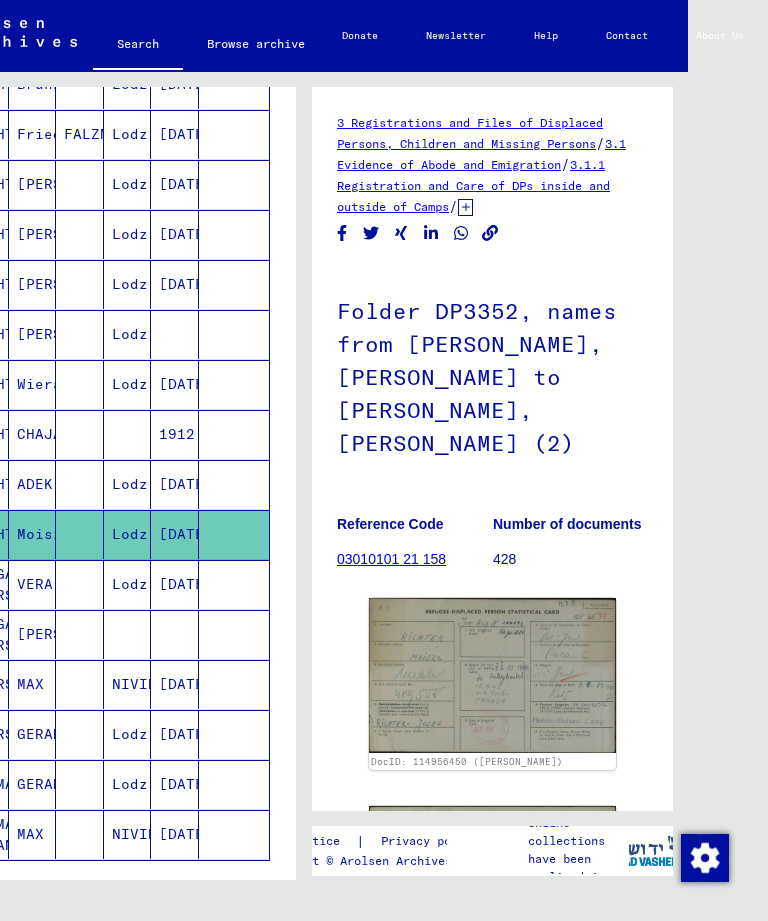 click at bounding box center (80, 634) 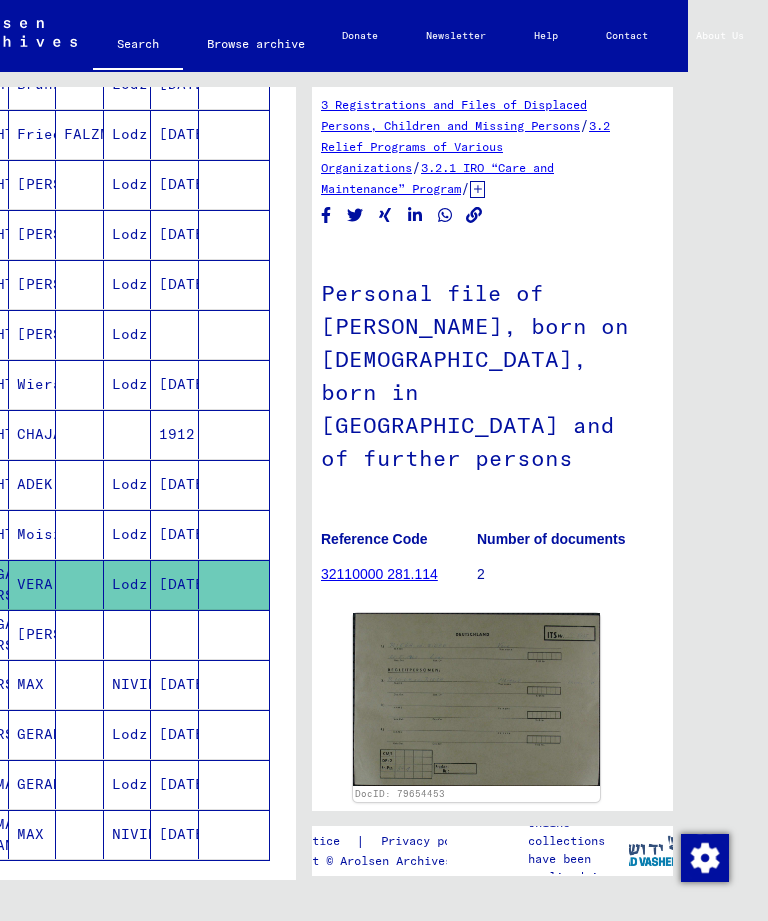 scroll, scrollTop: 18, scrollLeft: 18, axis: both 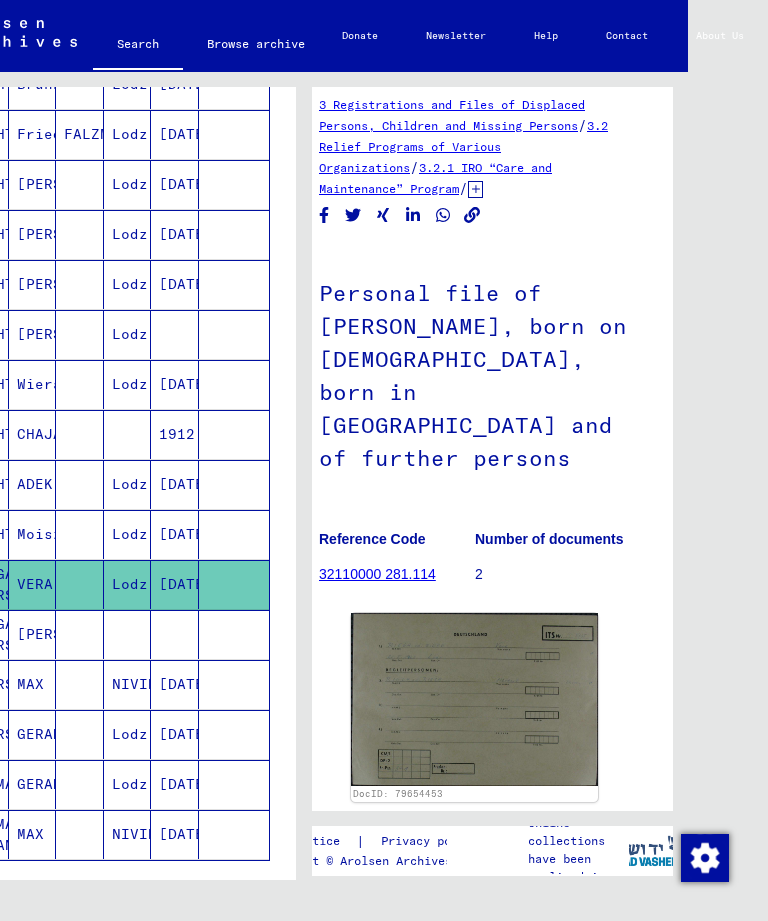 click on "[PERSON_NAME]" at bounding box center (33, 684) 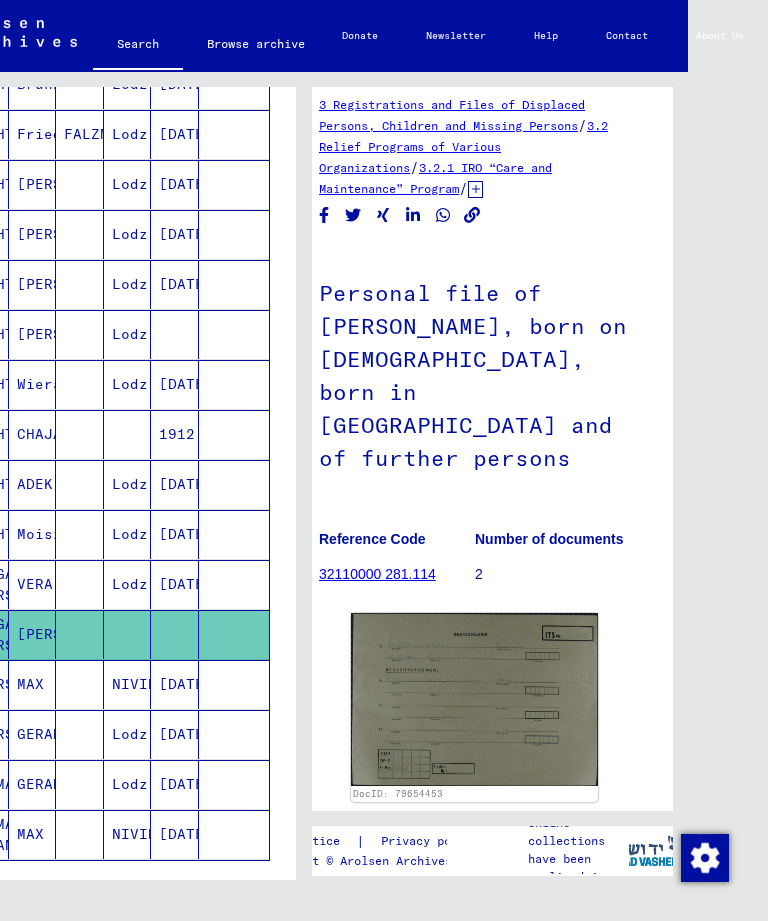 click 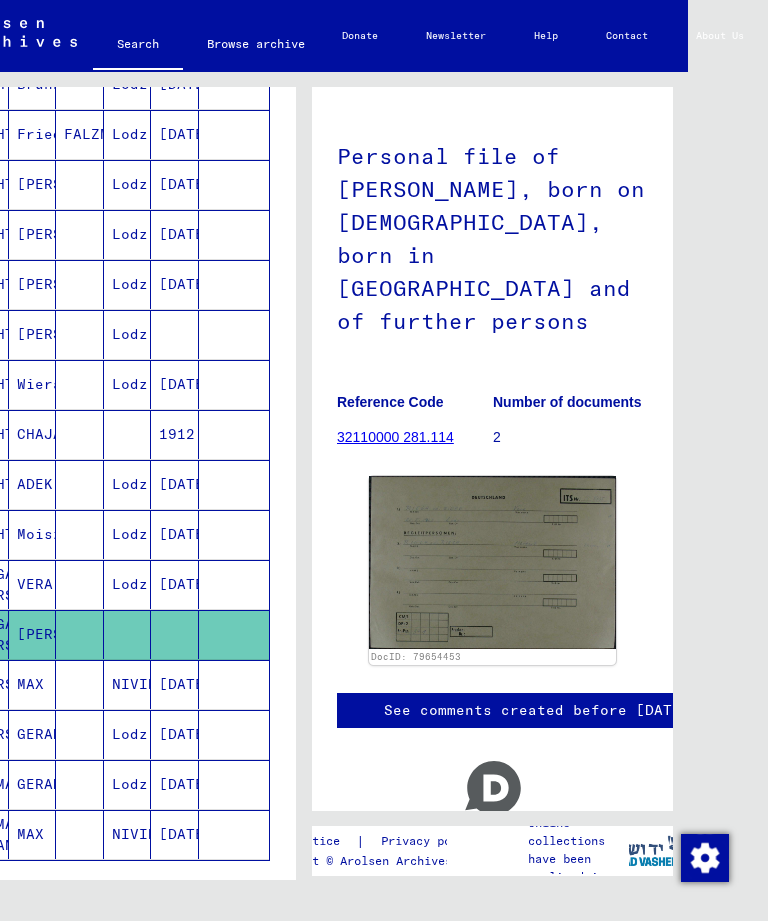 scroll, scrollTop: 154, scrollLeft: 0, axis: vertical 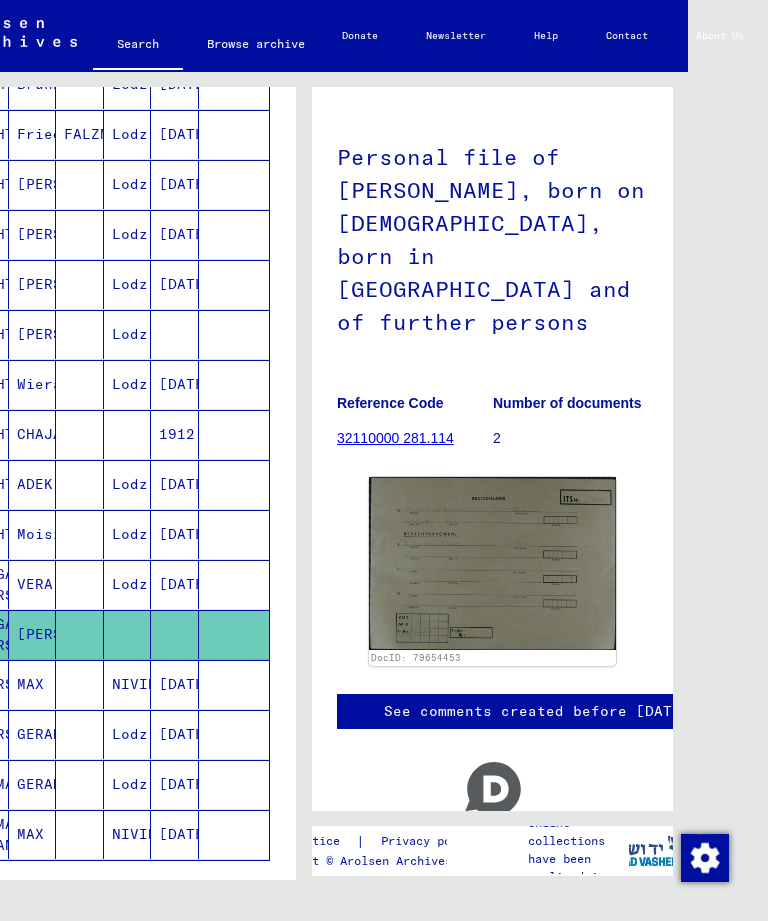 click on "MAX" at bounding box center [33, 734] 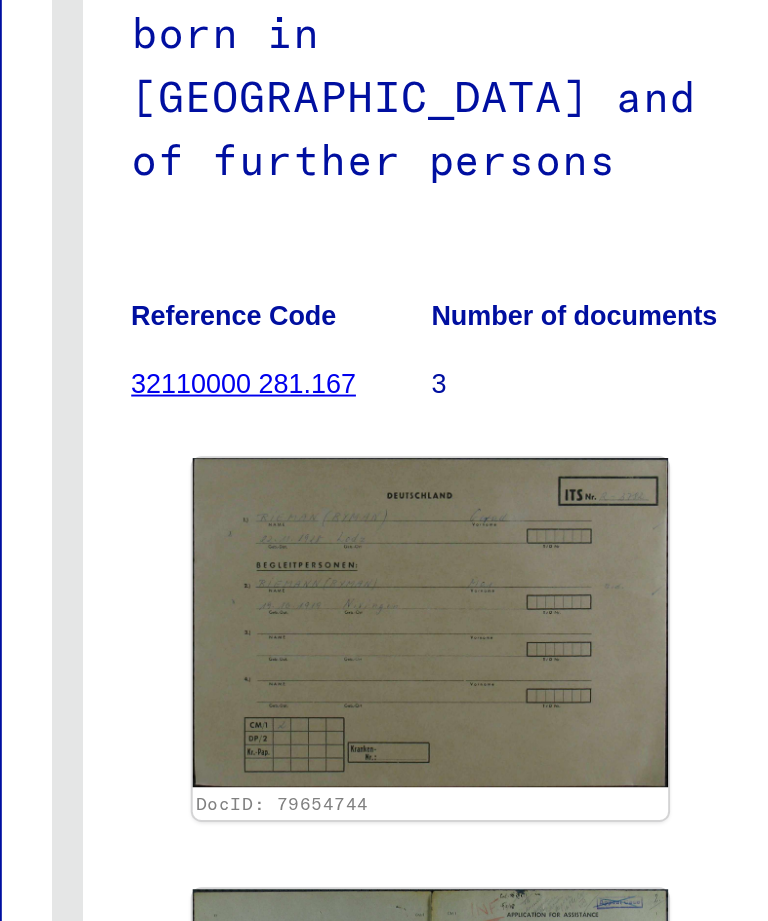 scroll, scrollTop: 133, scrollLeft: 0, axis: vertical 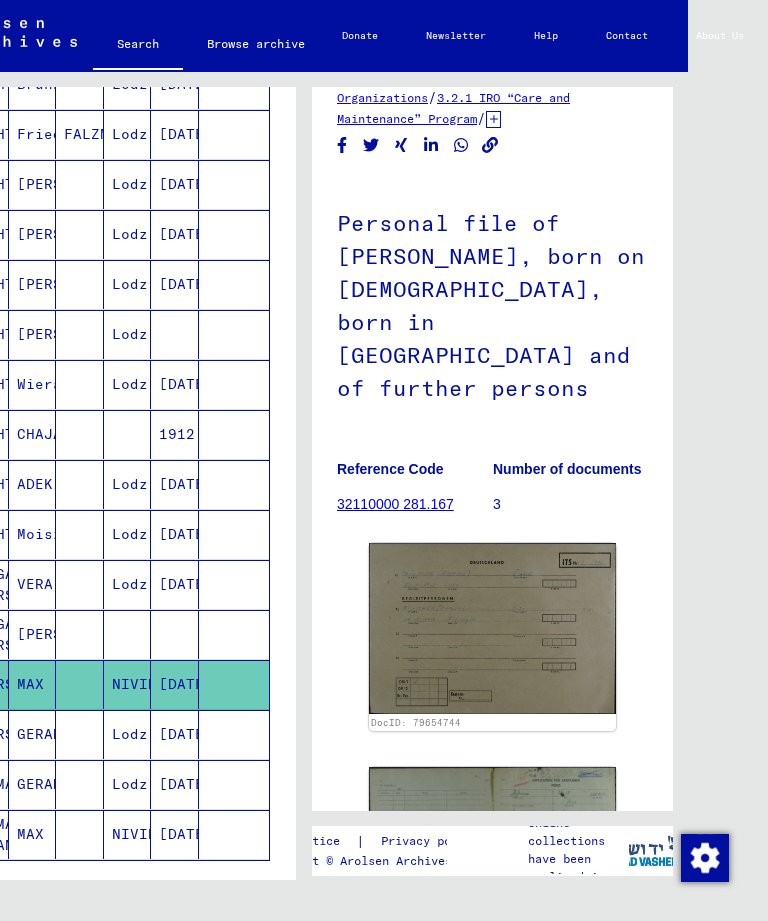 click at bounding box center [80, 784] 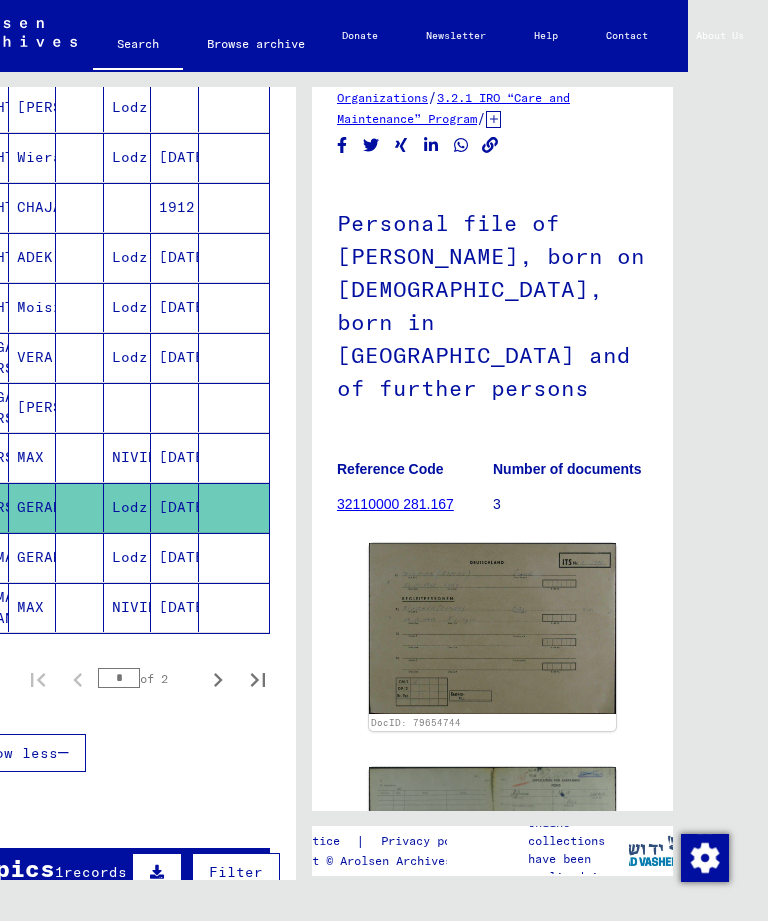 scroll, scrollTop: 1055, scrollLeft: 0, axis: vertical 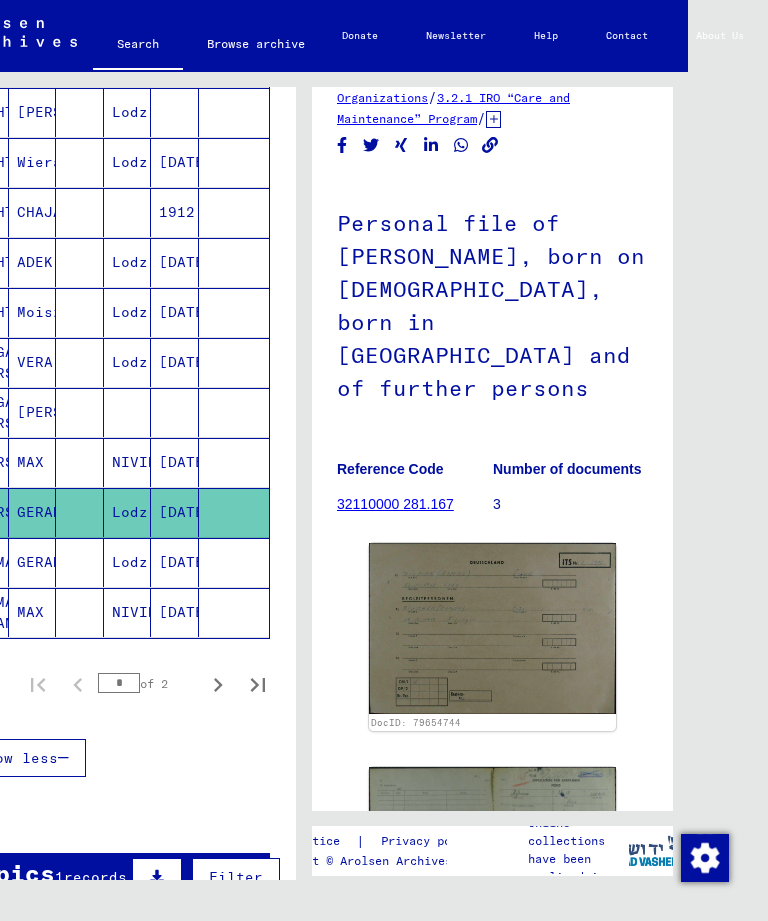 click on "GERAD" at bounding box center [33, 612] 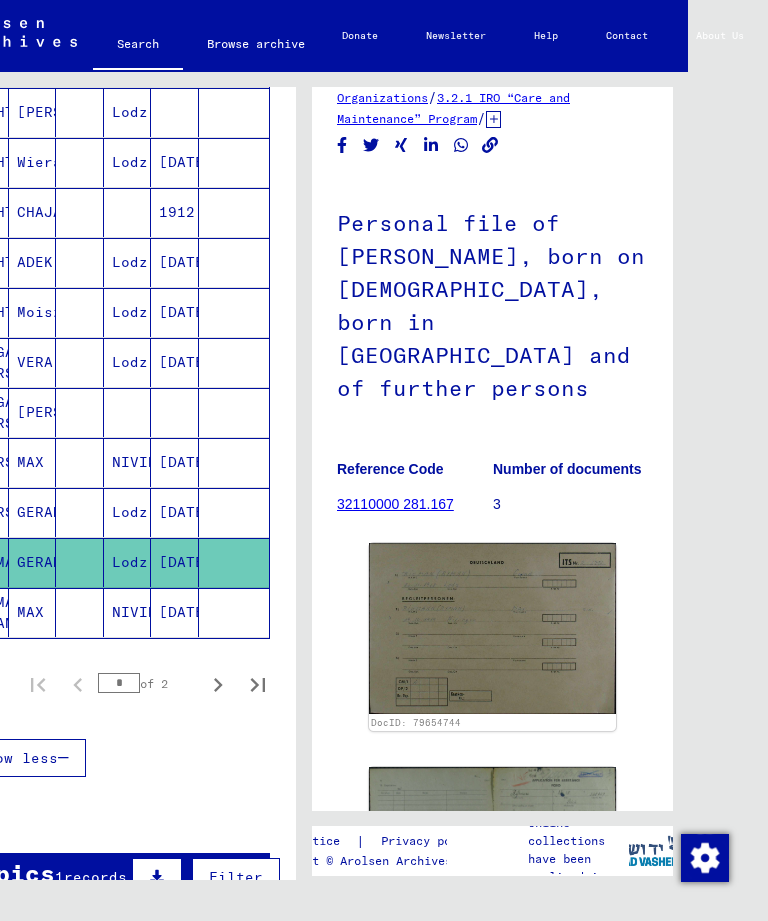 click on "MAX" 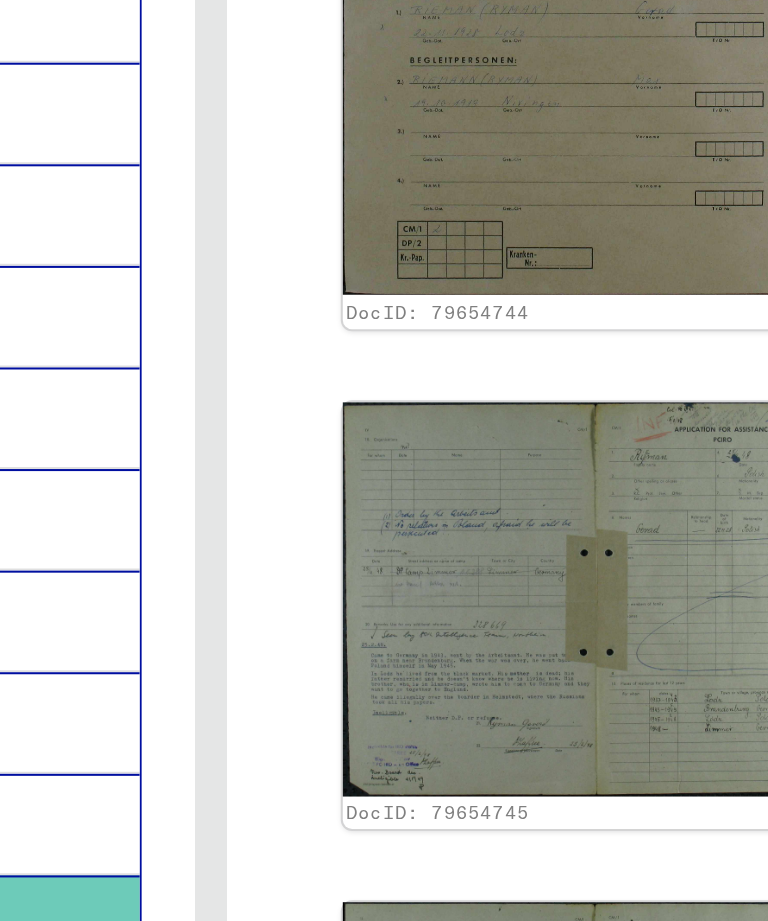 scroll, scrollTop: 468, scrollLeft: 0, axis: vertical 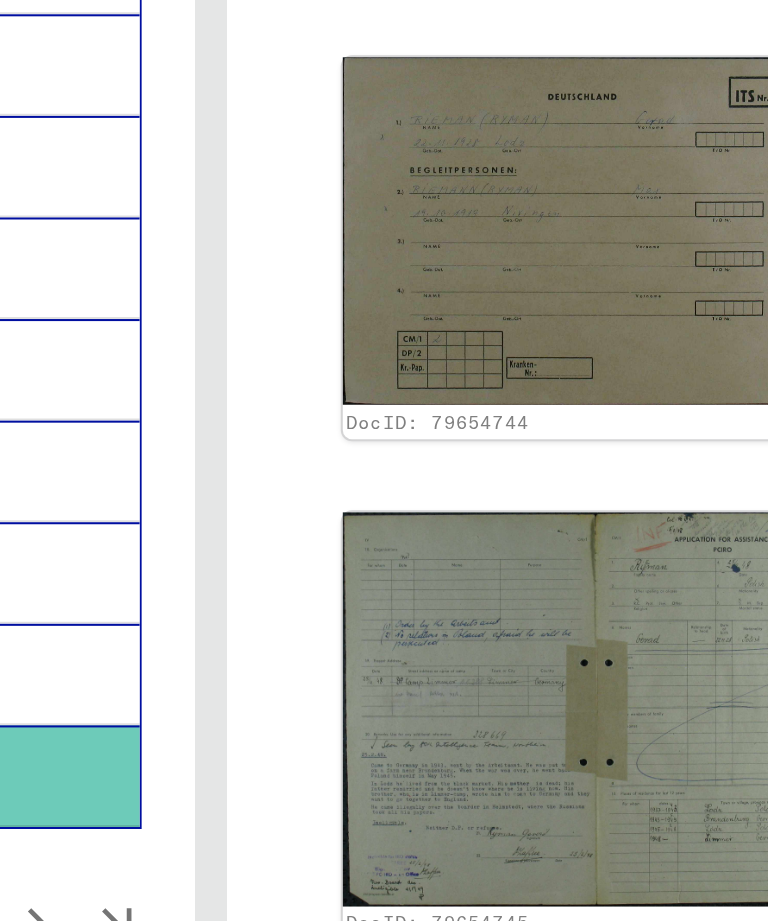click at bounding box center (234, 538) 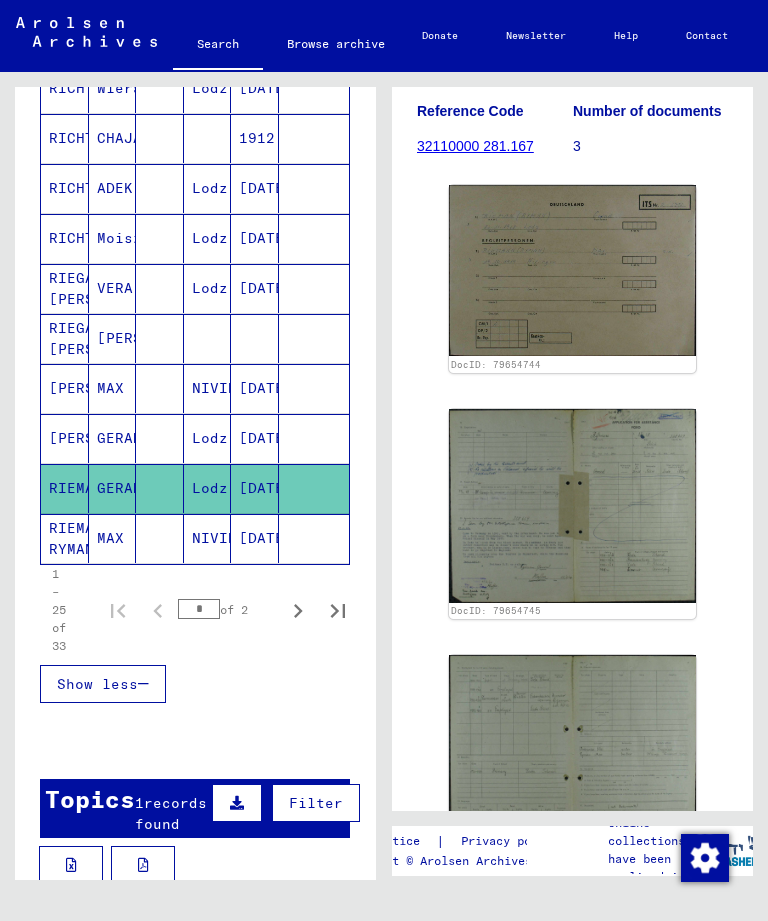 scroll, scrollTop: 23, scrollLeft: 0, axis: vertical 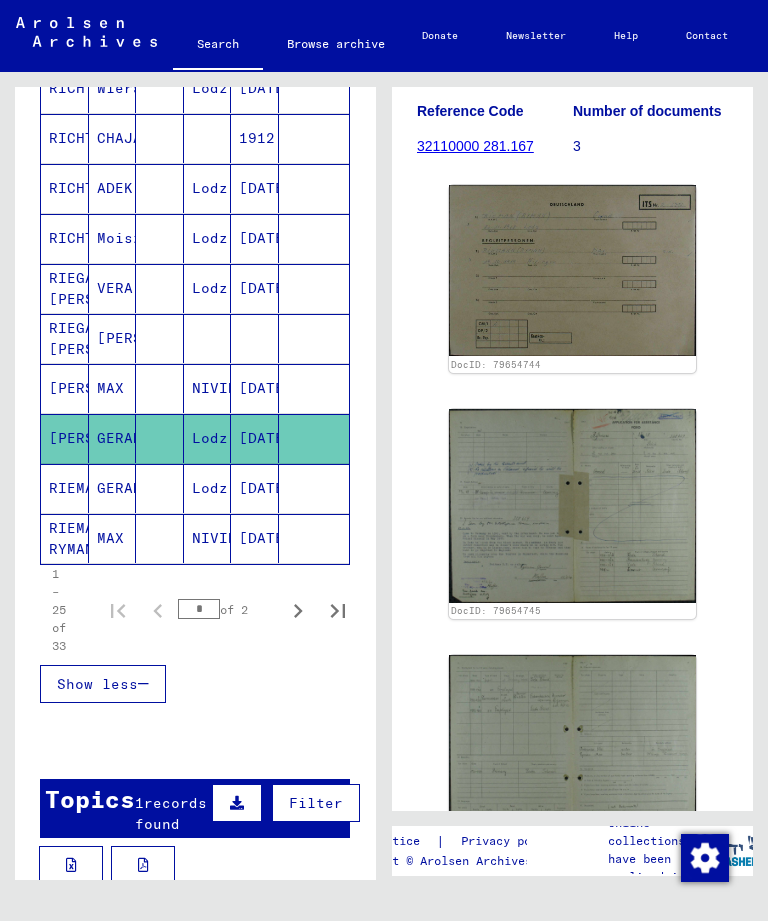 click on "MAX" at bounding box center [113, 438] 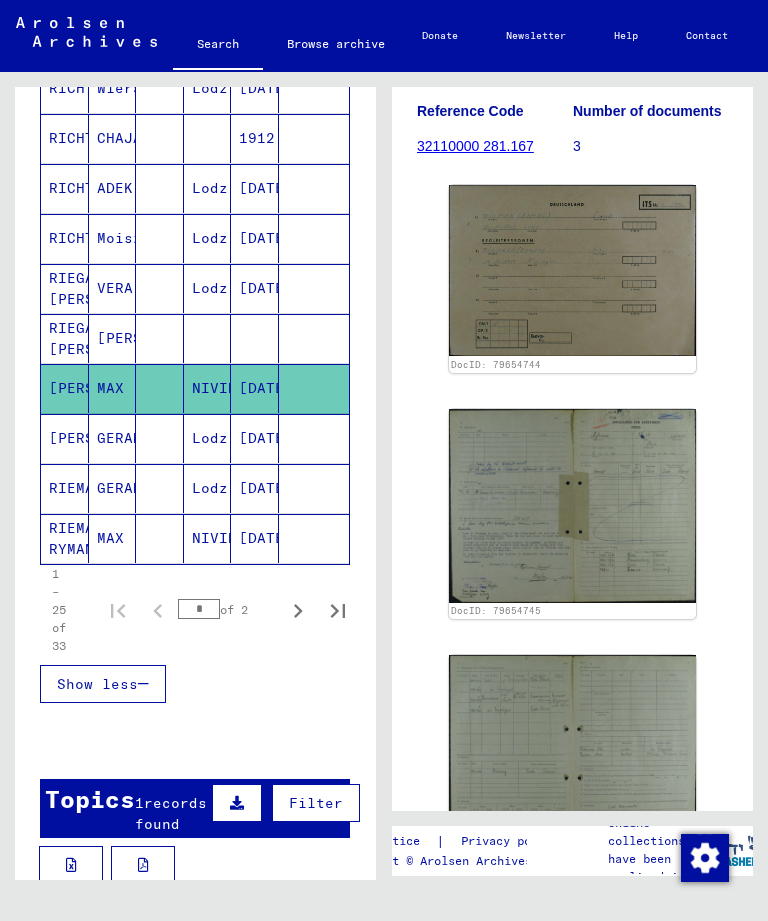 click 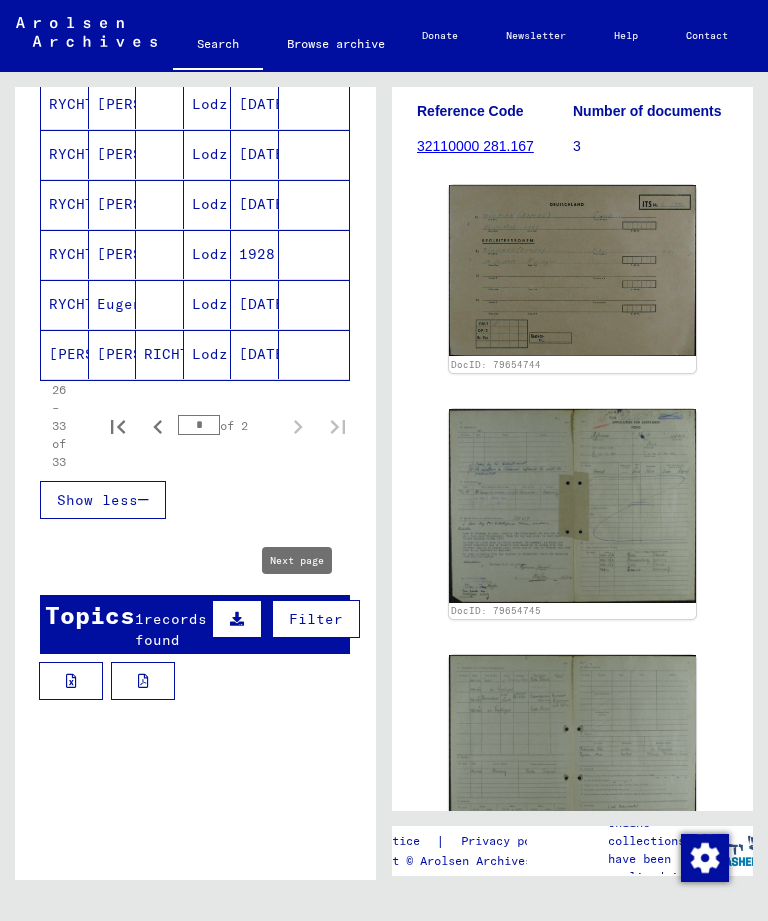 type on "*" 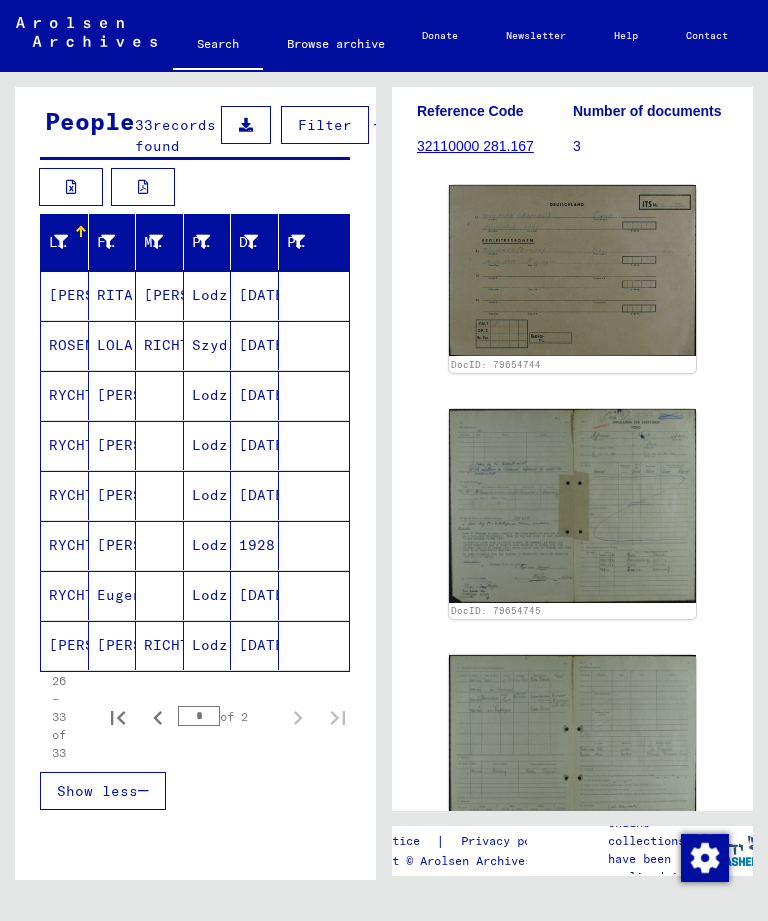 scroll, scrollTop: 170, scrollLeft: 0, axis: vertical 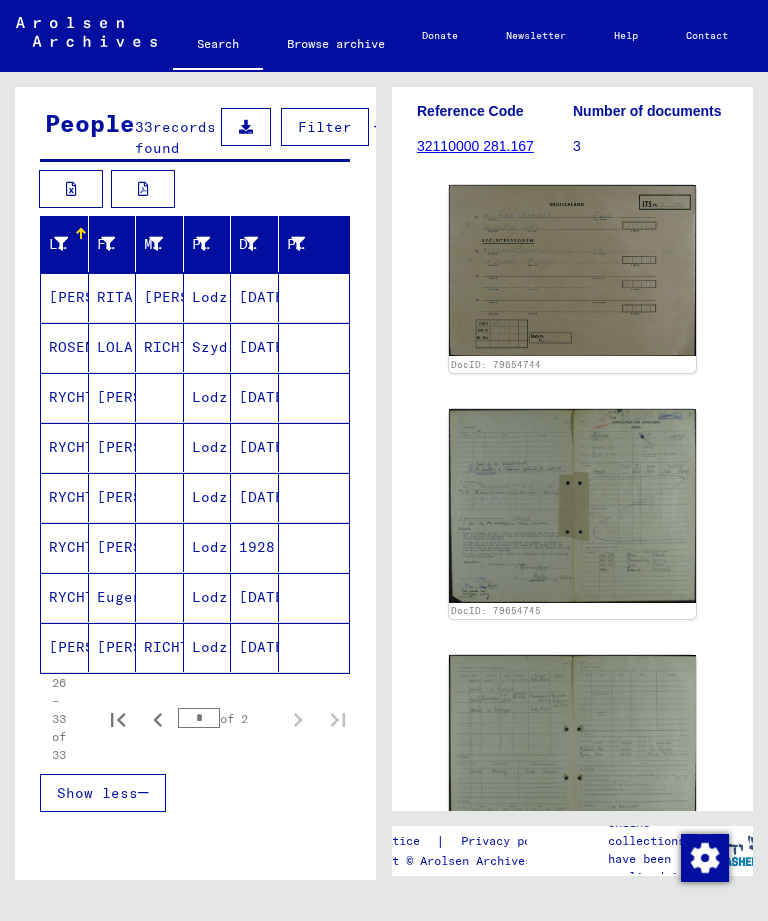 click on "[PERSON_NAME]" at bounding box center (160, 347) 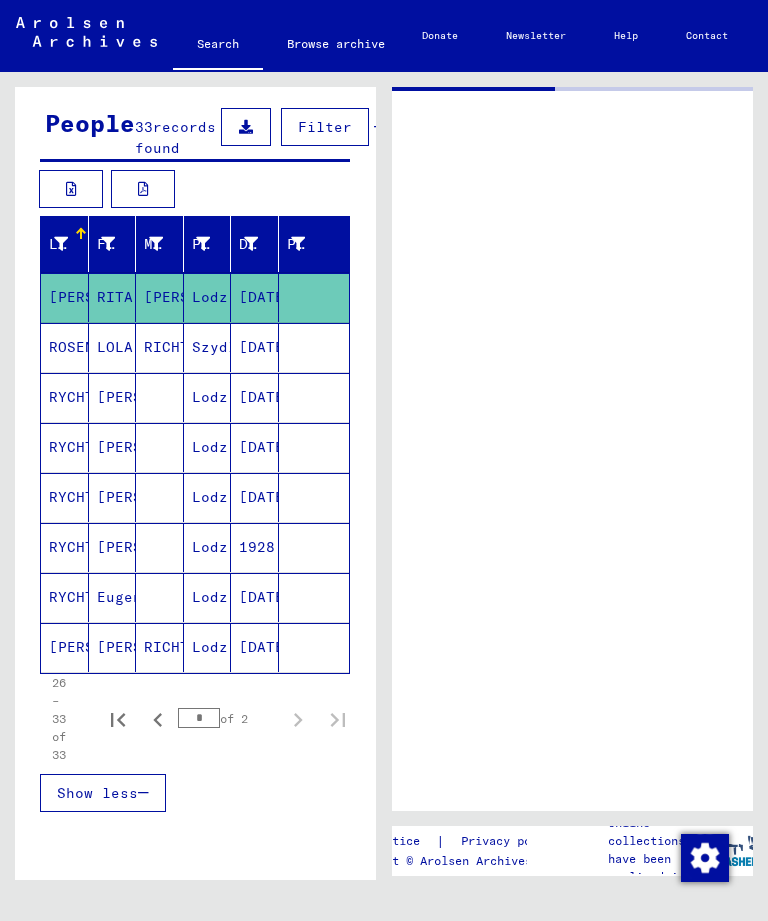 scroll, scrollTop: 0, scrollLeft: 0, axis: both 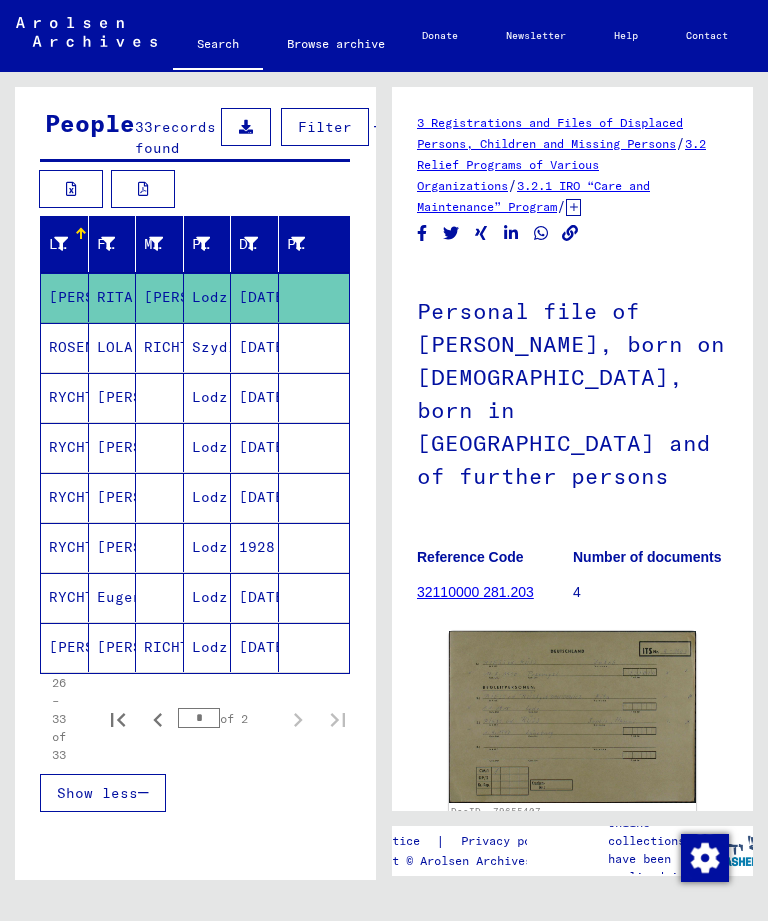 click at bounding box center (160, 547) 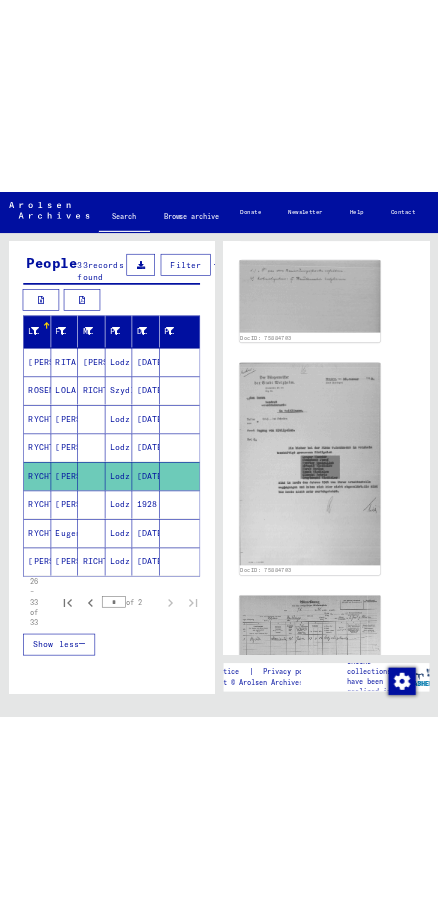 scroll, scrollTop: 1166, scrollLeft: 28, axis: both 